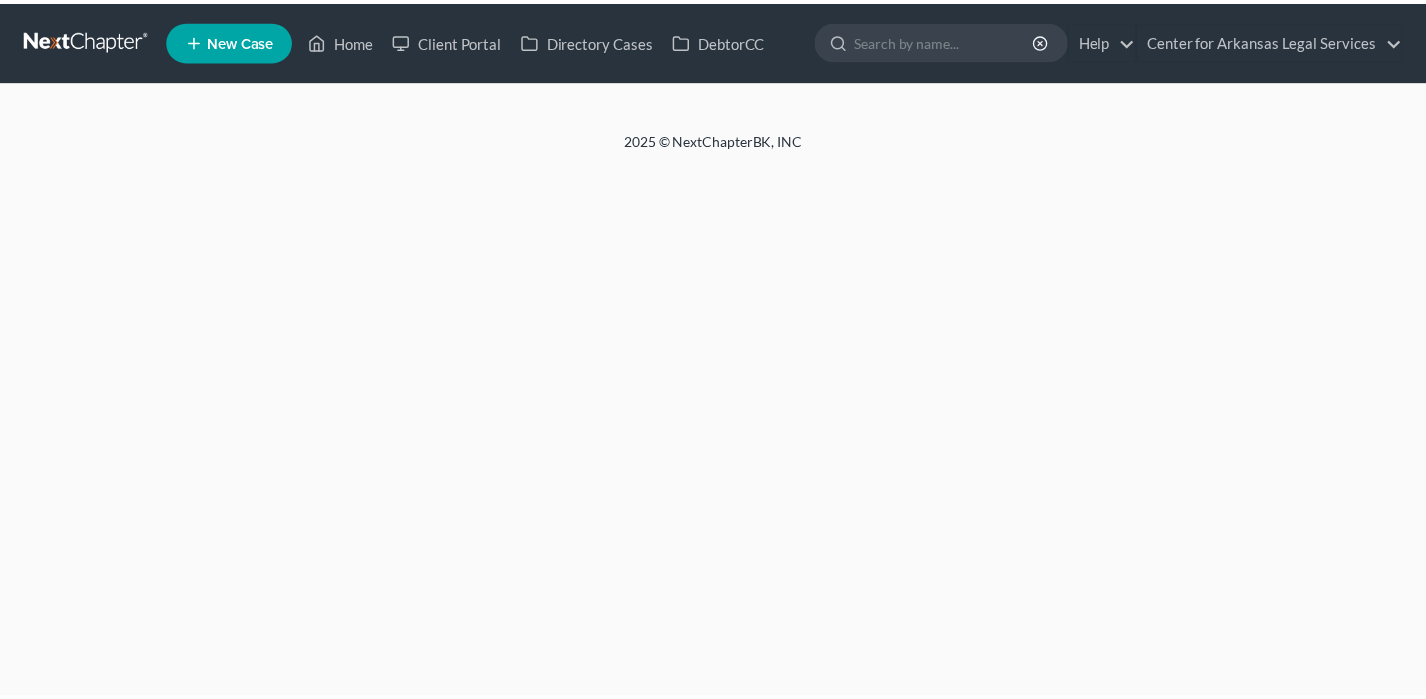 scroll, scrollTop: 0, scrollLeft: 0, axis: both 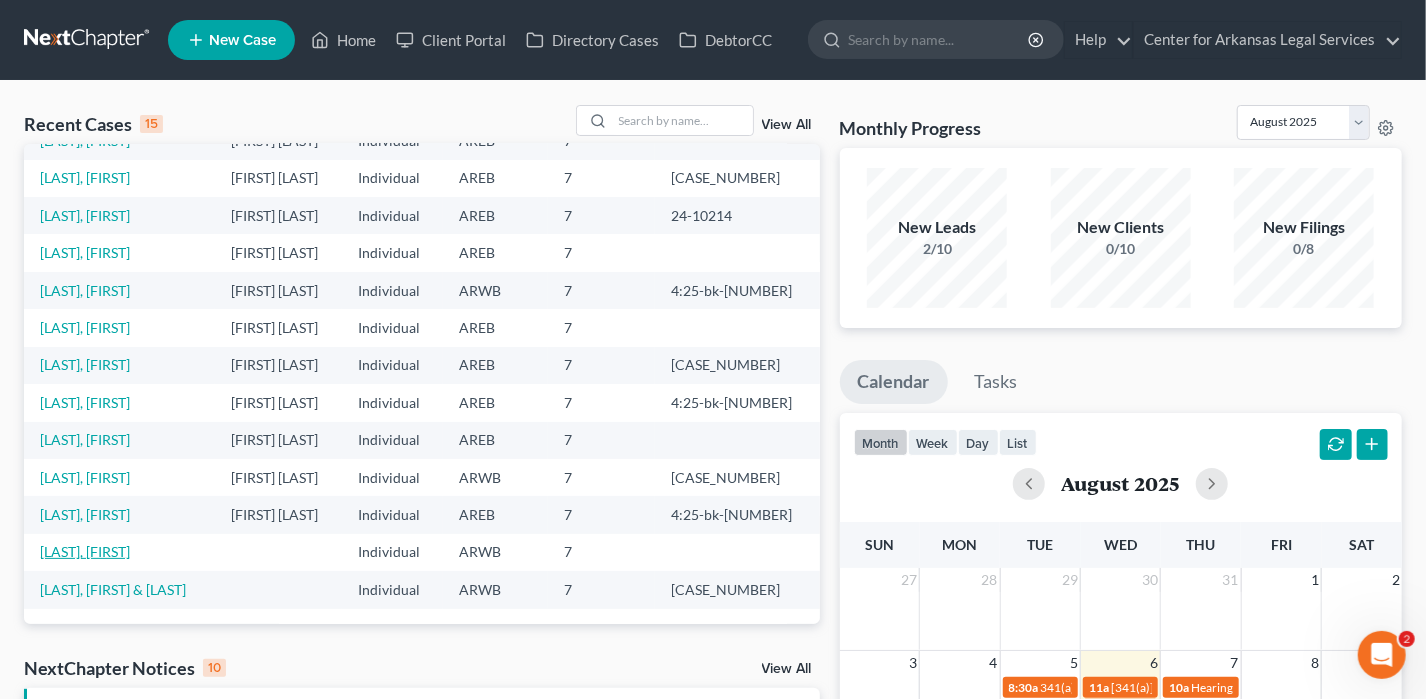 click on "[LAST], [FIRST]" at bounding box center [85, 551] 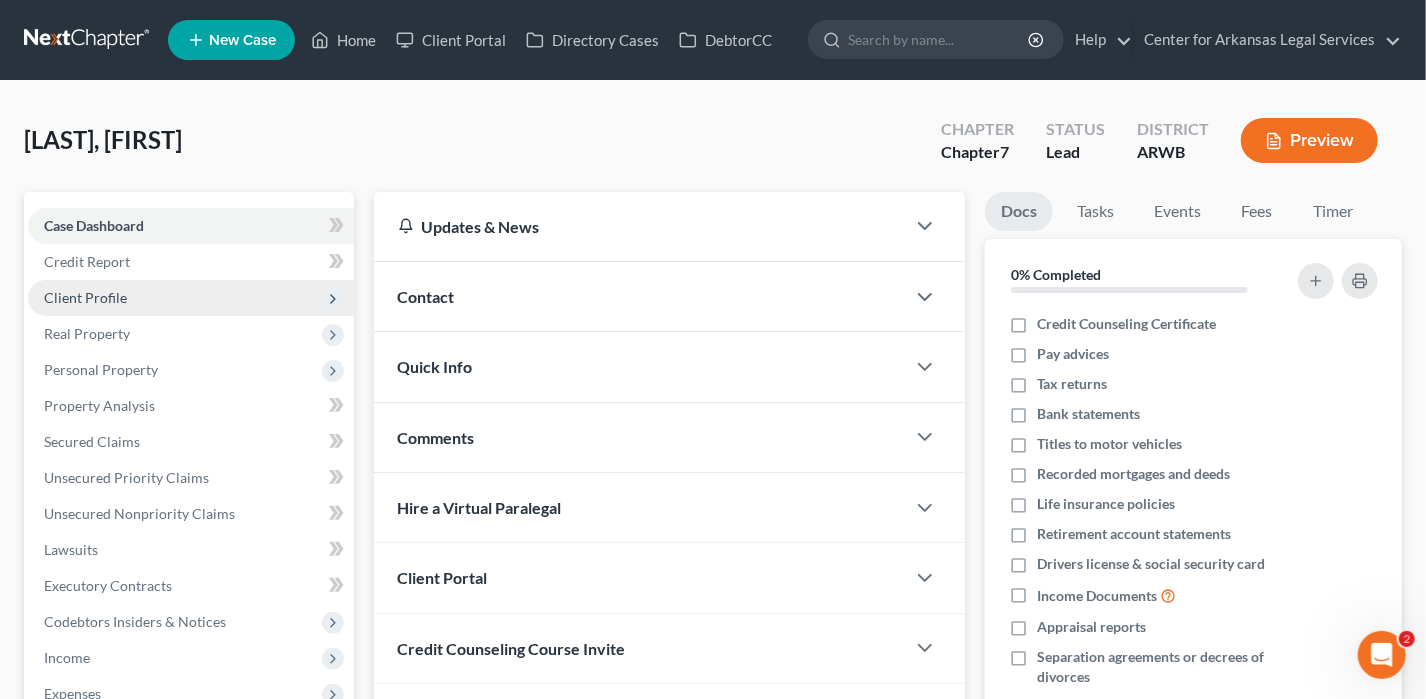 click on "Client Profile" at bounding box center (191, 298) 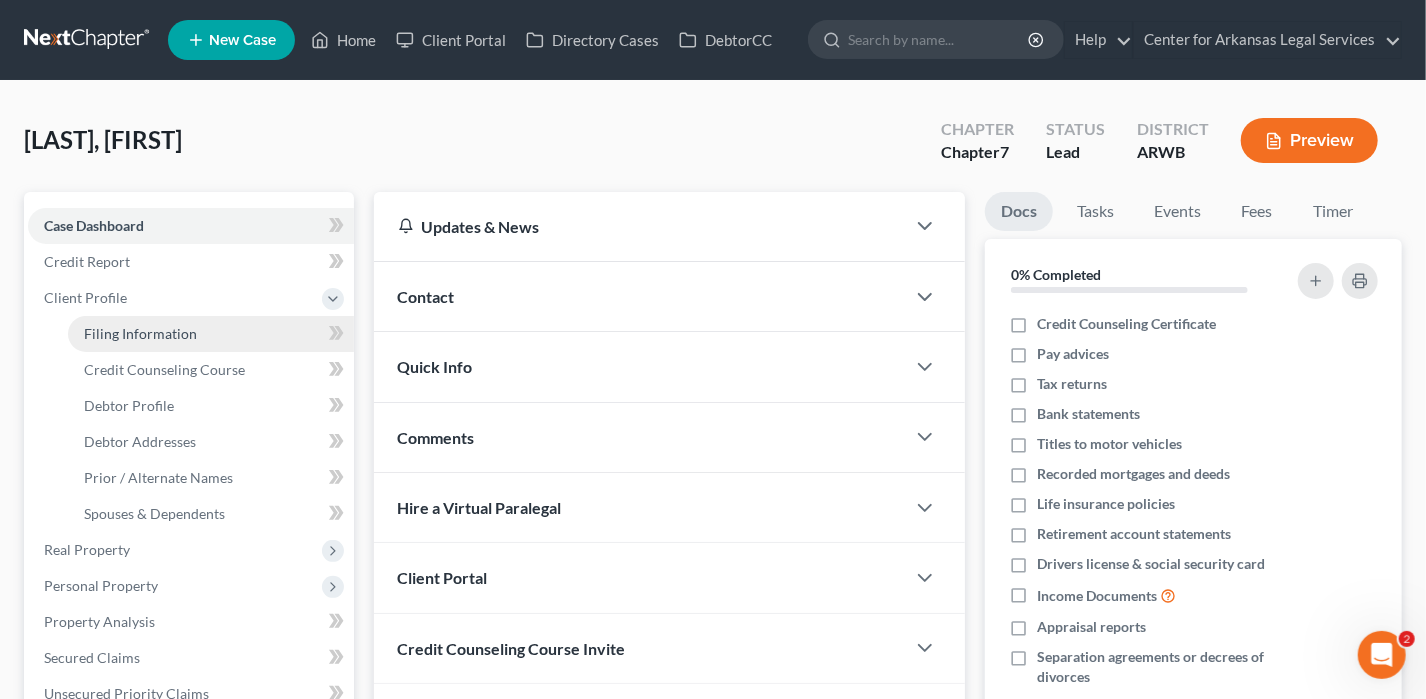 click on "Filing Information" at bounding box center [140, 333] 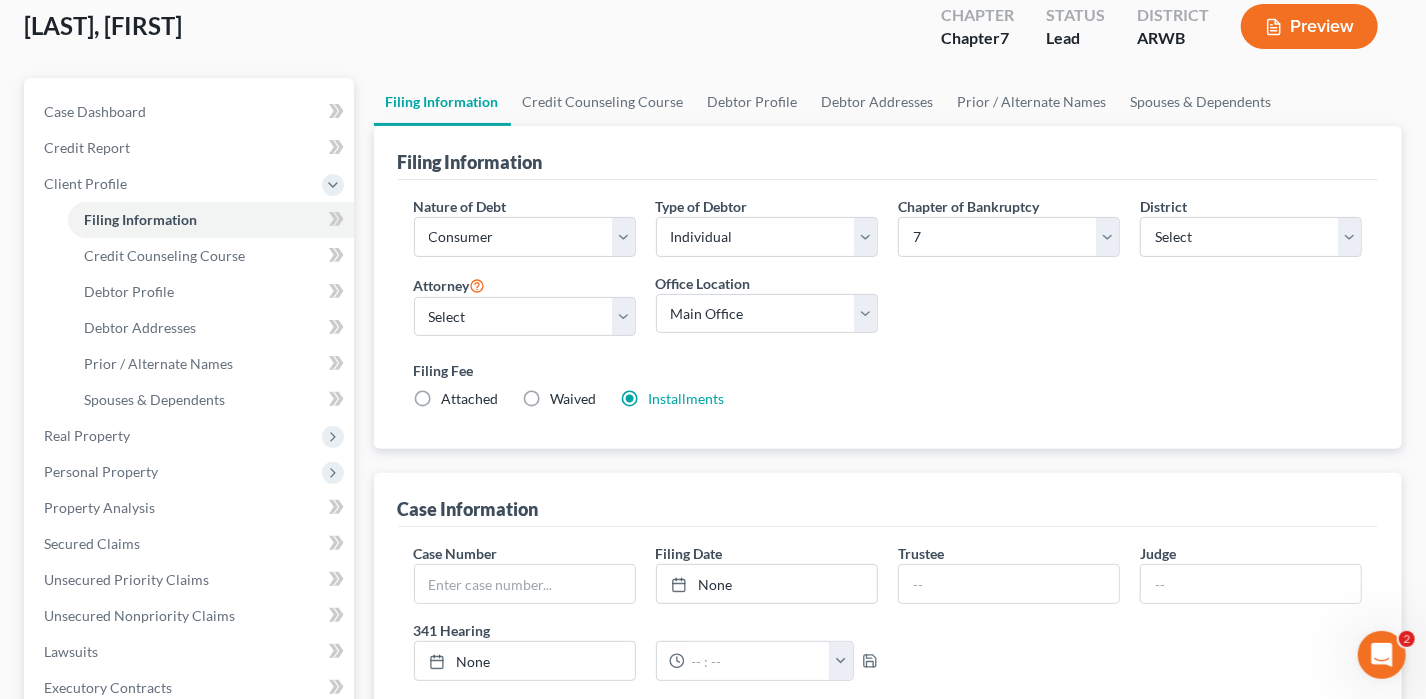 scroll, scrollTop: 400, scrollLeft: 0, axis: vertical 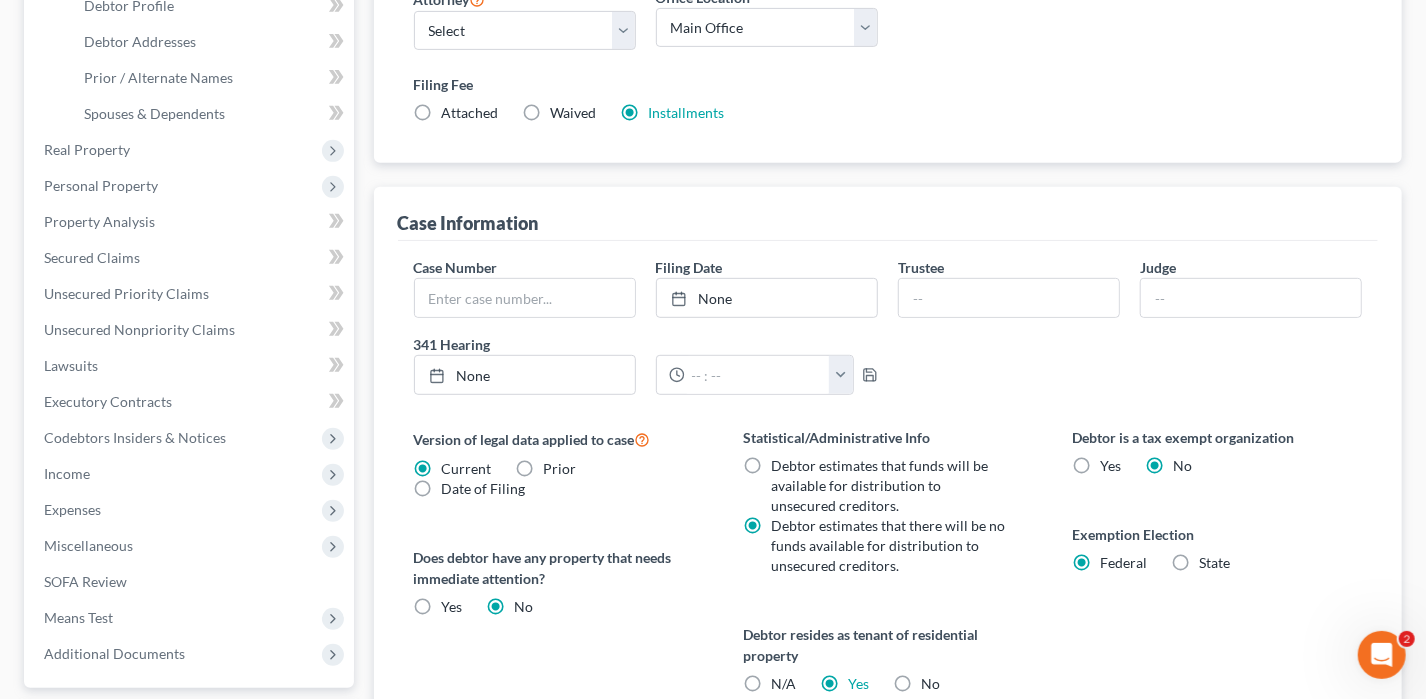click on "State" at bounding box center [1215, 563] 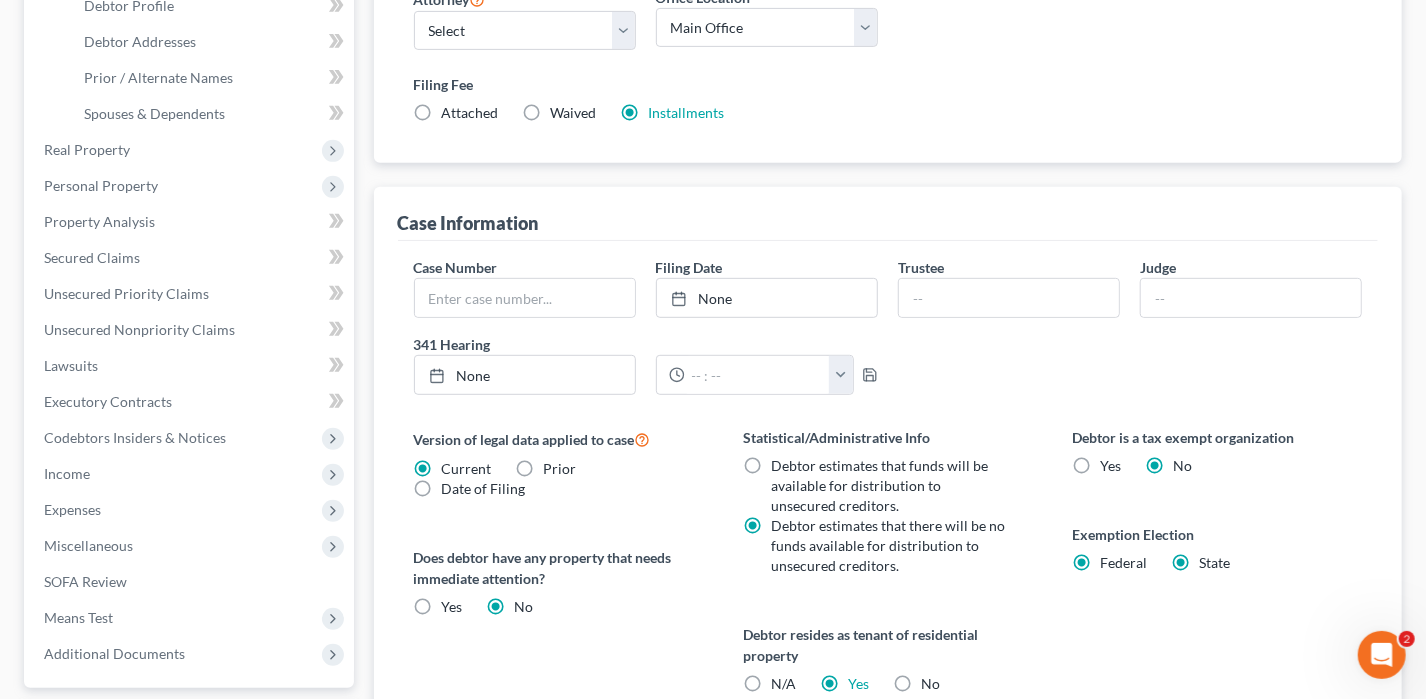 radio on "false" 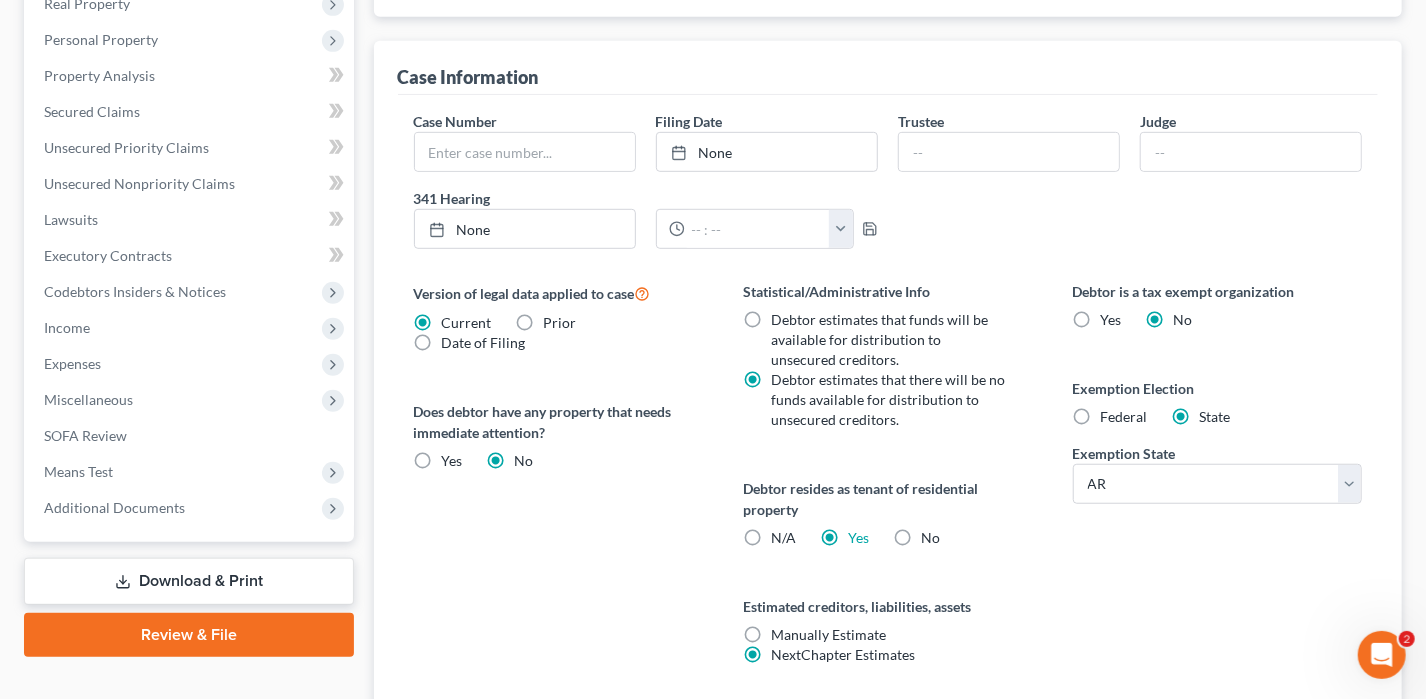 scroll, scrollTop: 696, scrollLeft: 0, axis: vertical 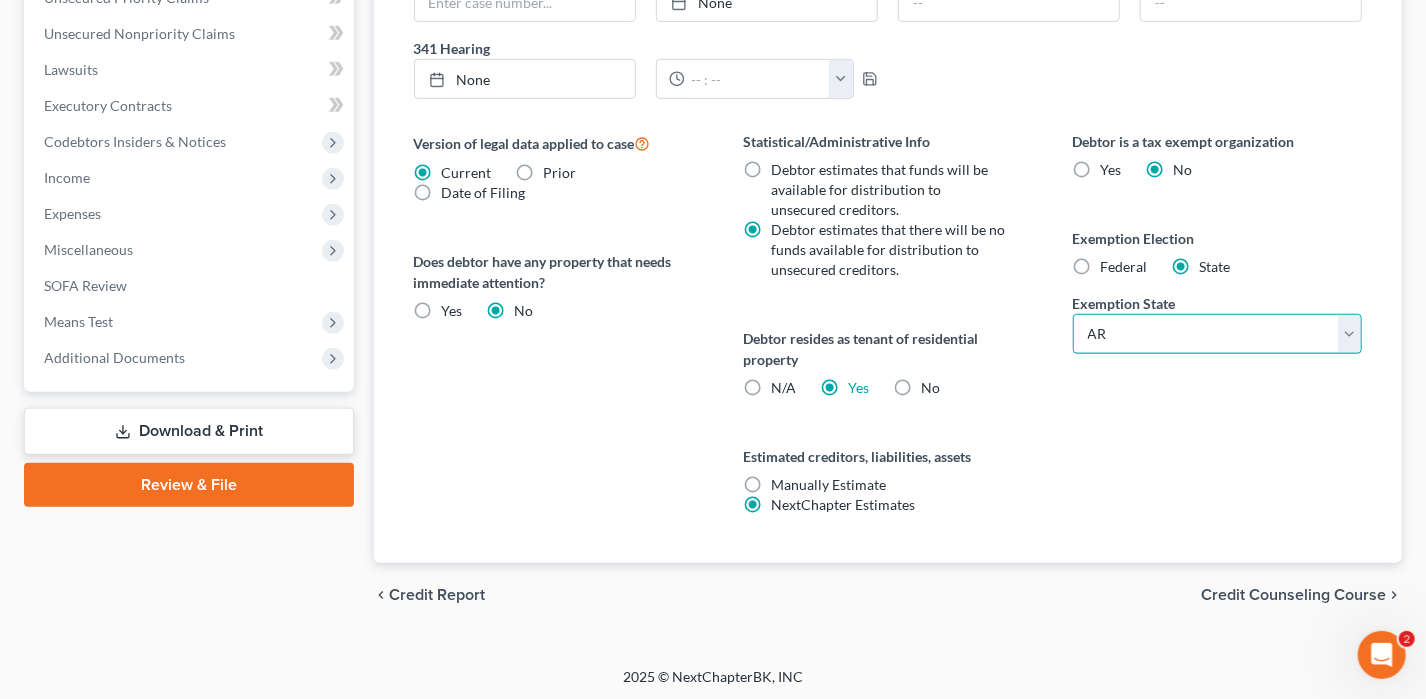 click on "State AL AK AR AZ CA CO CT DE DC FL GA GU HI ID IL IN IA KS KY LA ME MD MA MI MN MS MO MT NC ND NE NV NH NJ NM NY OH OK OR PA PR RI SC SD TN TX UT VI VA VT WA WV WI WY" at bounding box center (1218, 334) 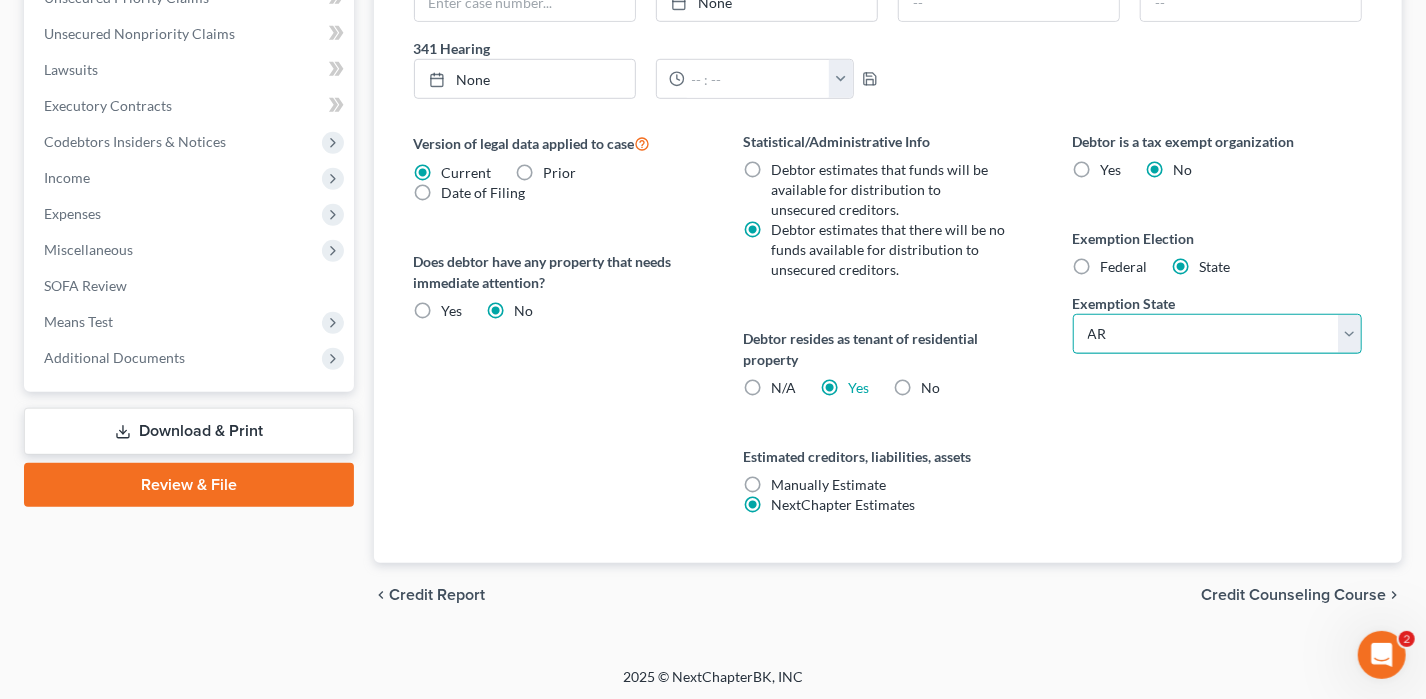 select on "0" 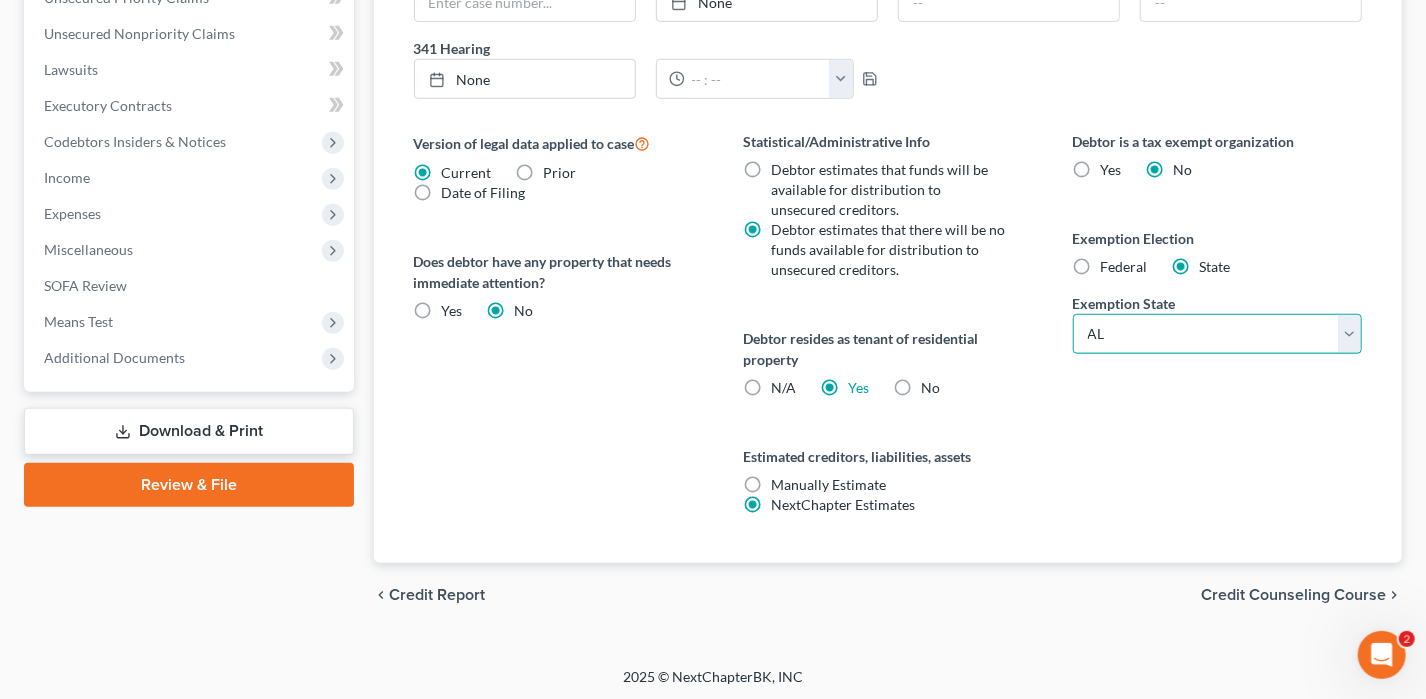 click on "State AL AK AR AZ CA CO CT DE DC FL GA GU HI ID IL IN IA KS KY LA ME MD MA MI MN MS MO MT NC ND NE NV NH NJ NM NY OH OK OR PA PR RI SC SD TN TX UT VI VA VT WA WV WI WY" at bounding box center [1218, 334] 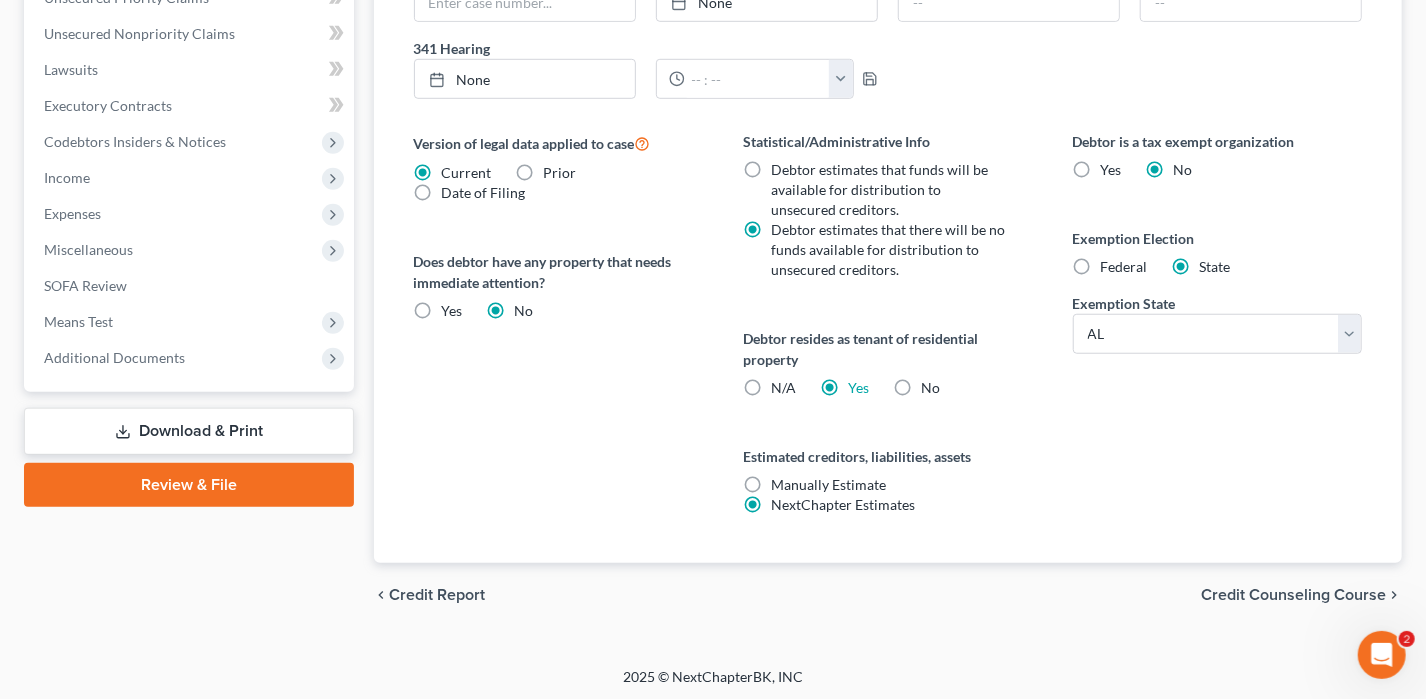 click on "Credit Counseling Course" at bounding box center [1293, 595] 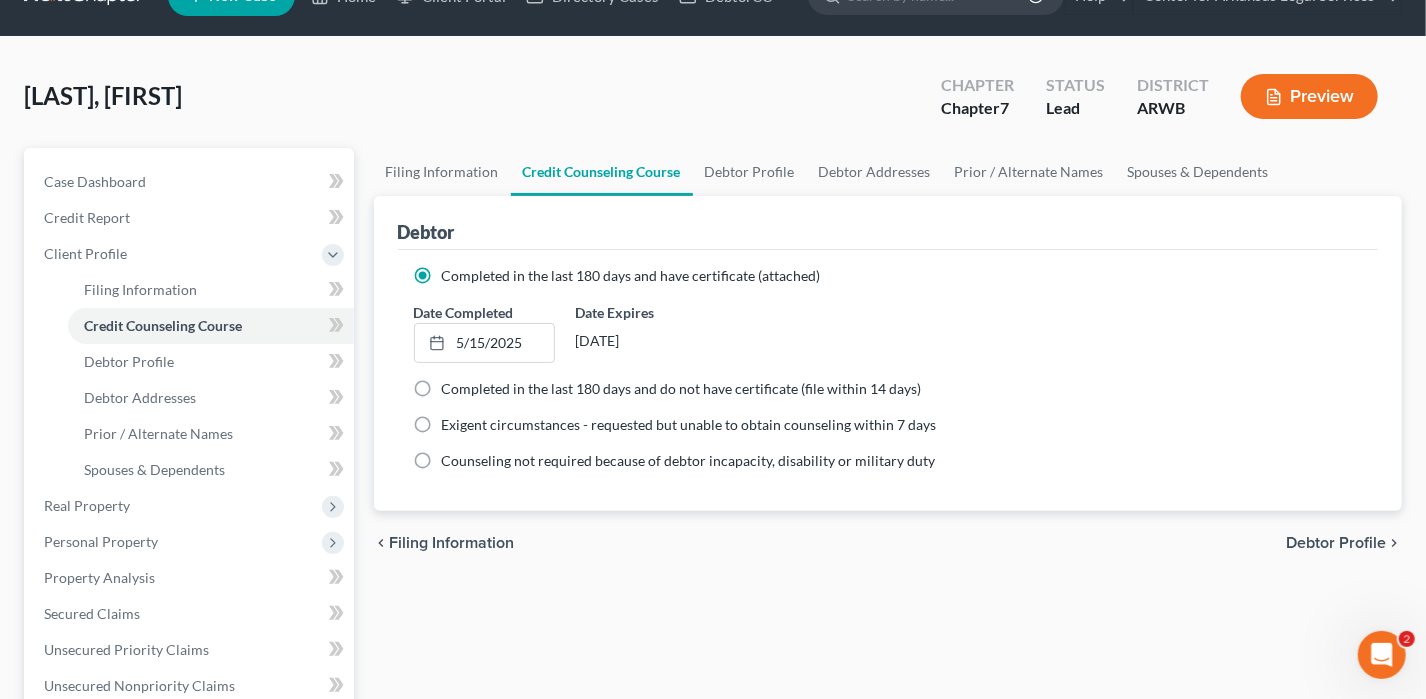 scroll, scrollTop: 0, scrollLeft: 0, axis: both 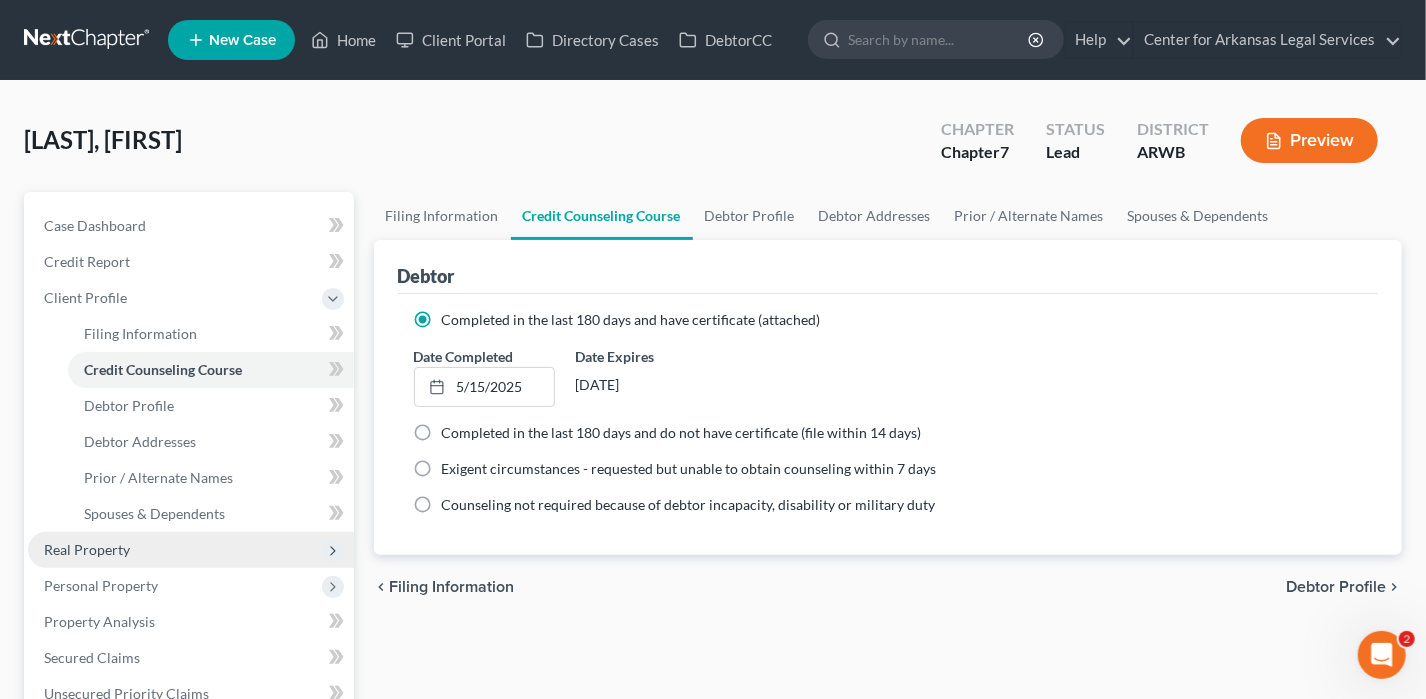 click on "Real Property" at bounding box center [87, 549] 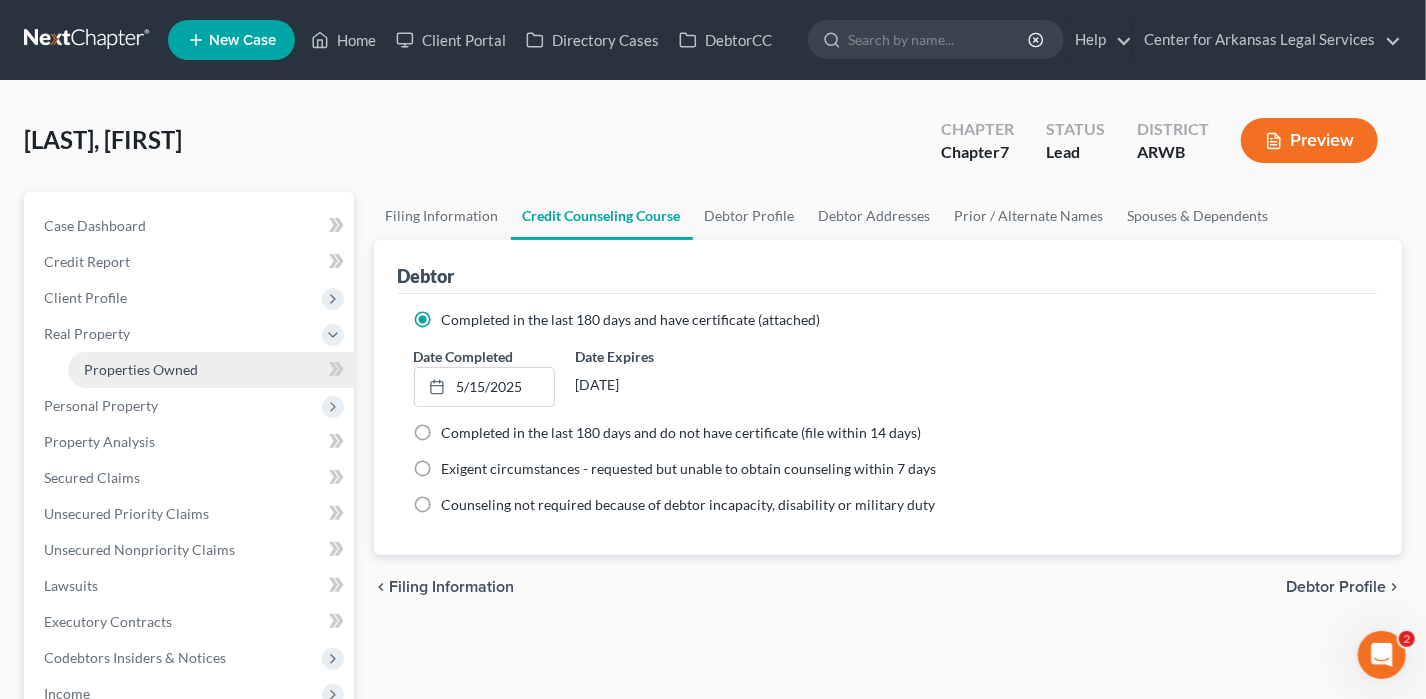 click on "Properties Owned" at bounding box center [141, 369] 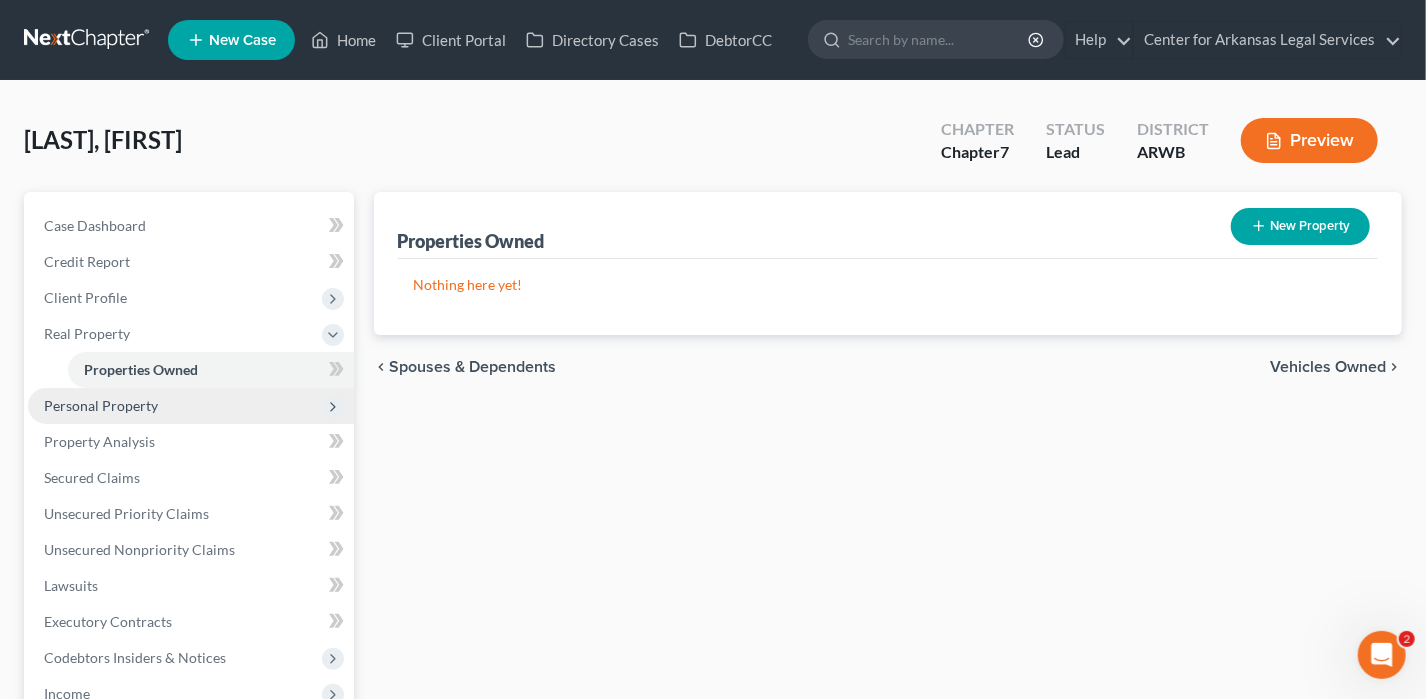 click on "Personal Property" at bounding box center (191, 406) 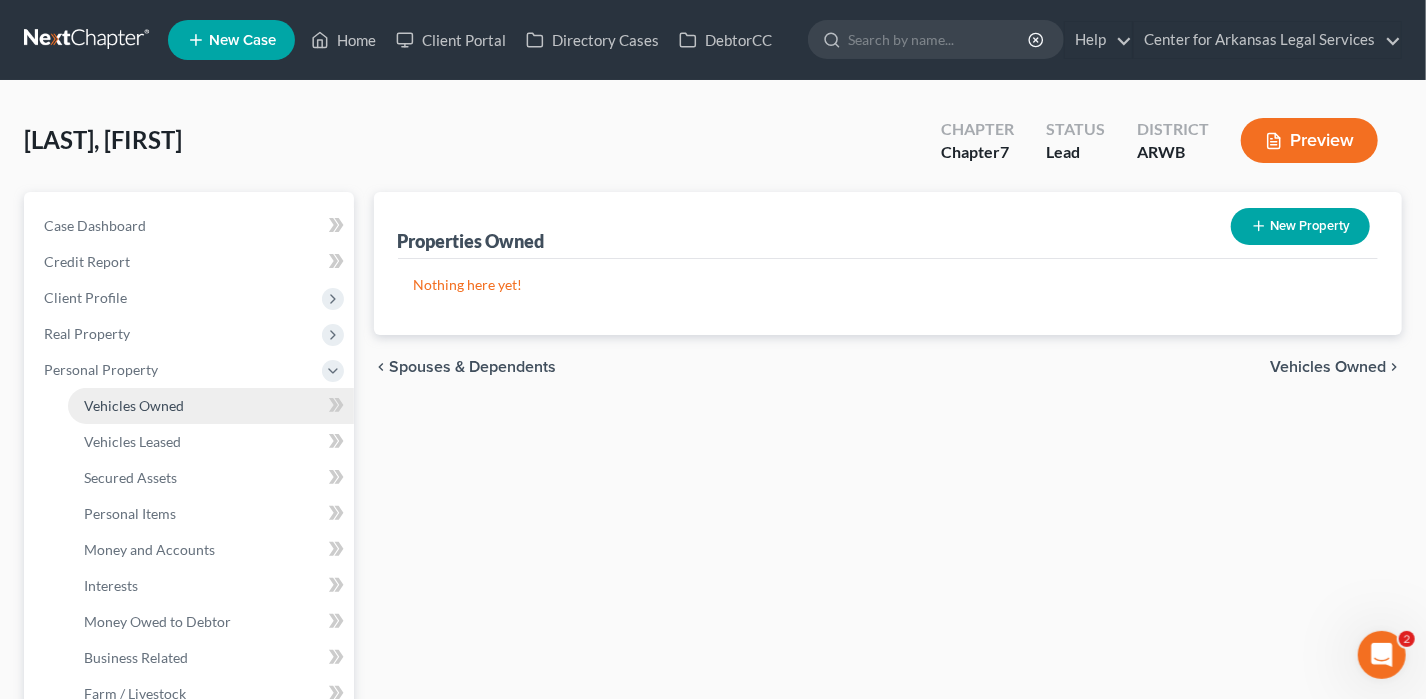 click on "Vehicles Owned" at bounding box center [134, 405] 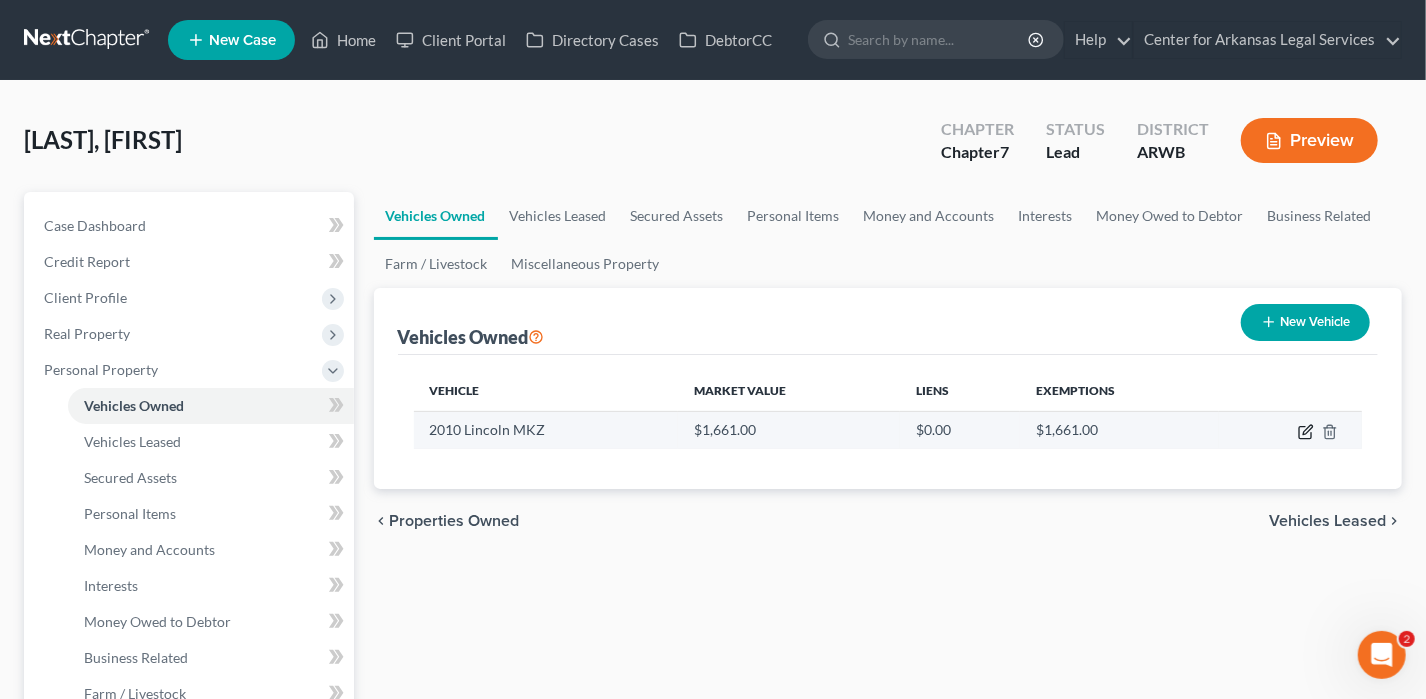 click 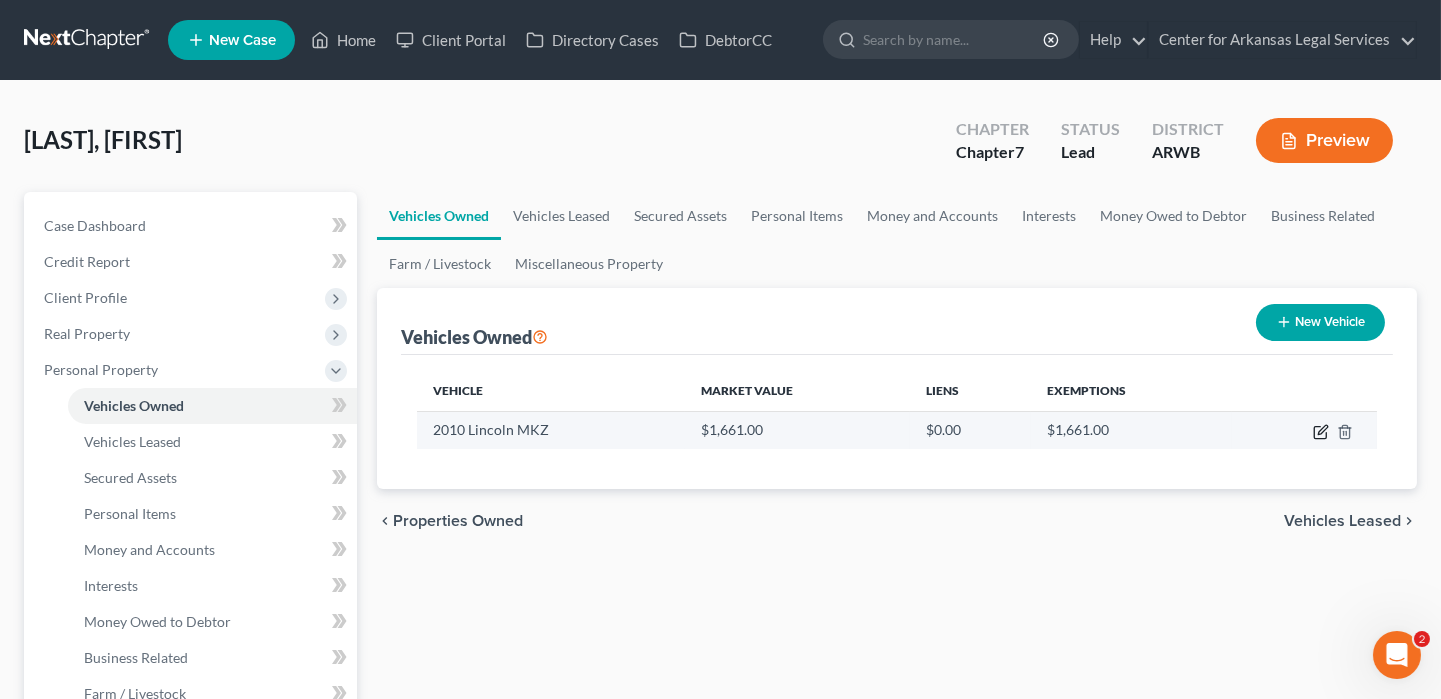 select on "0" 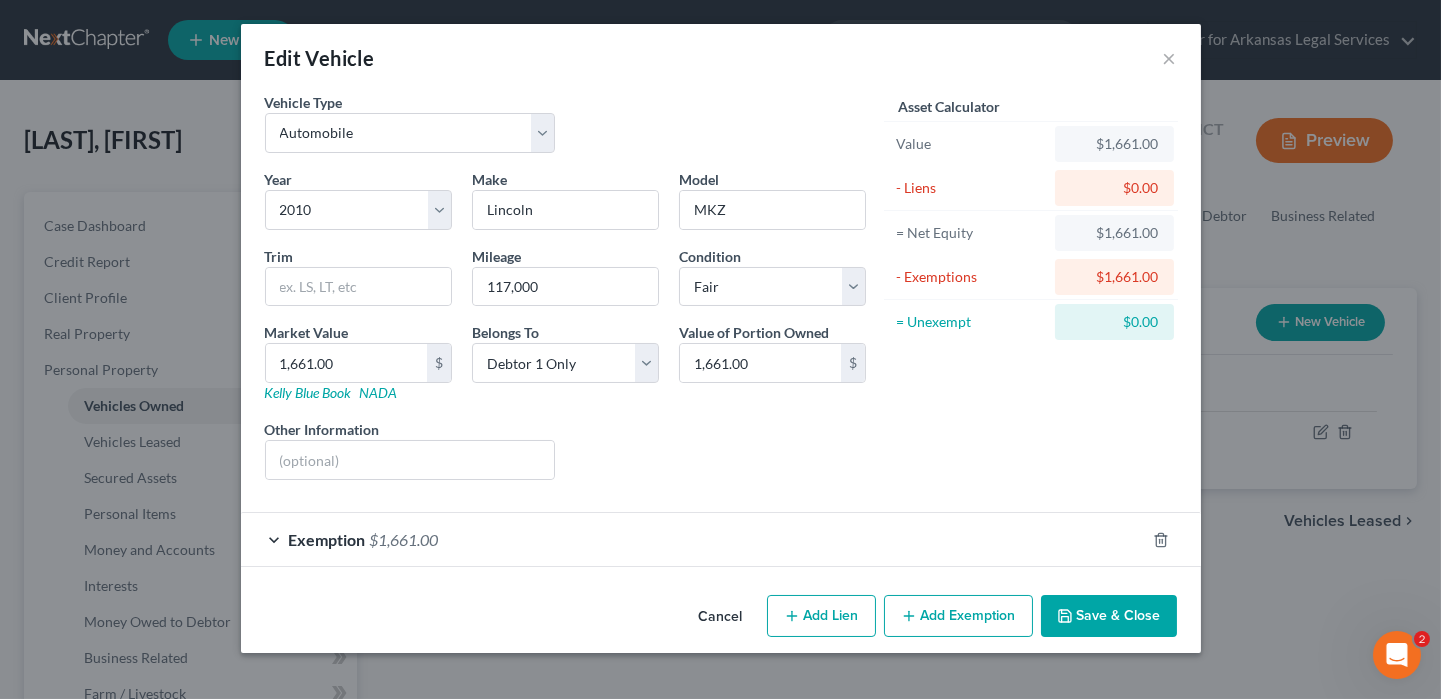 click on "Exemption $[PRICE]" at bounding box center (693, 539) 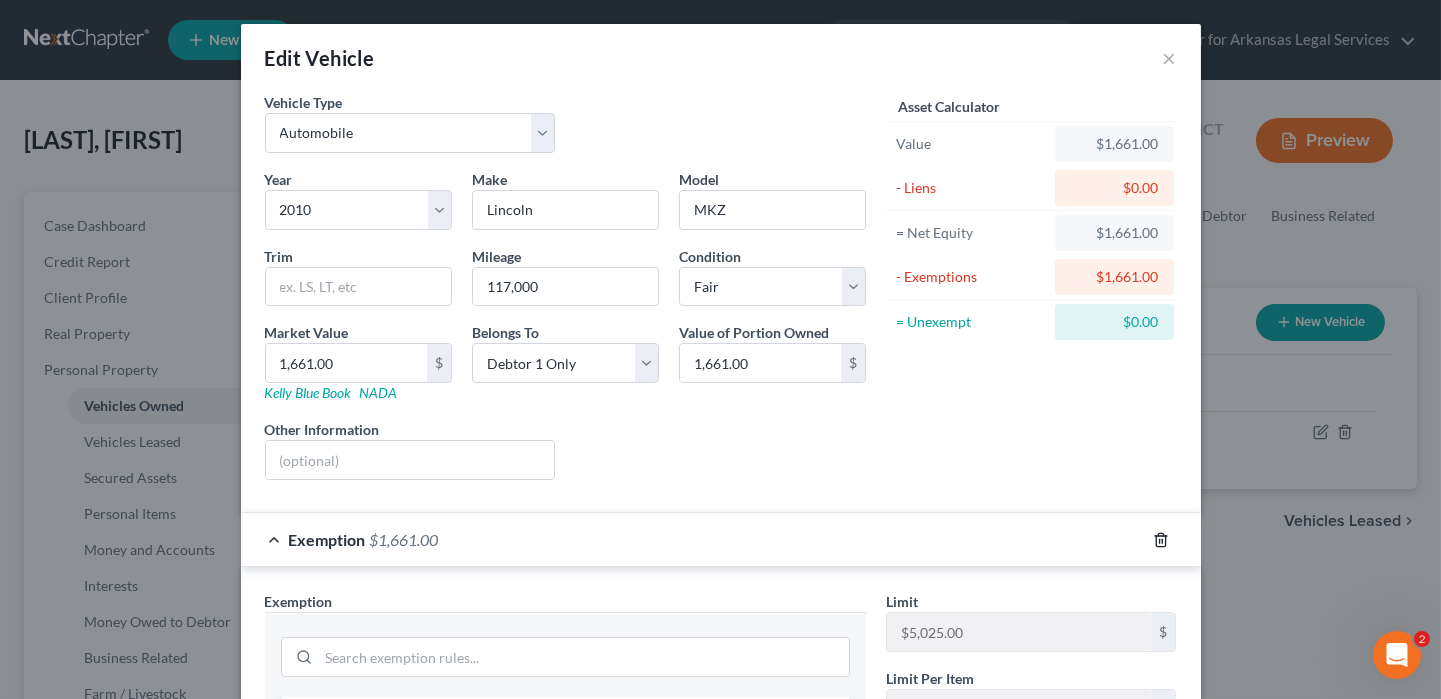 click 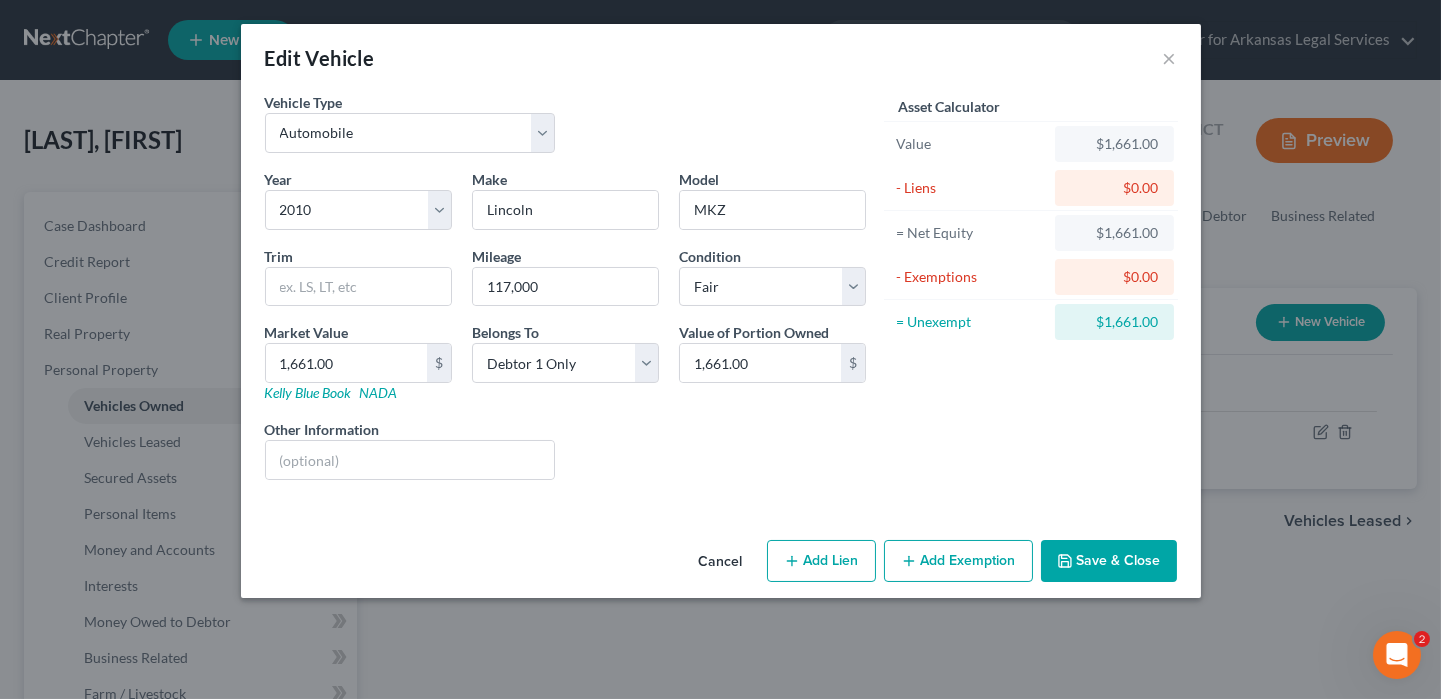 click on "Edit Vehicle × Vehicle Type Select Automobile Truck Trailer Watercraft Aircraft Motor Home Atv Other Vehicle Year Select 2026 2025 2024 2023 2022 2021 2020 2019 2018 2017 2016 2015 2014 2013 2012 2011 2010 2009 2008 2007 2006 2005 2004 2003 2002 2001 2000 1999 1998 1997 1996 1995 1994 1993 1992 1991 1990 1989 1988 1987 1986 1985 1984 1983 1982 1981 1980 1979 1978 1977 1976 1975 1974 1973 1972 1971 1970 1969 1968 1967 1966 1965 1964 1963 1962 1961 1960 1959 1958 1957 1956 1955 1954 1953 1952 1951 1950 1949 1948 1947 1946 1945 1944 1943 1942 1941 1940 1939 1938 1937 1936 1935 1934 1933 1932 1931 1930 1929 1928 1927 1926 1925 1924 1923 1922 1921 1920 1919 1918 1917 1916 1915 1914 1913 1912 1911 1910 1909 1908 1907 1906 1905 1904 1903 1902 1901
Make
*
Lincoln Model MKZ Trim Mileage 117,000 Condition Select Excellent Very Good Good Fair Poor Market Value [PRICE] Kelly Blue Book NADA
Belongs To
*
Select Debtor 1 Only Debtor 2 Only Debtor 1 And Debtor 2 Only Community Property $" at bounding box center [720, 349] 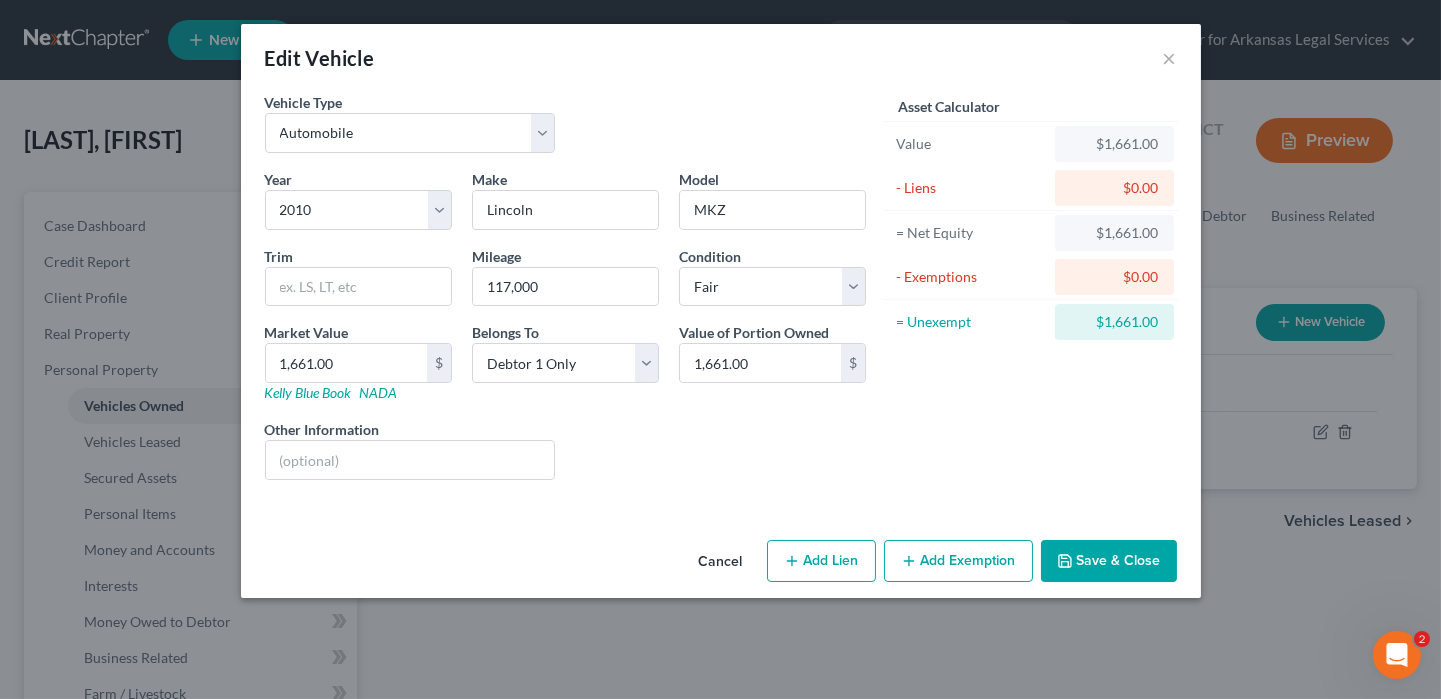 click on "Cancel" at bounding box center (721, 562) 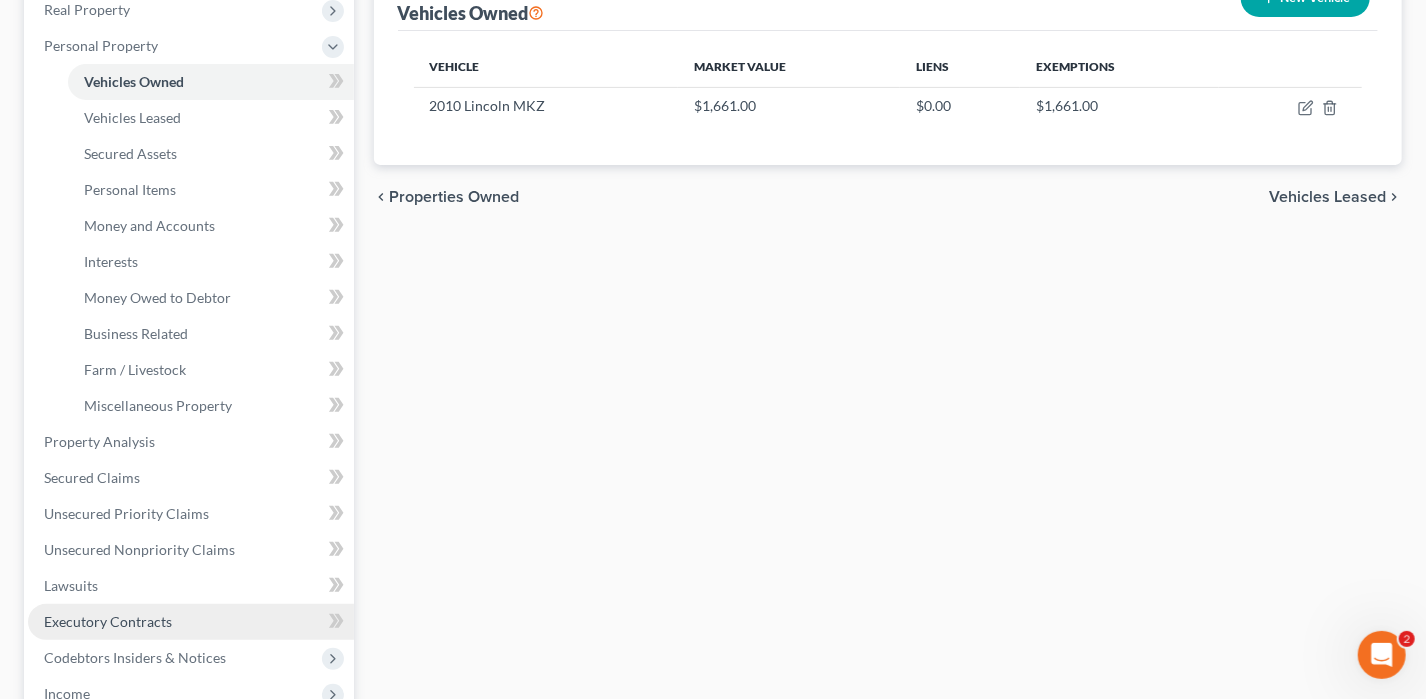 scroll, scrollTop: 400, scrollLeft: 0, axis: vertical 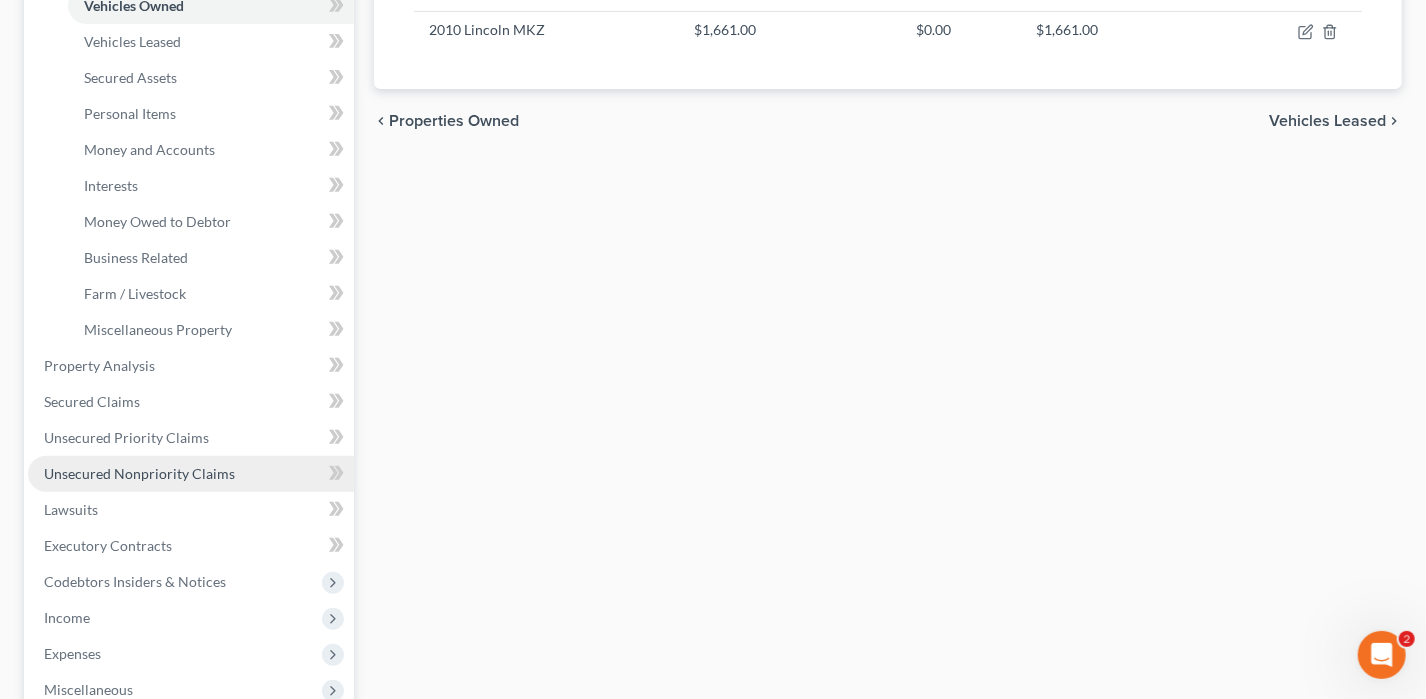 click on "Unsecured Nonpriority Claims" at bounding box center [139, 473] 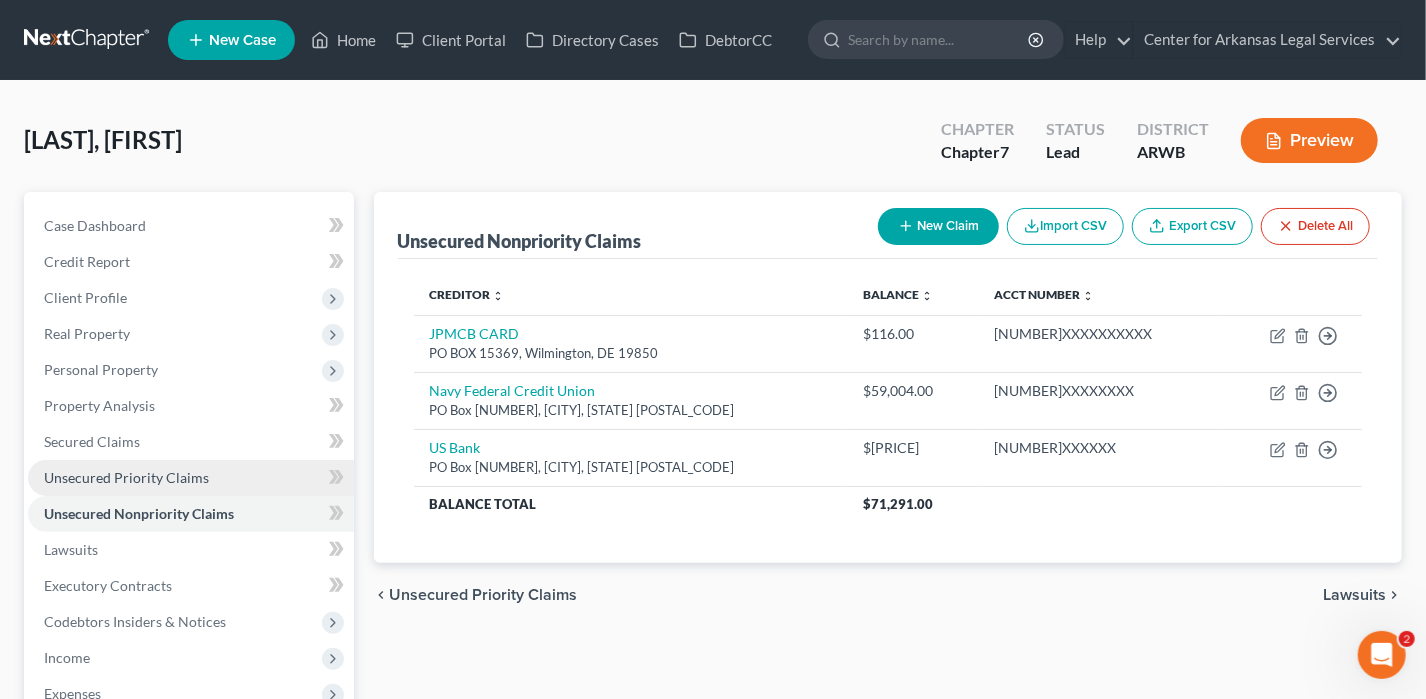 scroll, scrollTop: 100, scrollLeft: 0, axis: vertical 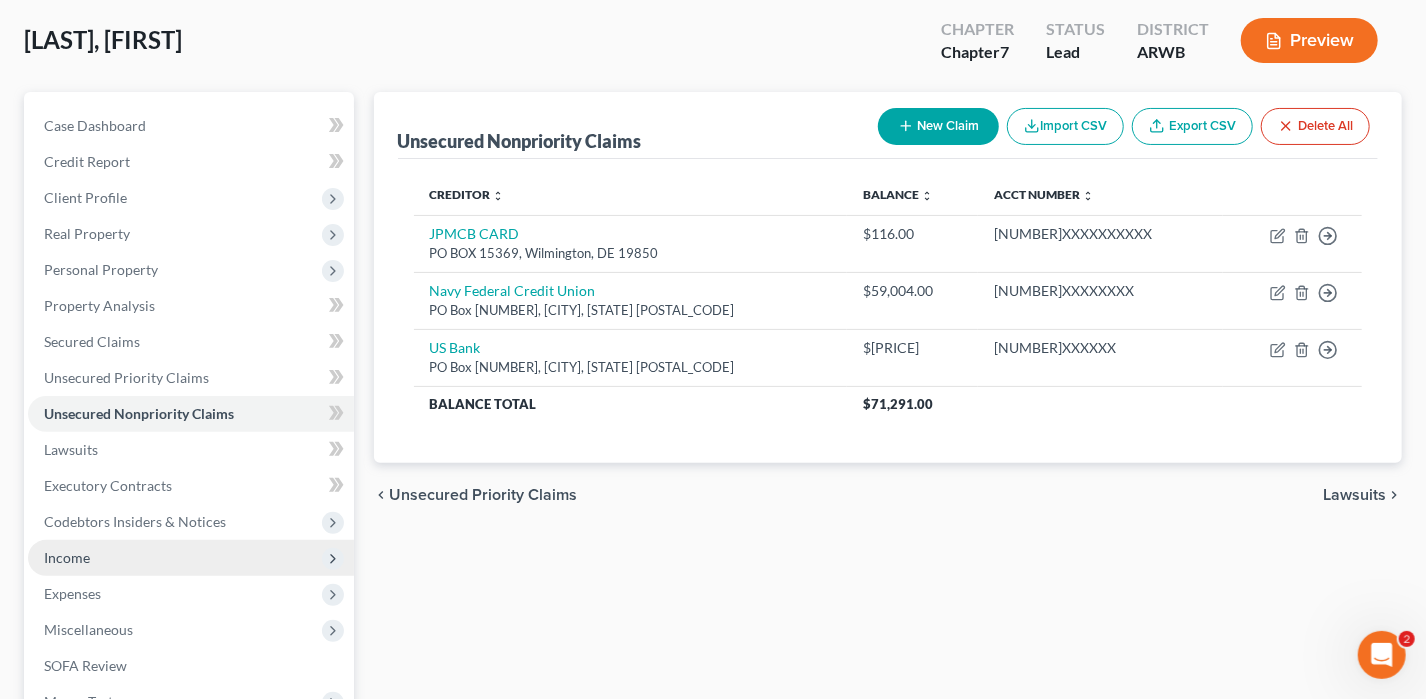 click on "Income" at bounding box center [67, 557] 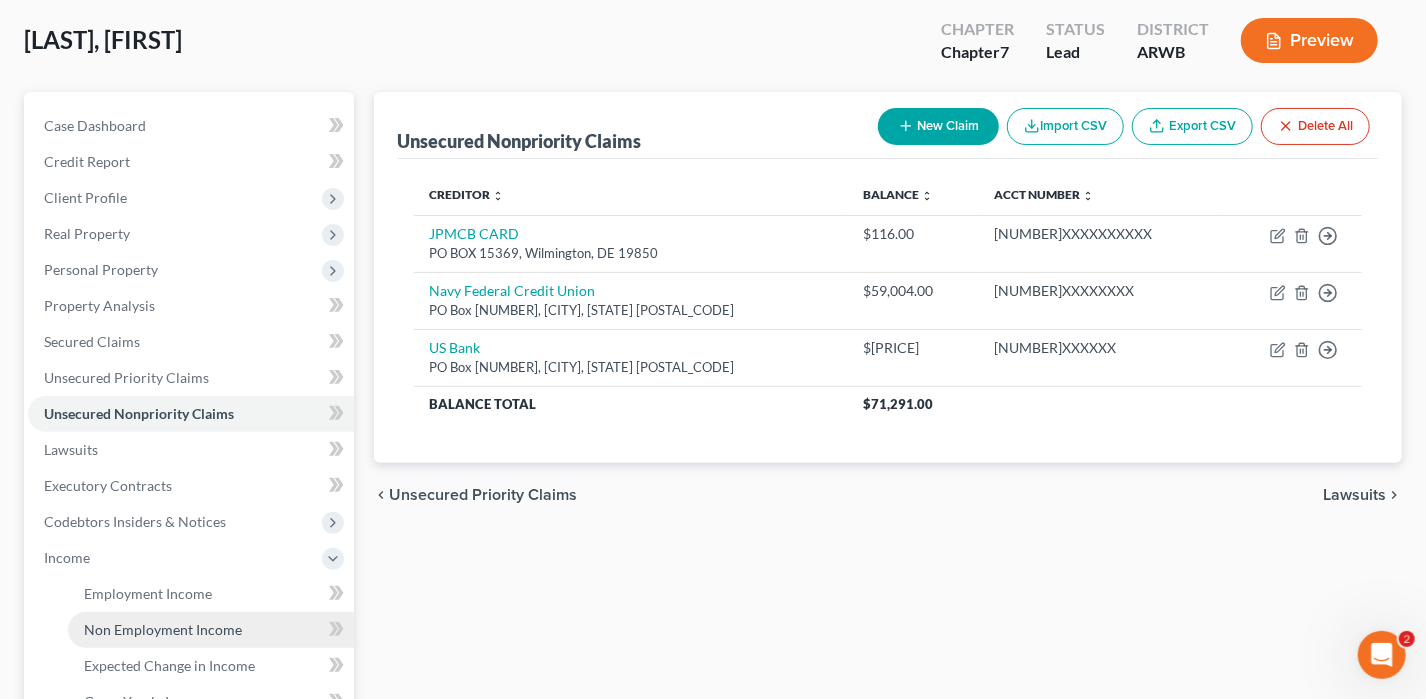 click on "Non Employment Income" at bounding box center [163, 629] 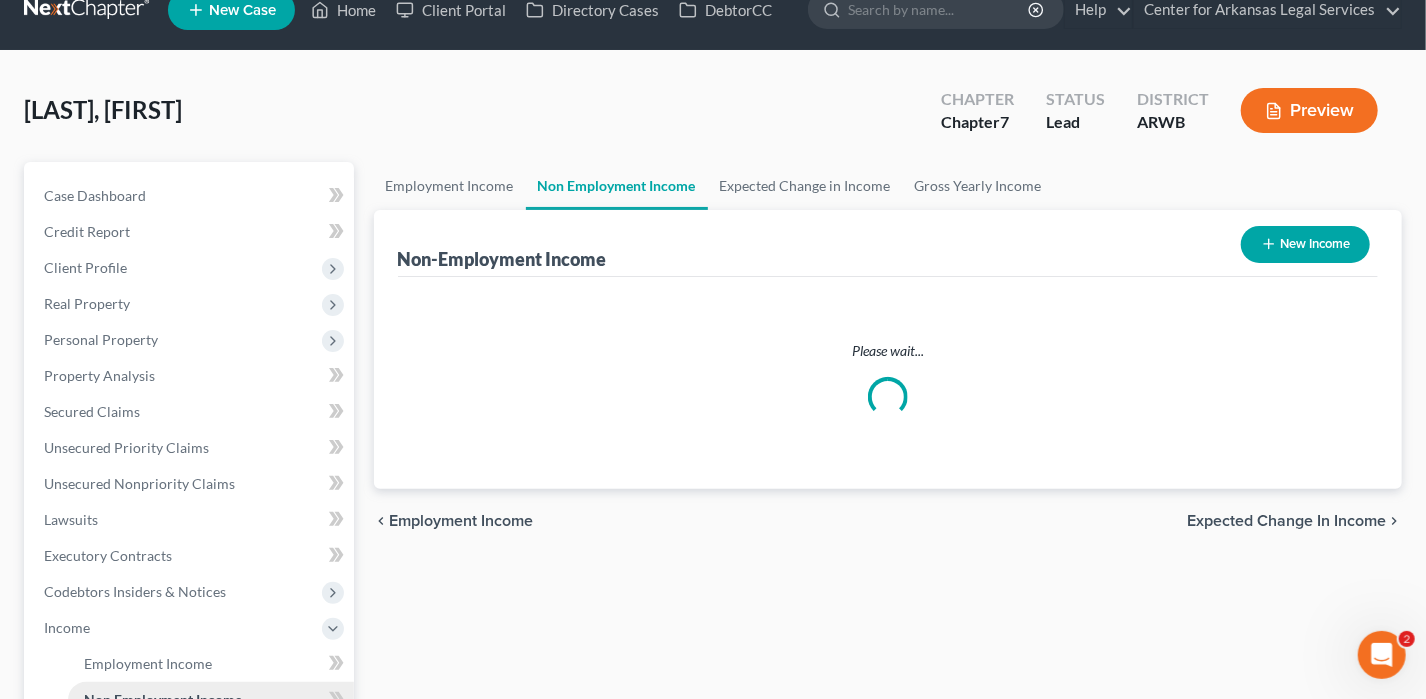 scroll, scrollTop: 0, scrollLeft: 0, axis: both 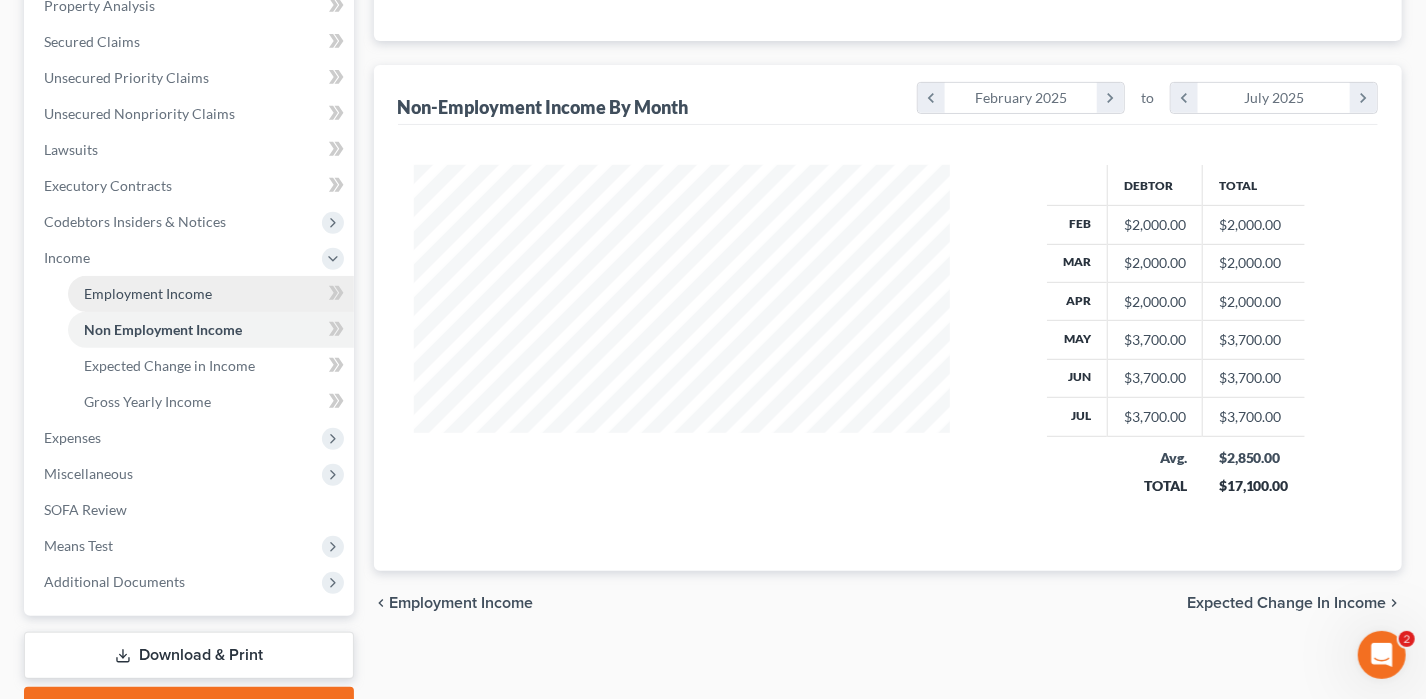click on "Employment Income" at bounding box center [148, 293] 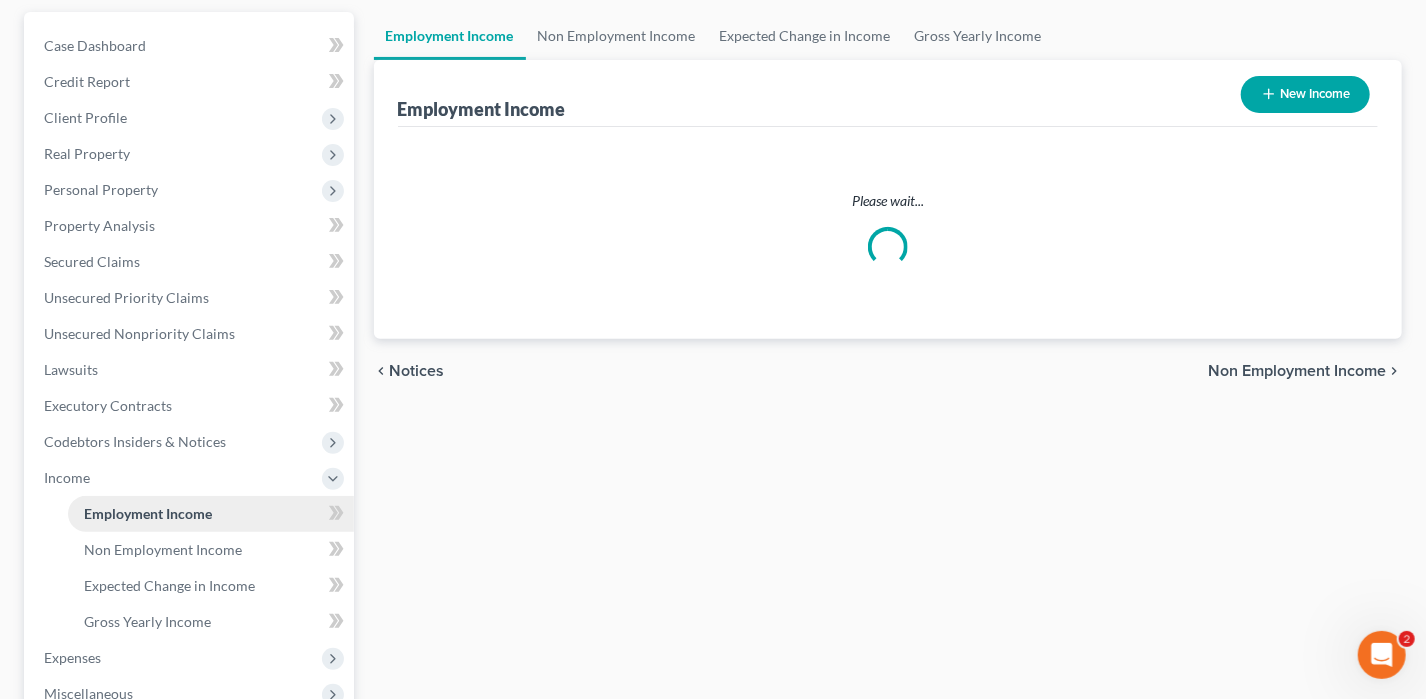 scroll, scrollTop: 0, scrollLeft: 0, axis: both 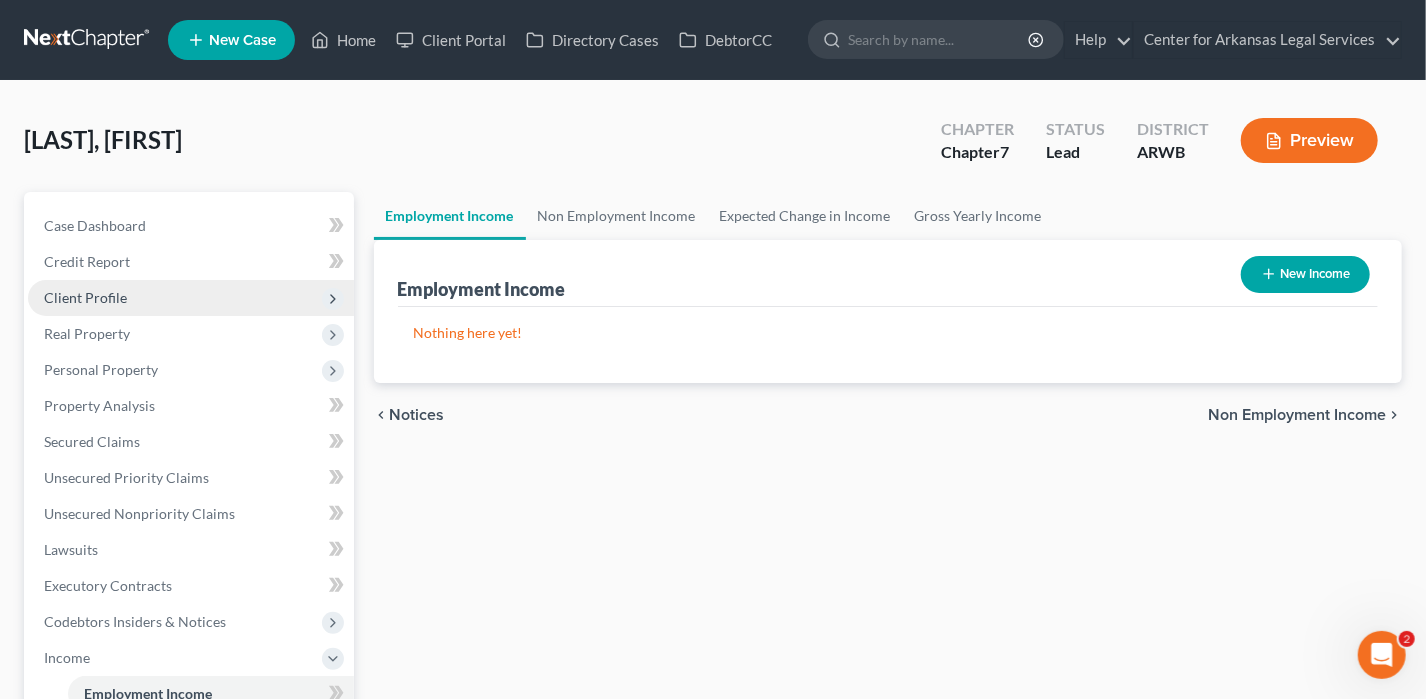 click on "Client Profile" at bounding box center [191, 298] 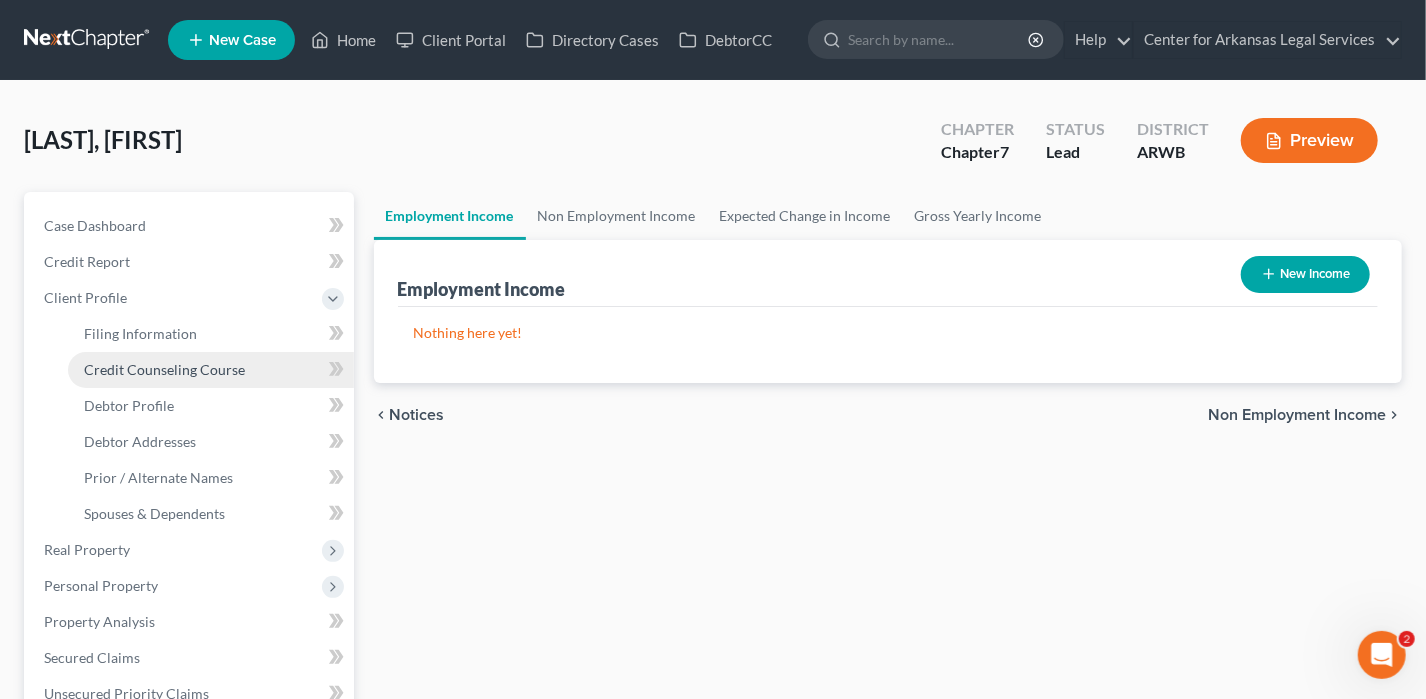 click on "Credit Counseling Course" at bounding box center (164, 369) 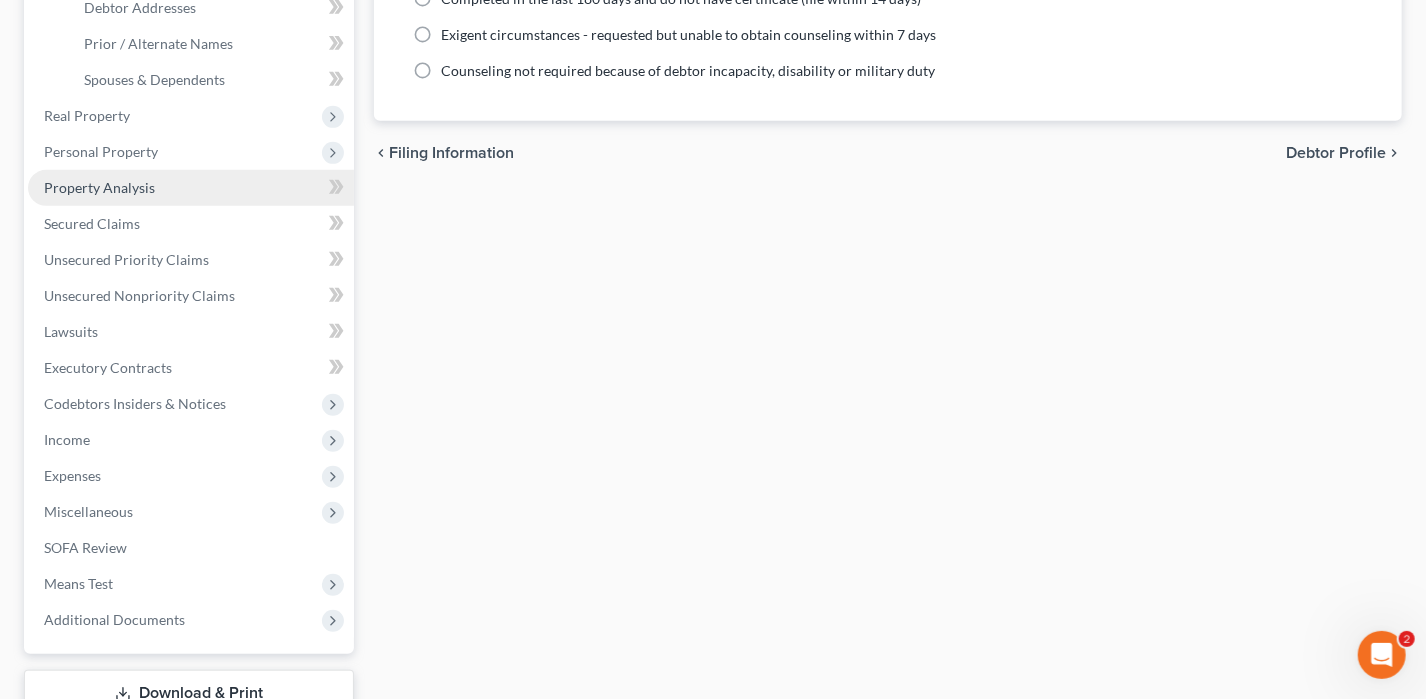 scroll, scrollTop: 400, scrollLeft: 0, axis: vertical 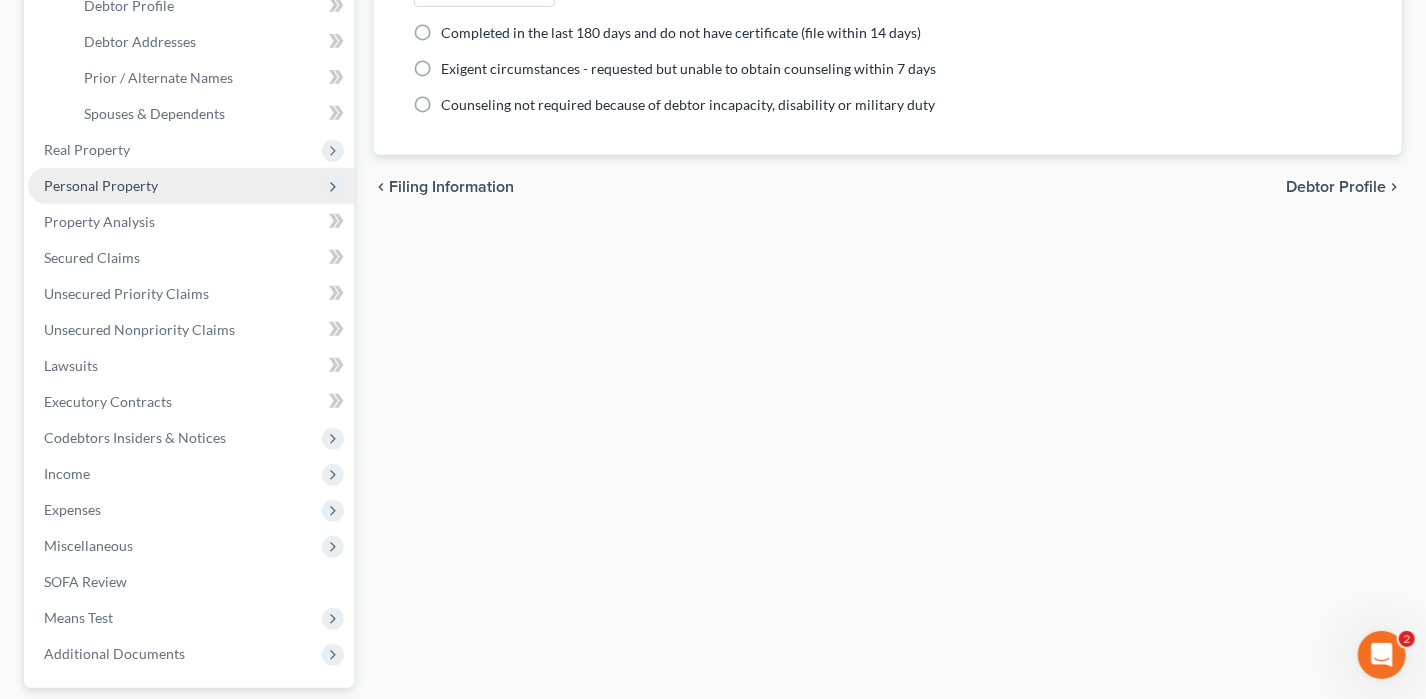 click on "Personal Property" at bounding box center (101, 185) 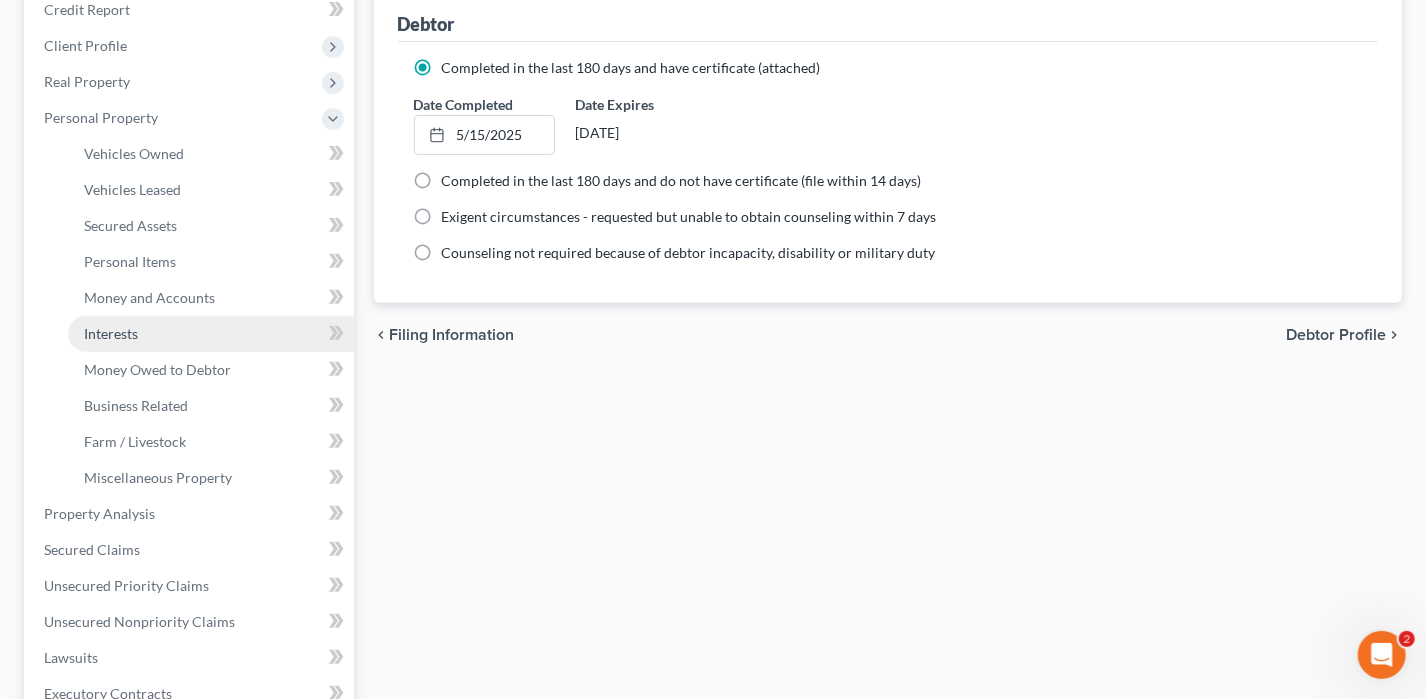 scroll, scrollTop: 100, scrollLeft: 0, axis: vertical 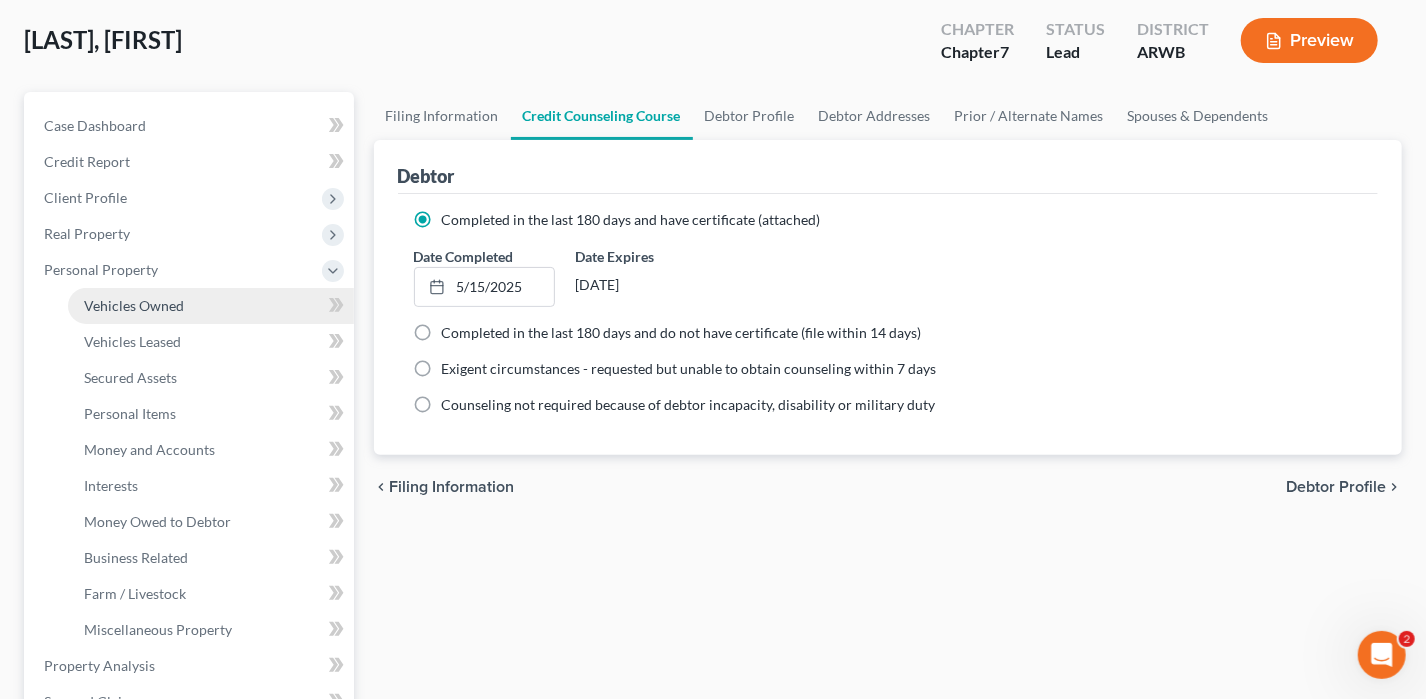 click on "Vehicles Owned" at bounding box center (134, 305) 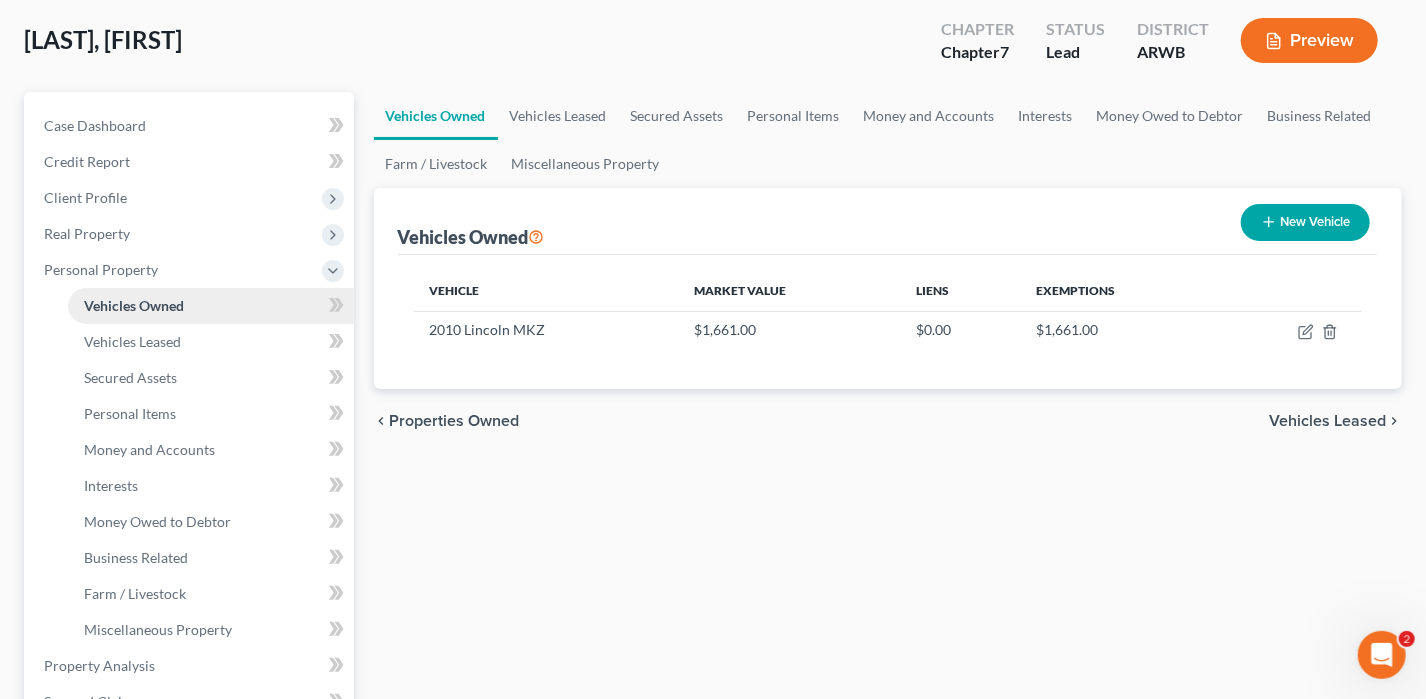 scroll, scrollTop: 0, scrollLeft: 0, axis: both 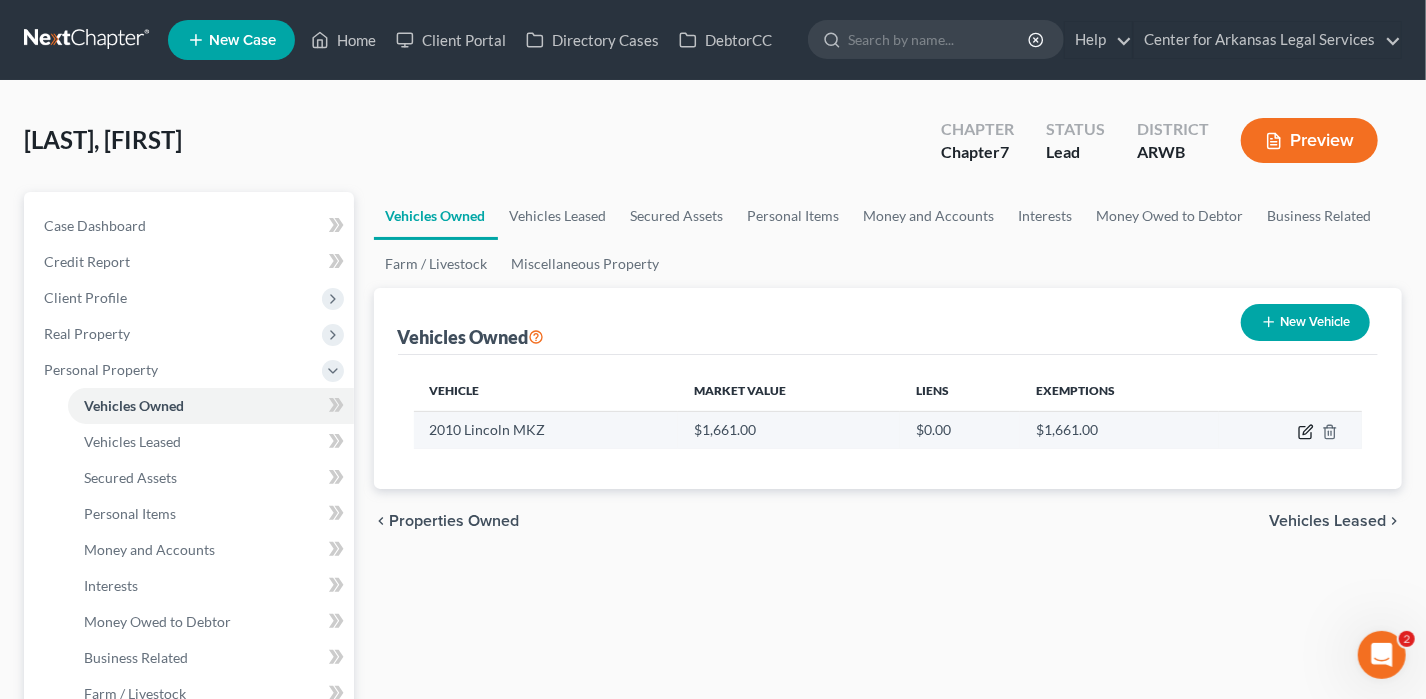 click 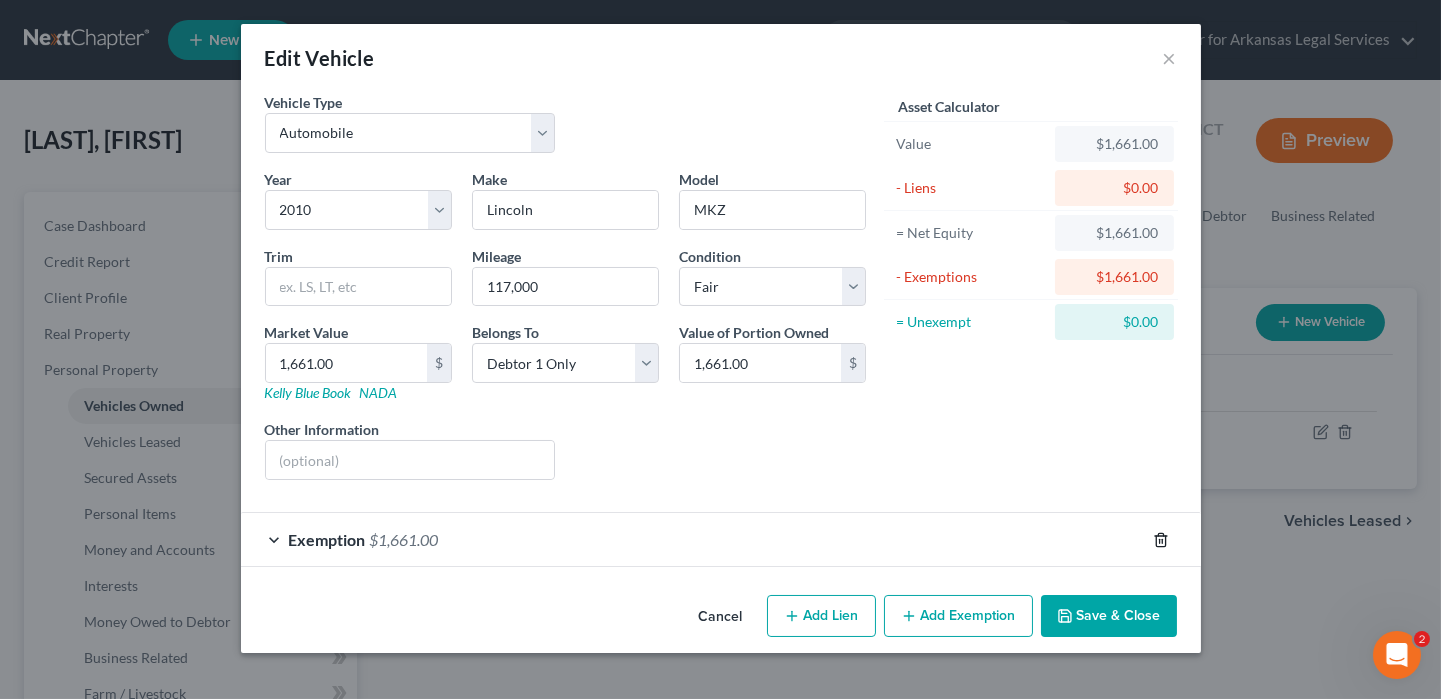 click 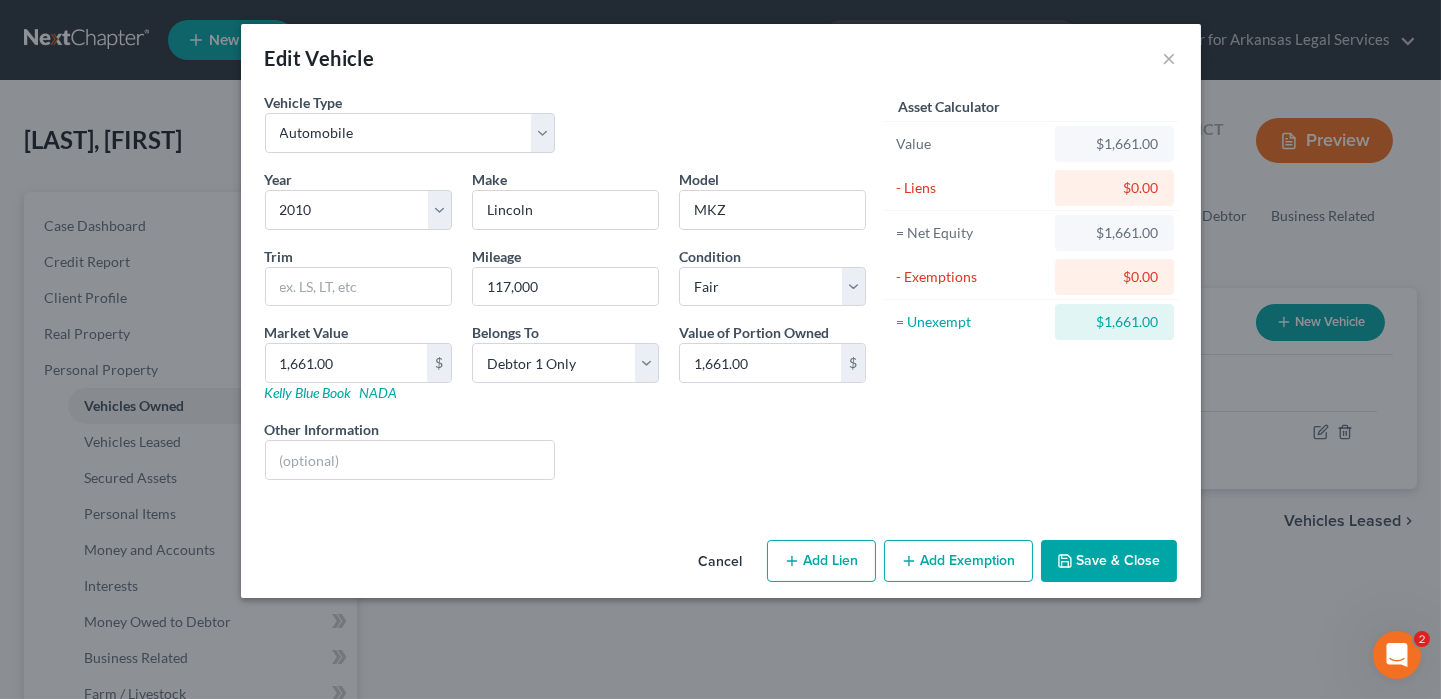 click on "Save & Close" at bounding box center (1109, 561) 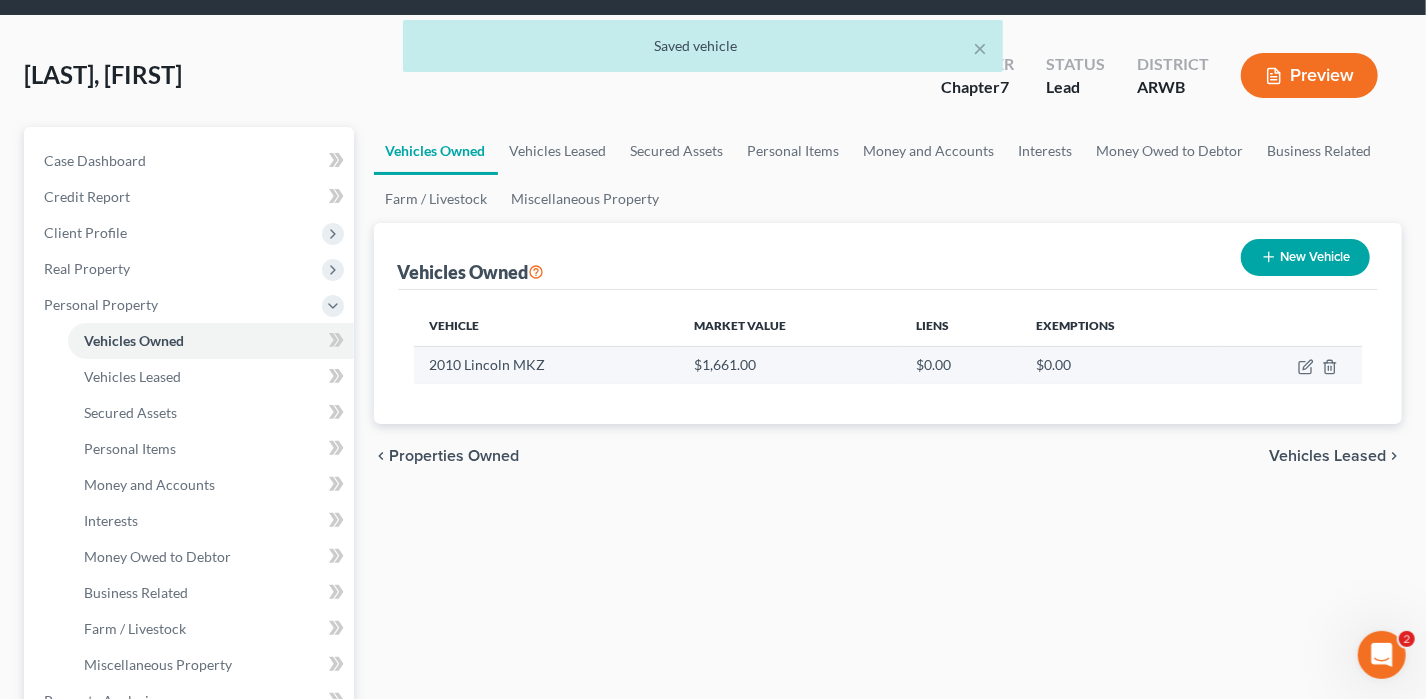 scroll, scrollTop: 100, scrollLeft: 0, axis: vertical 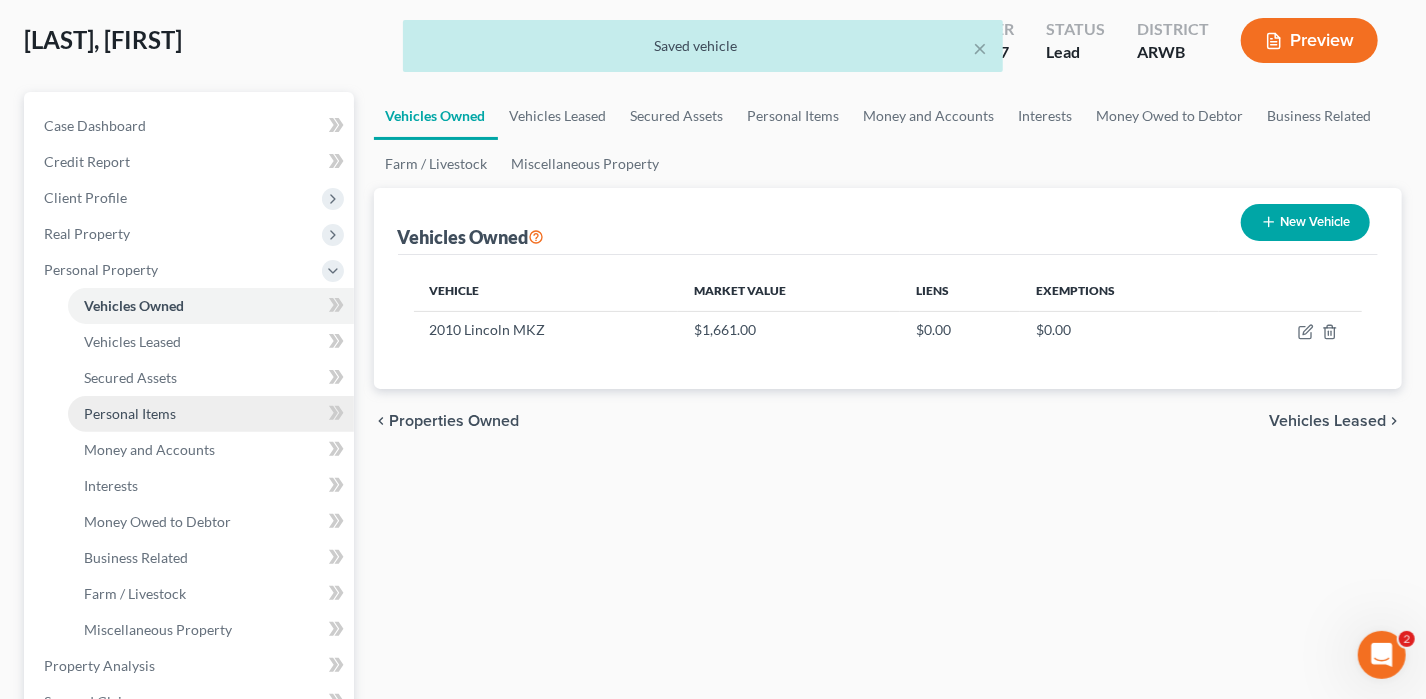 click on "Personal Items" at bounding box center [130, 413] 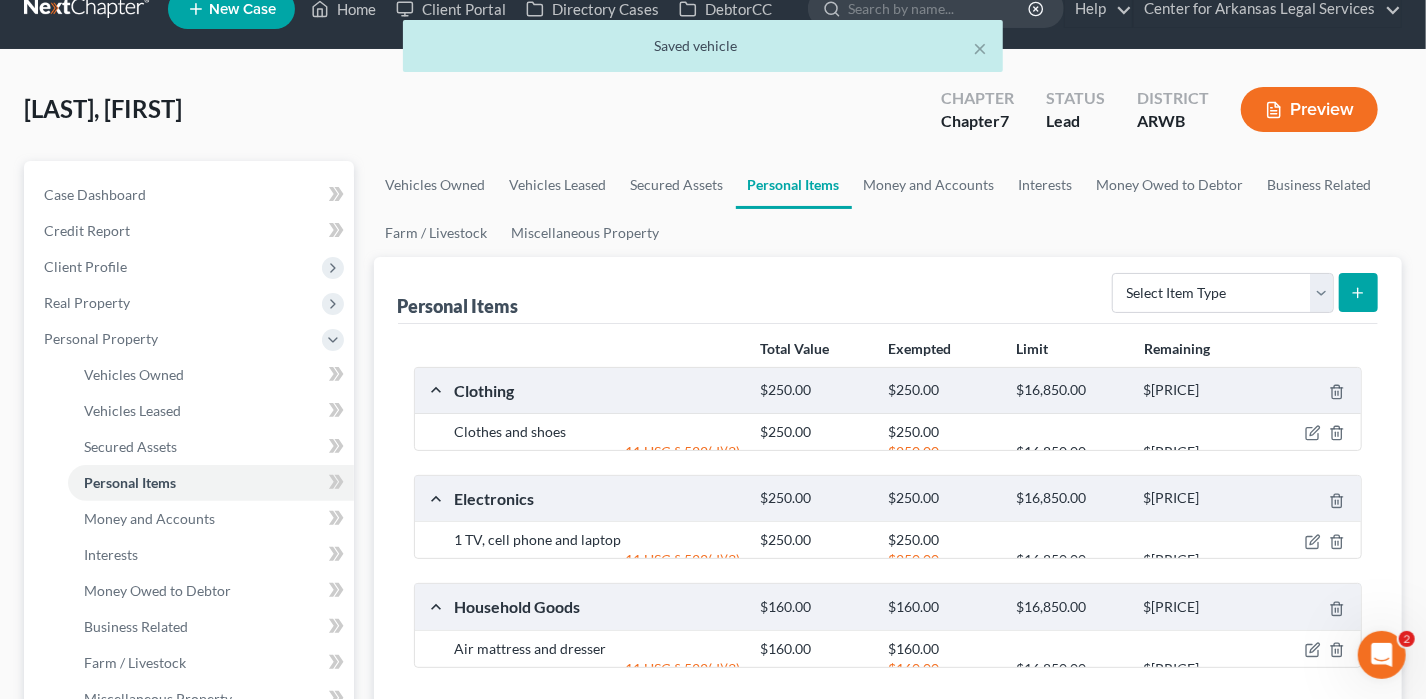 scroll, scrollTop: 0, scrollLeft: 0, axis: both 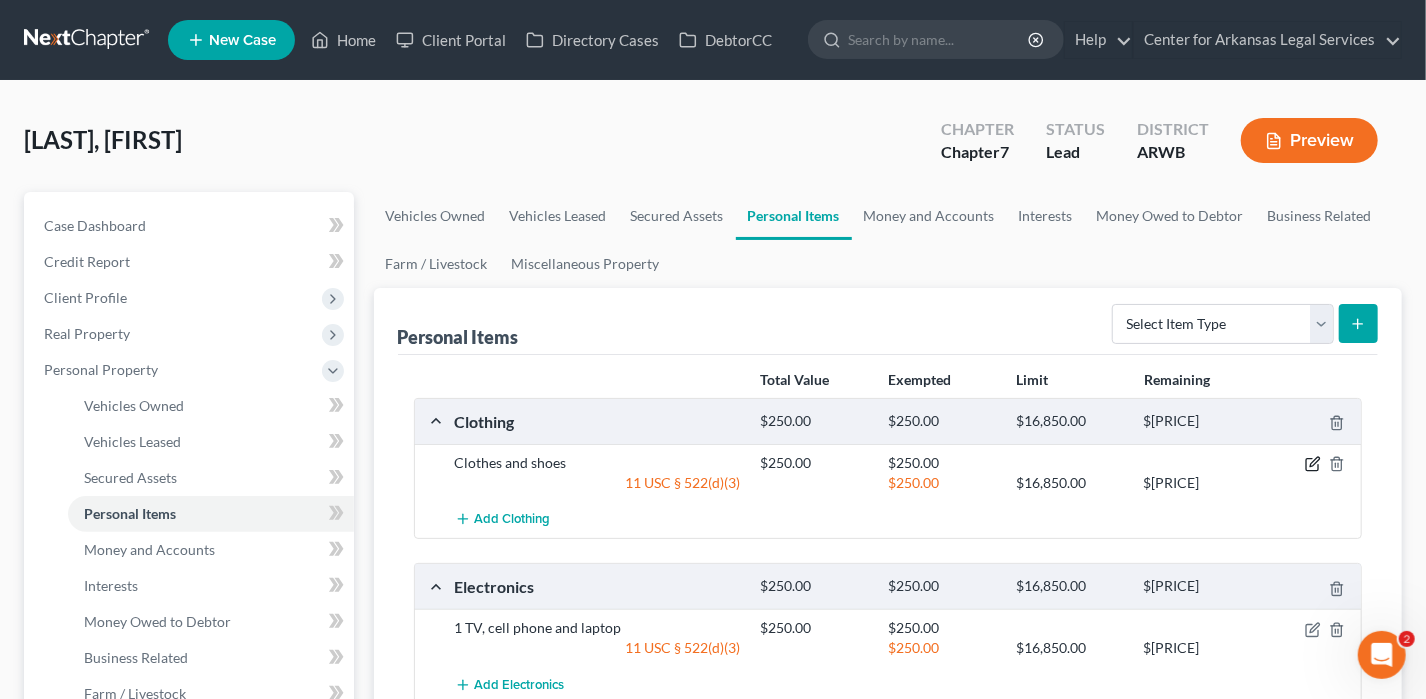 click 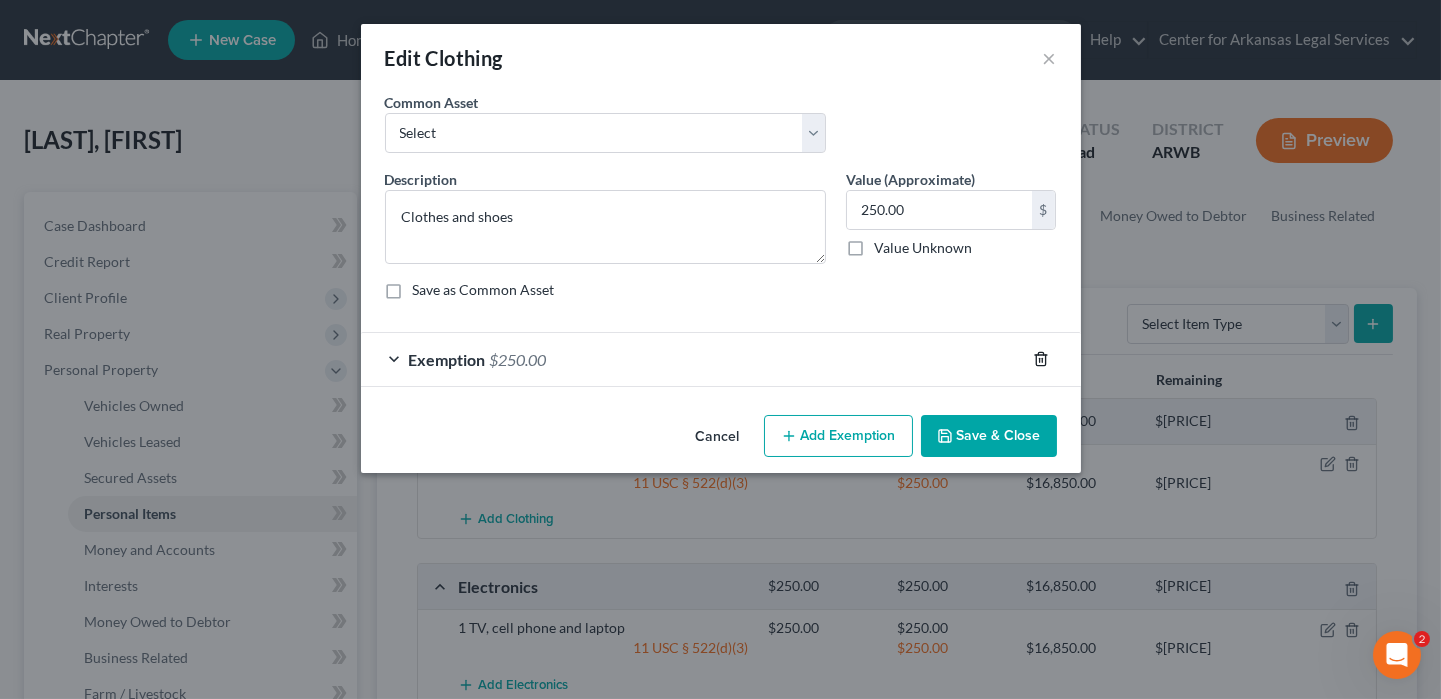 click 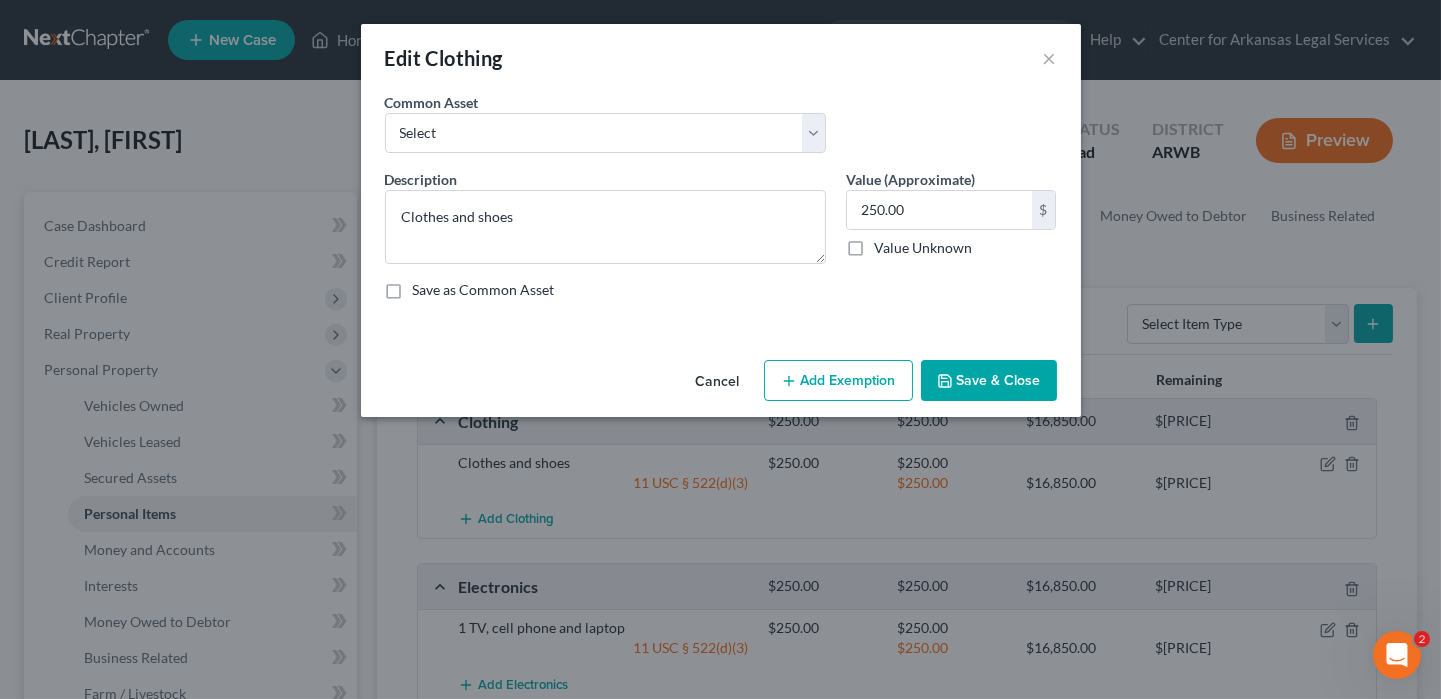 click on "Save & Close" at bounding box center [989, 381] 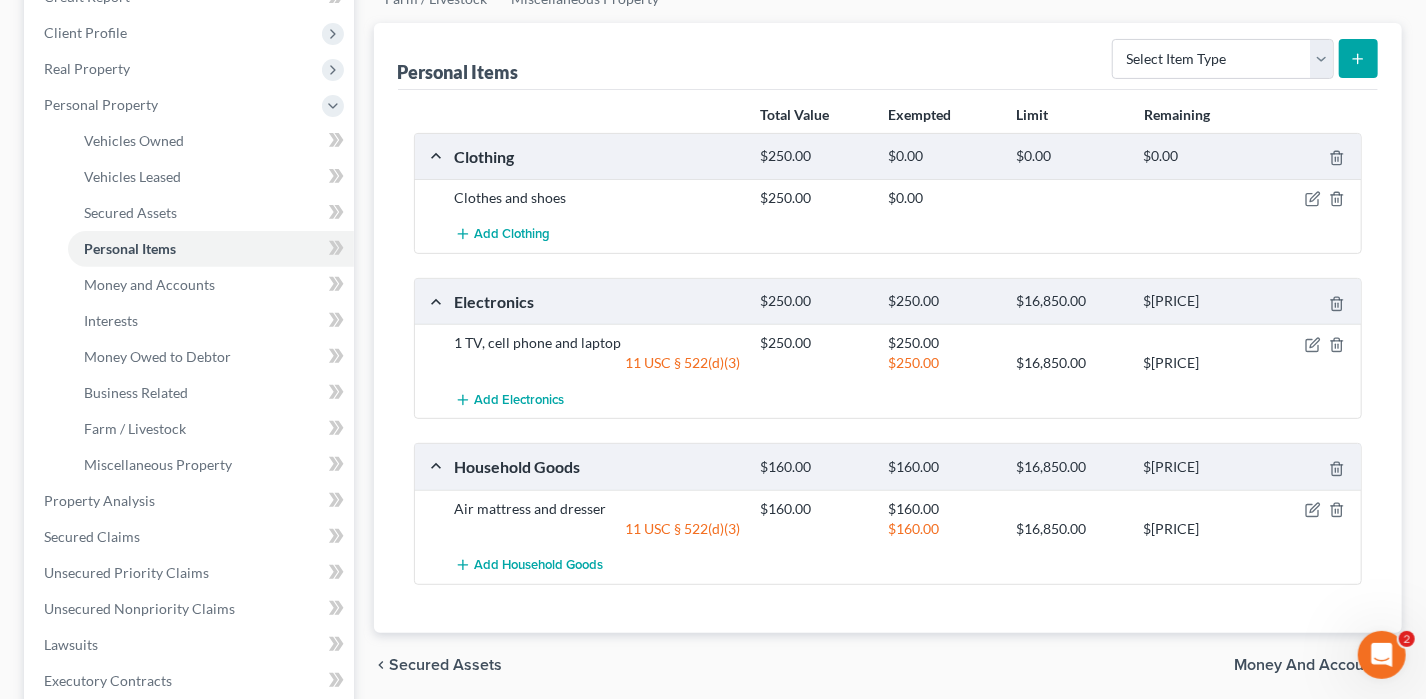 scroll, scrollTop: 300, scrollLeft: 0, axis: vertical 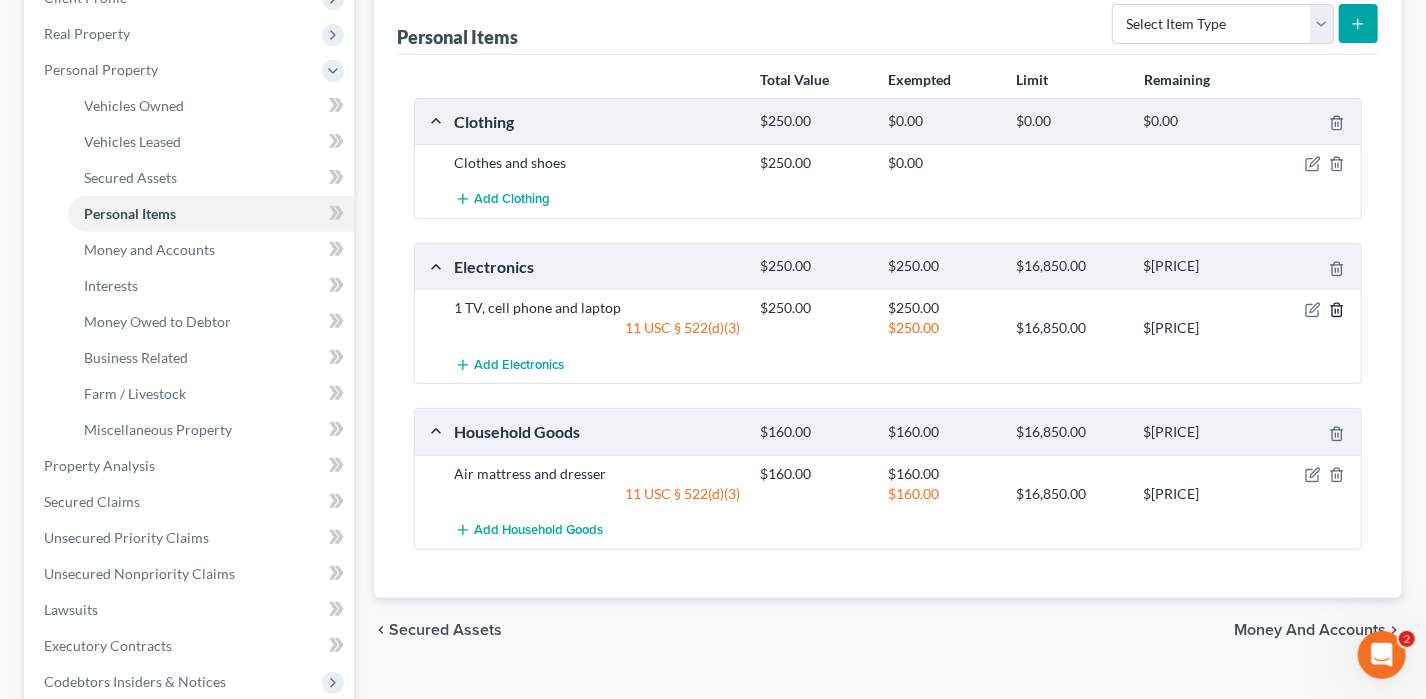 click 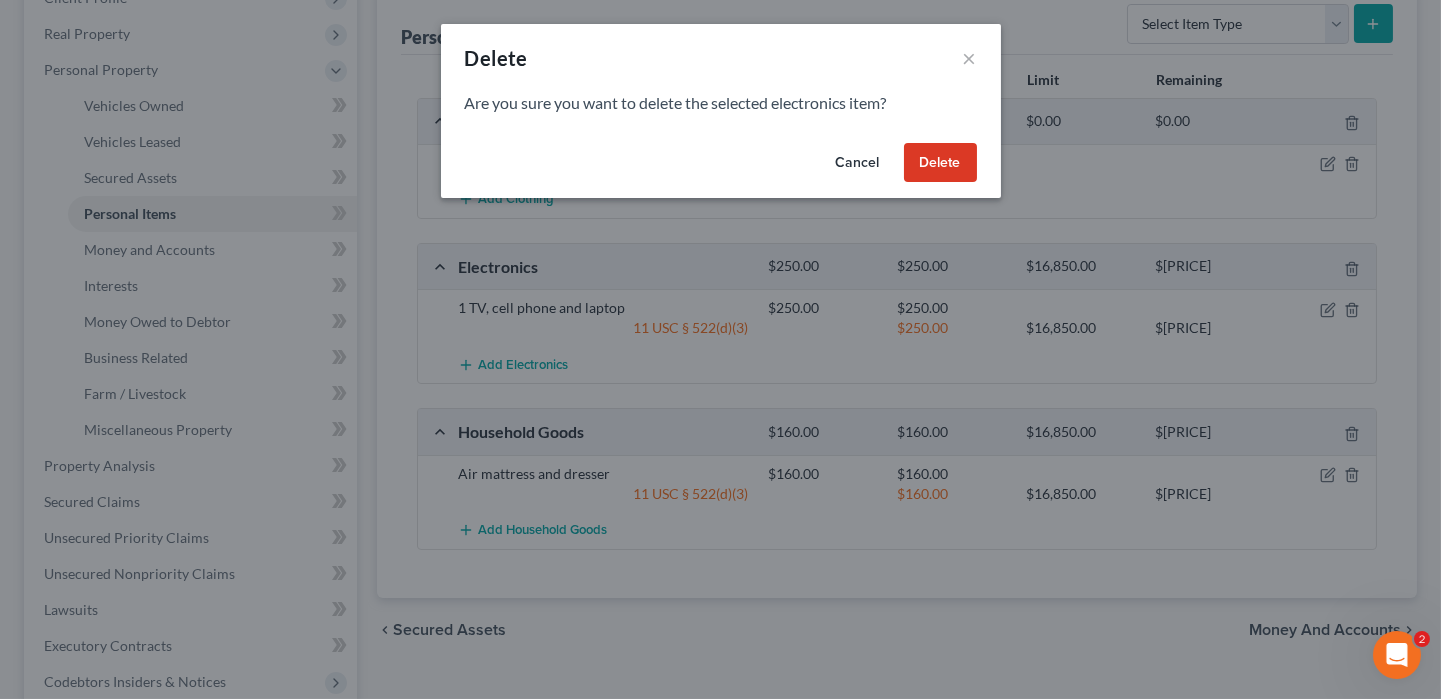click on "Cancel" at bounding box center [858, 163] 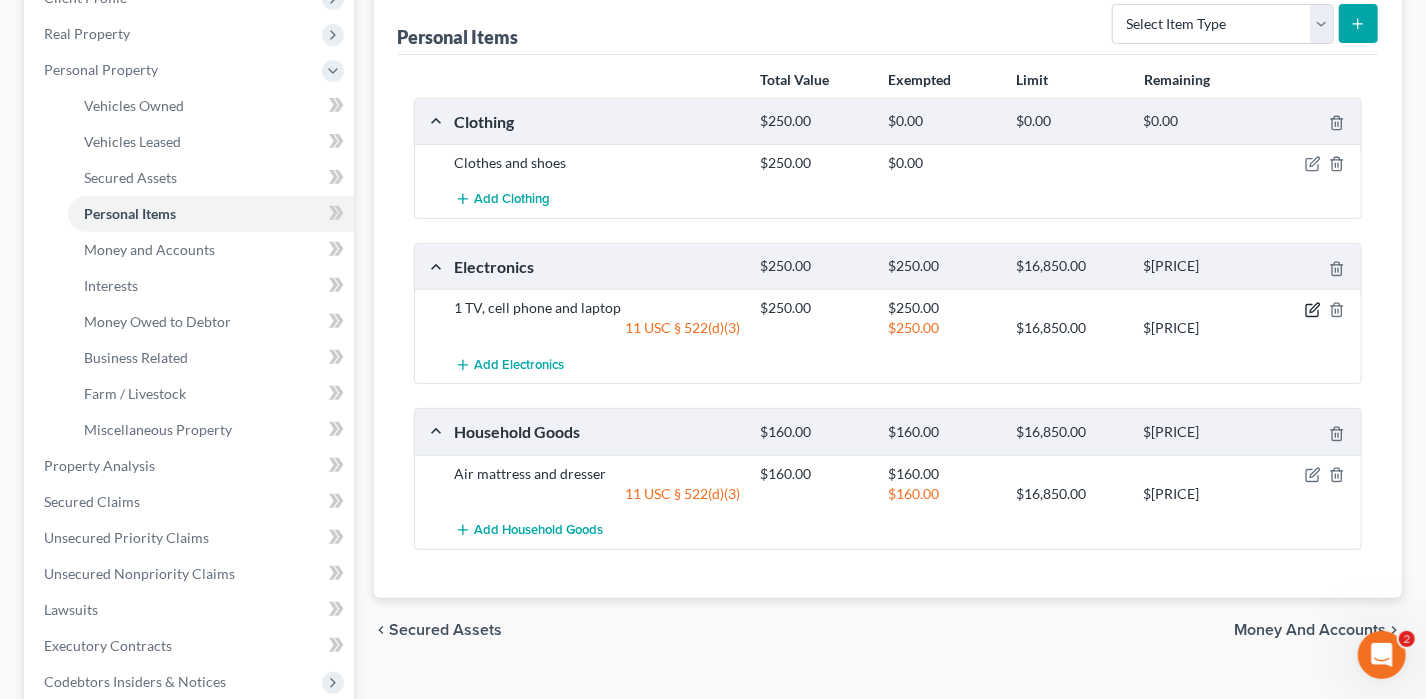 click 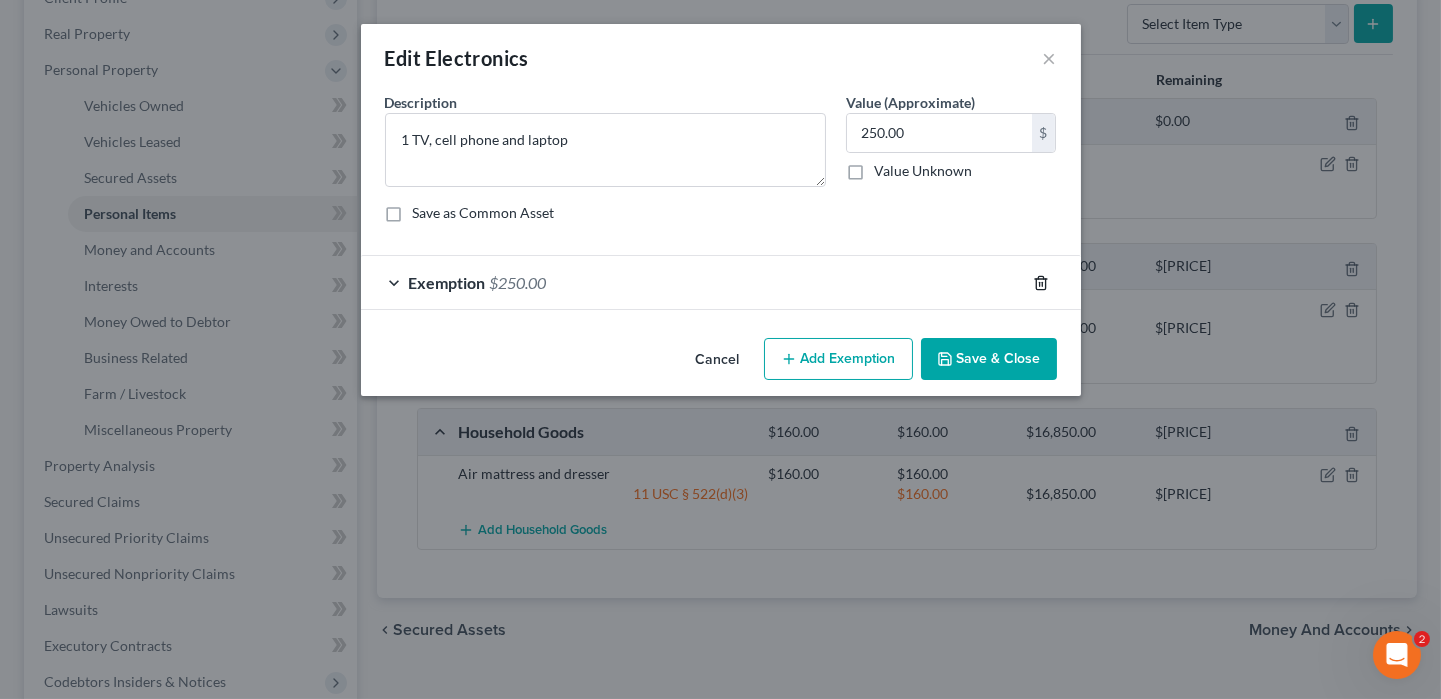 click 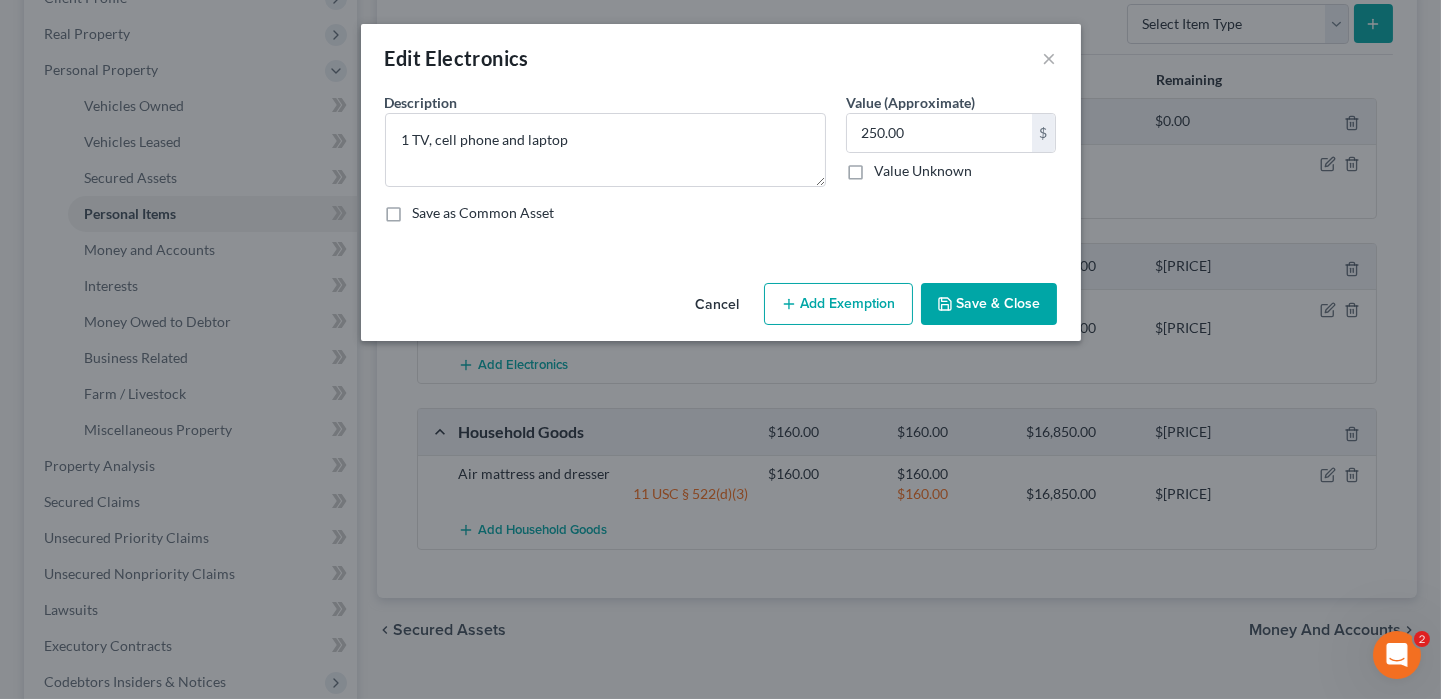 click on "Save & Close" at bounding box center [989, 304] 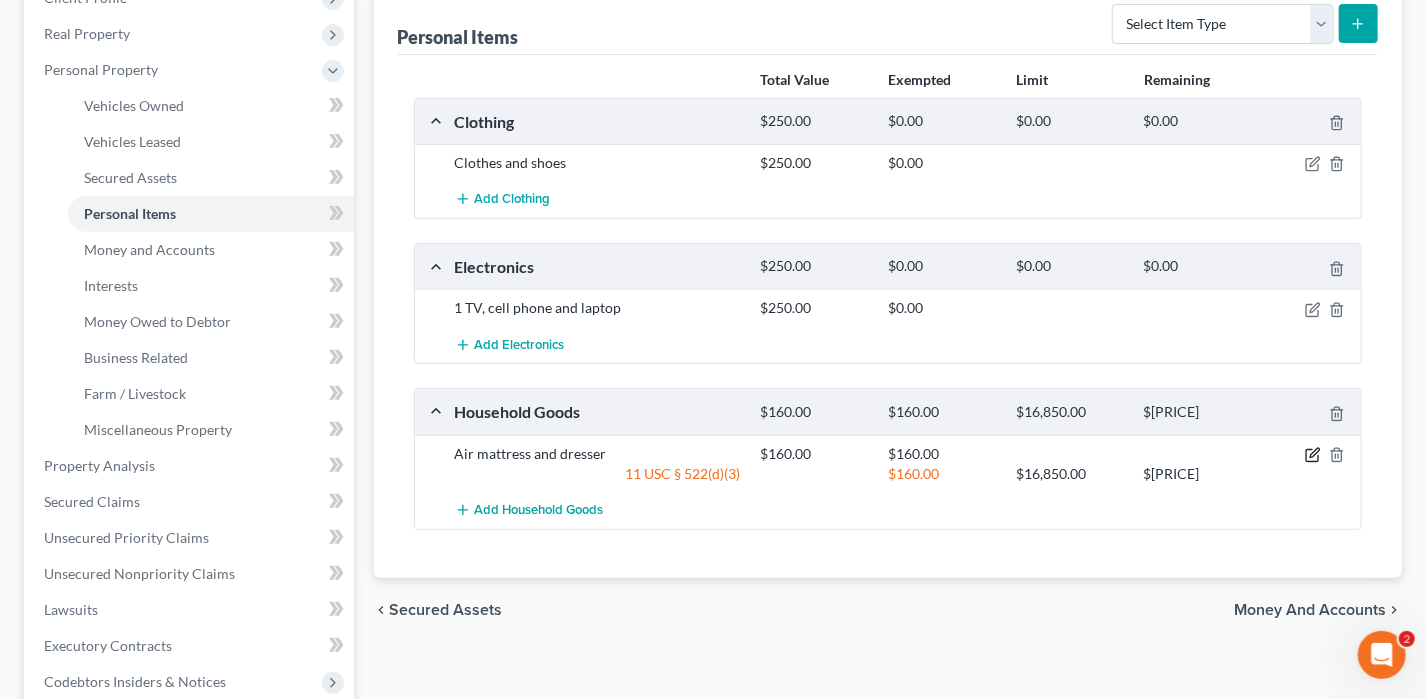 click 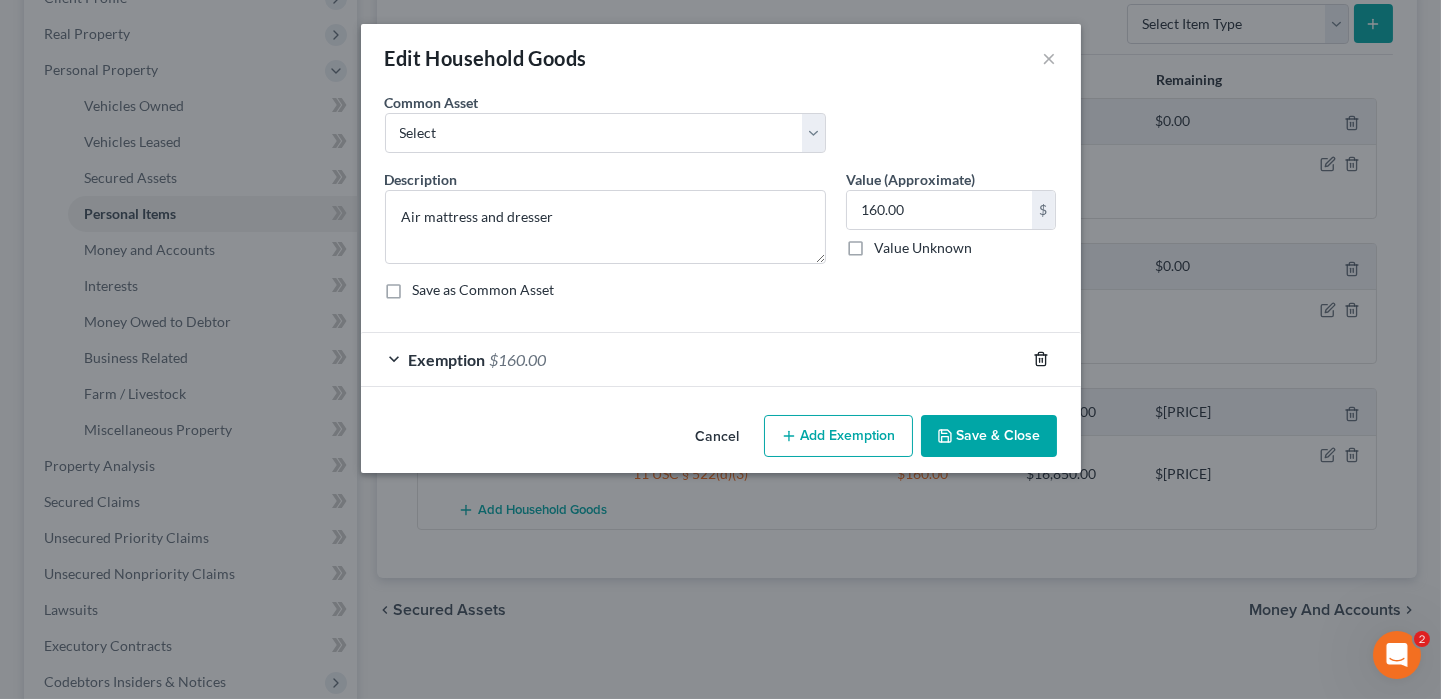 click 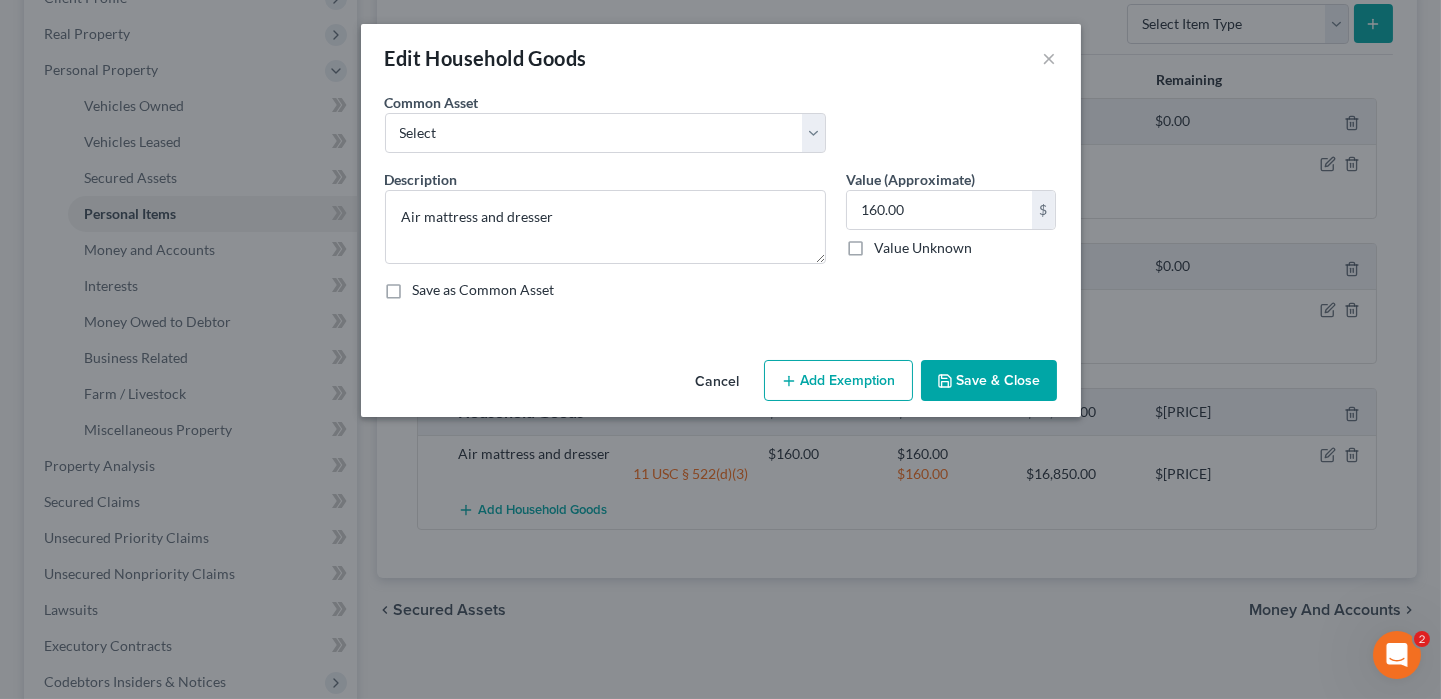 click on "Save & Close" at bounding box center [989, 381] 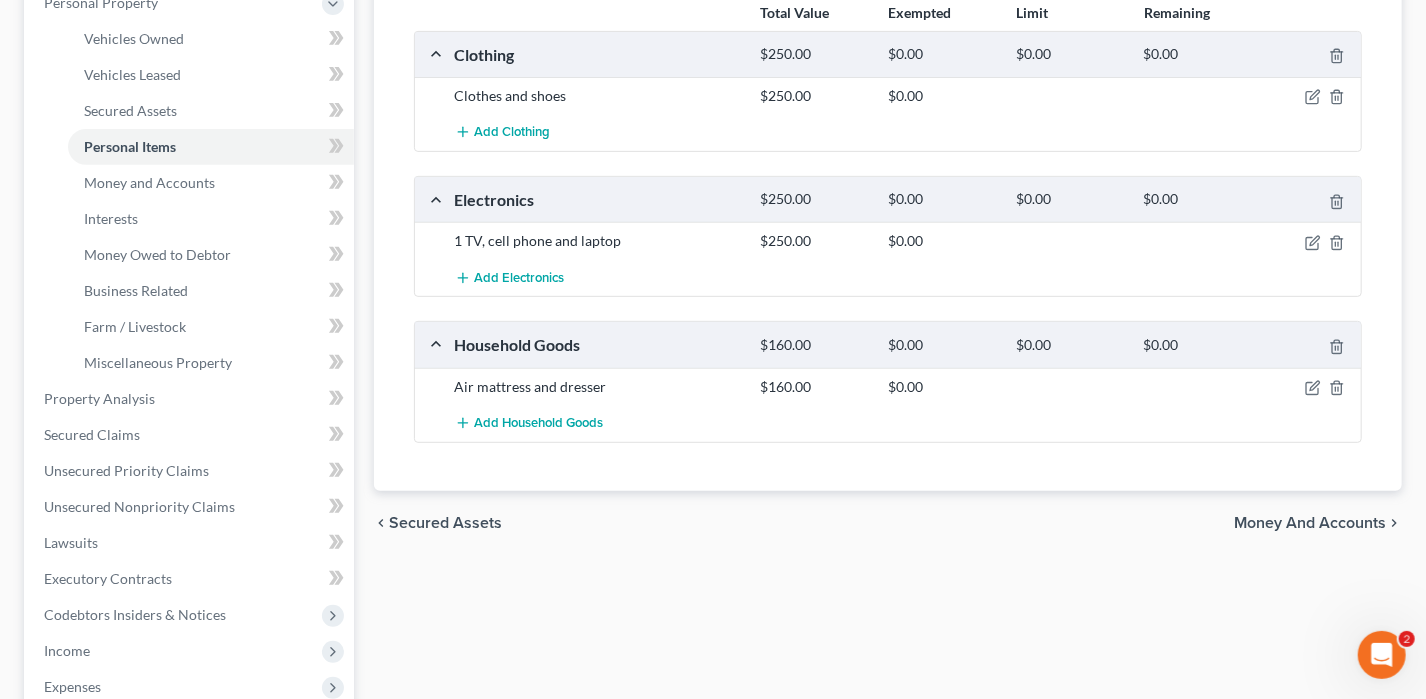 scroll, scrollTop: 400, scrollLeft: 0, axis: vertical 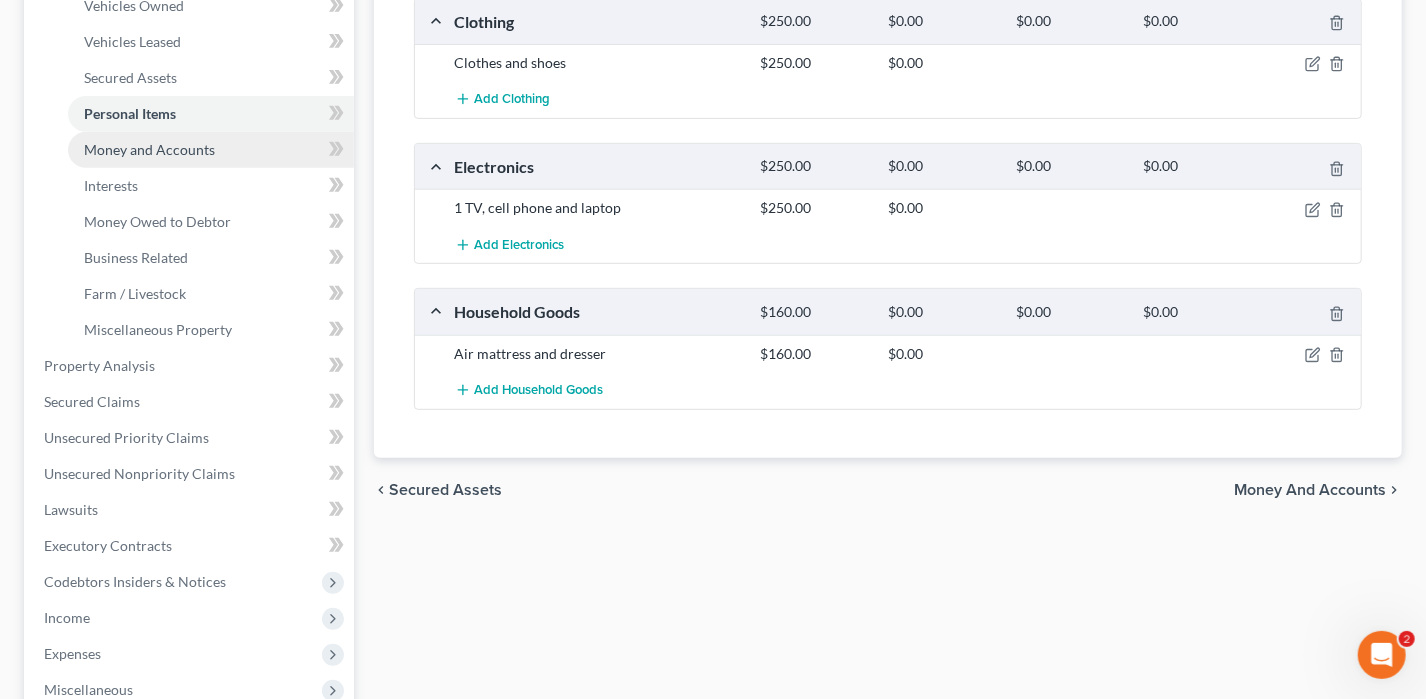 click on "Money and Accounts" at bounding box center [211, 150] 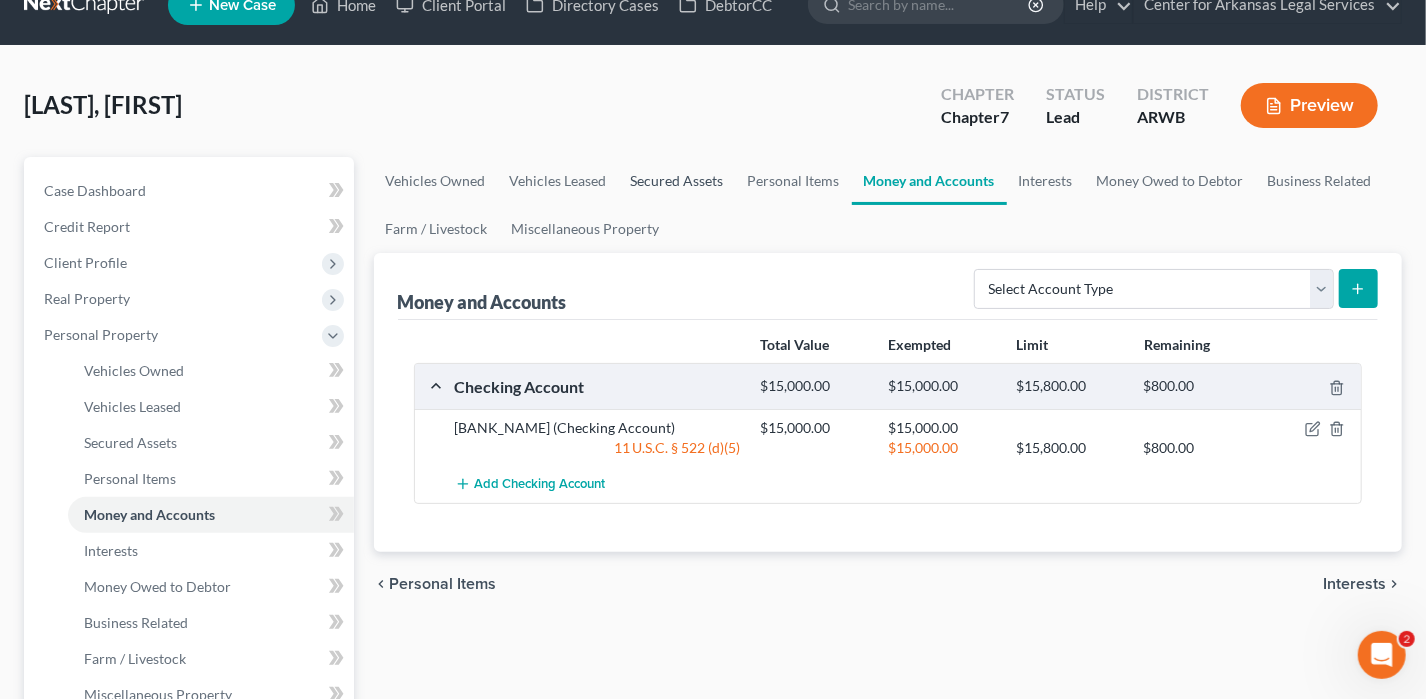 scroll, scrollTop: 0, scrollLeft: 0, axis: both 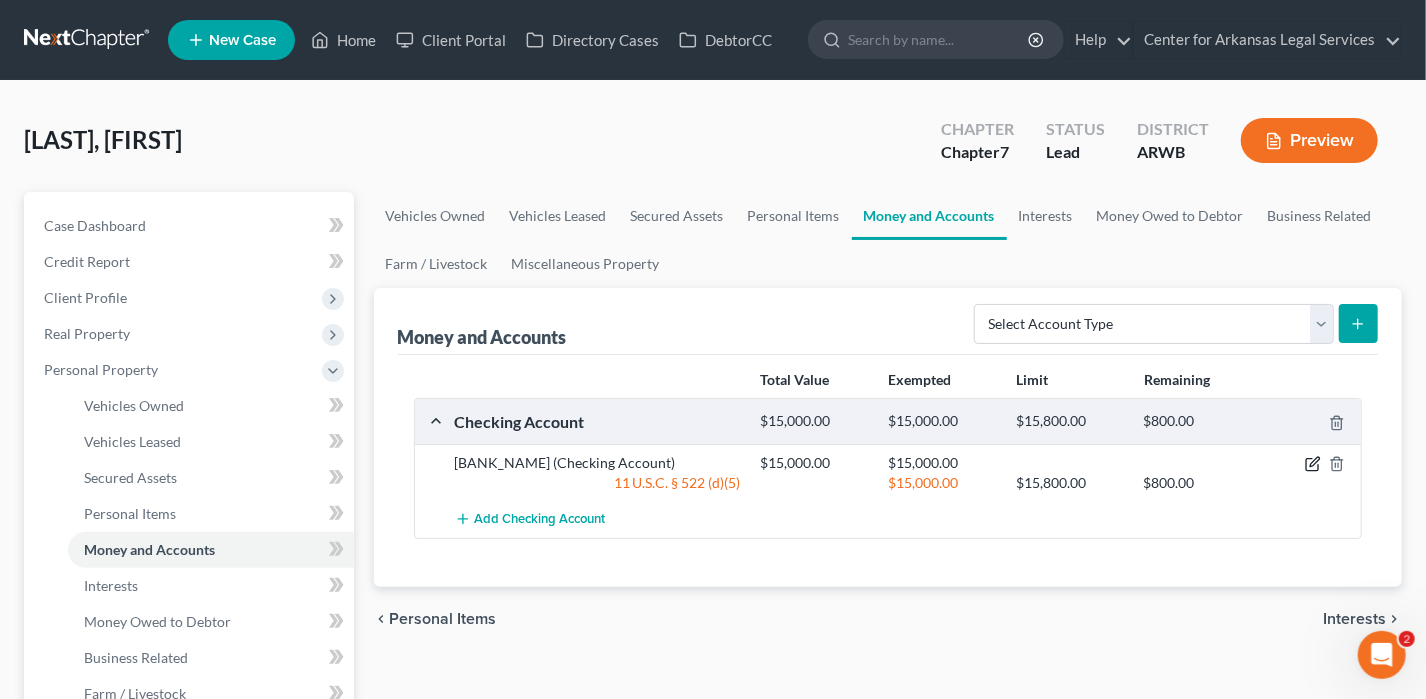 click 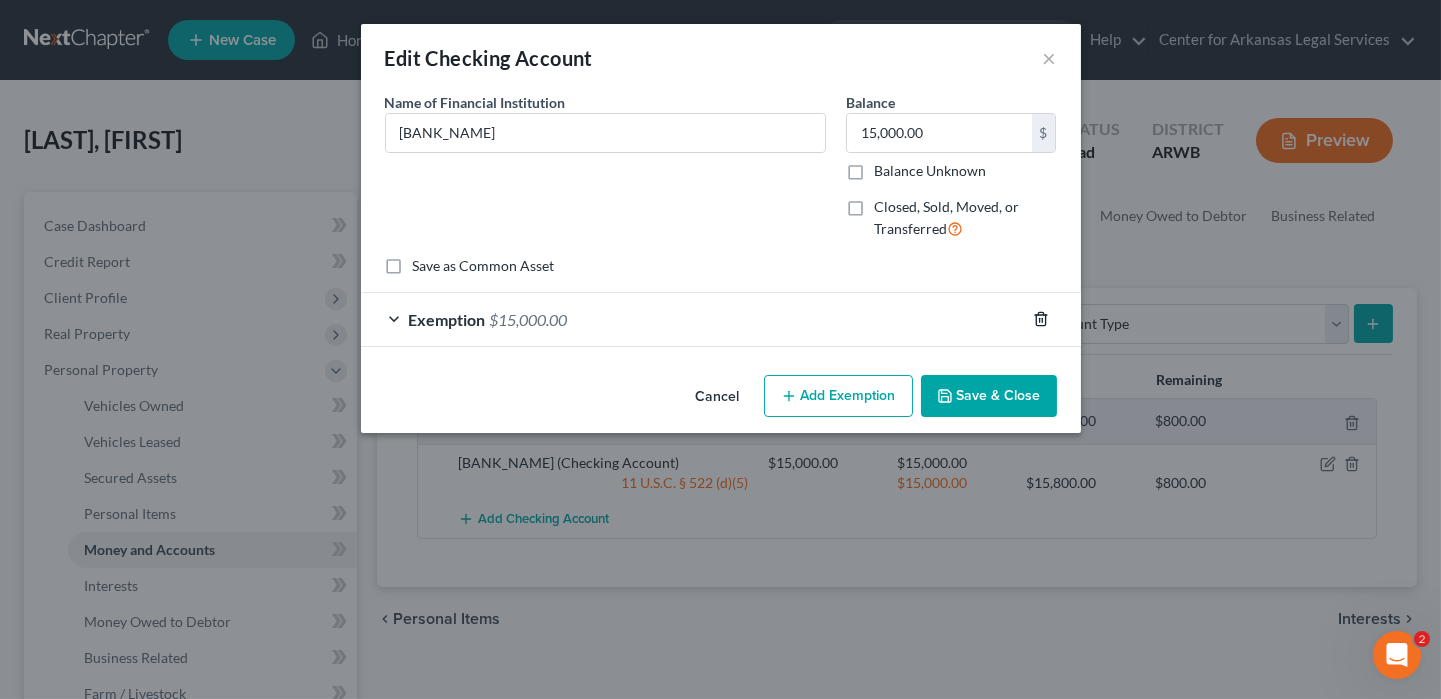 click 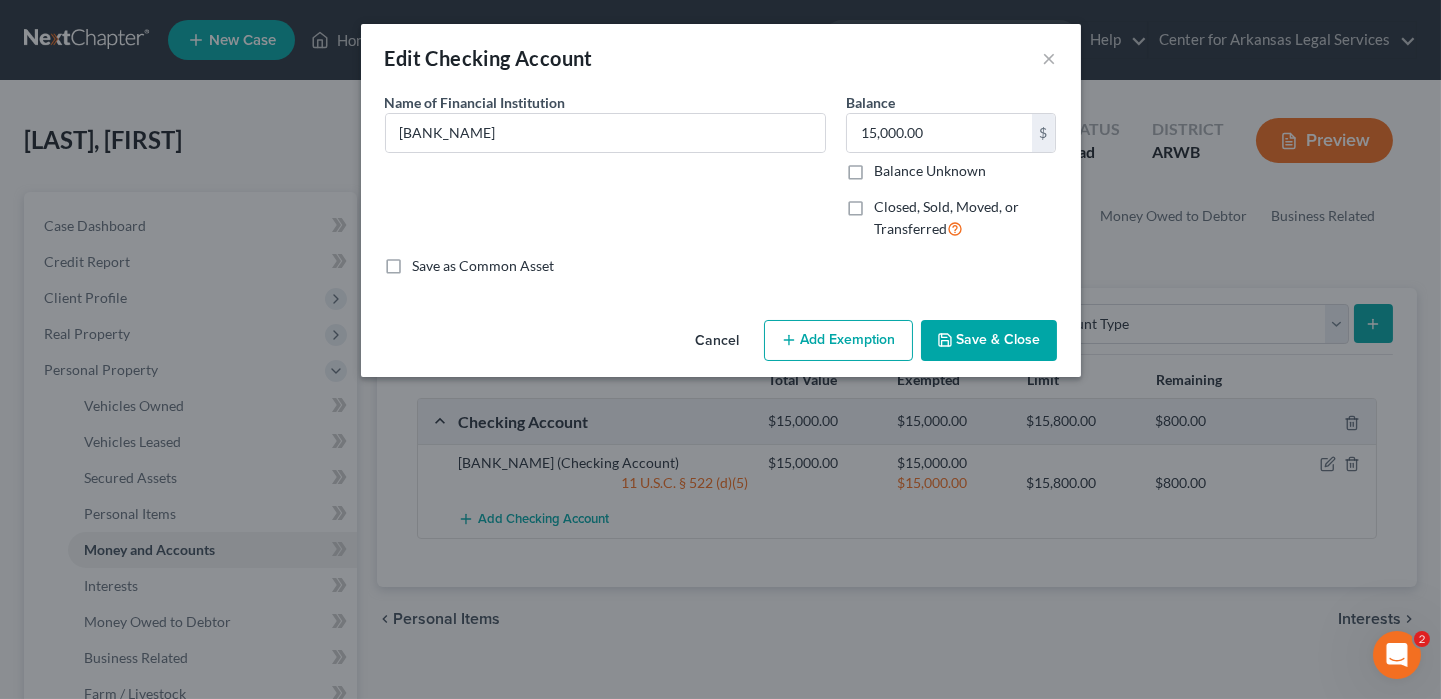 click on "Save & Close" at bounding box center (989, 341) 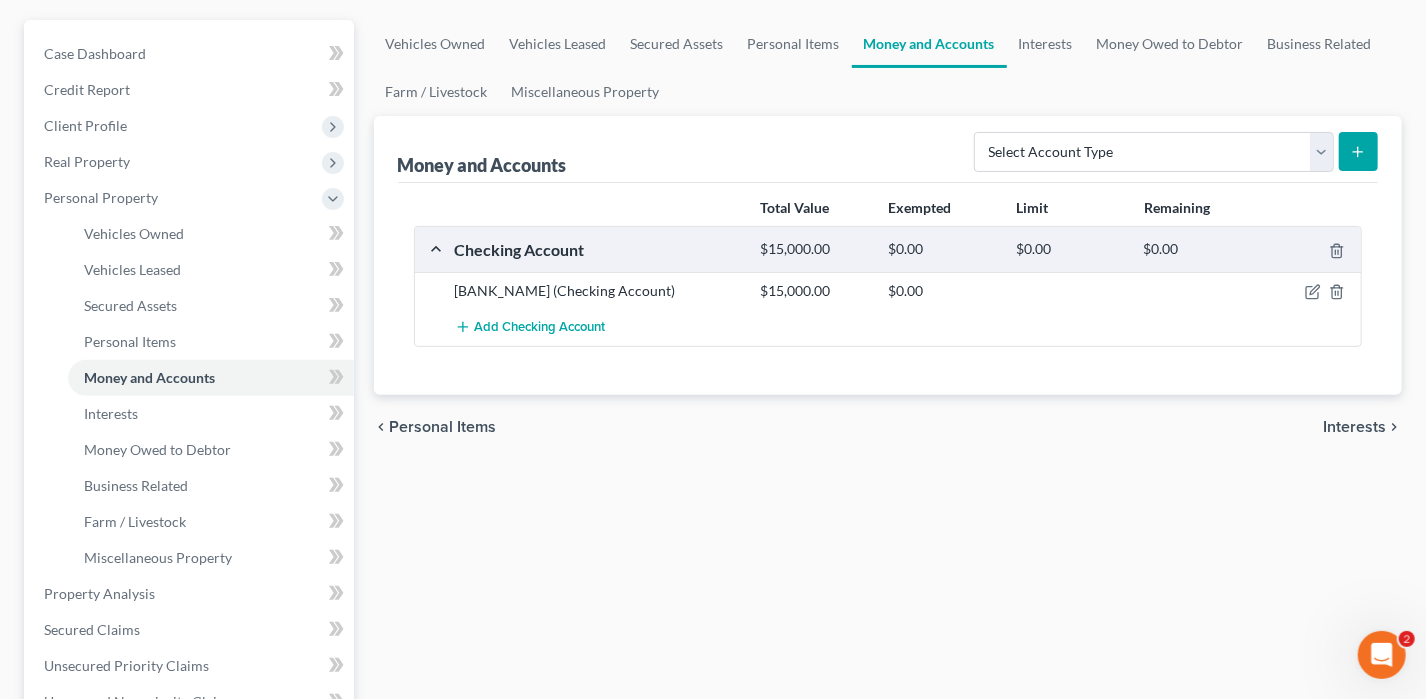 scroll, scrollTop: 200, scrollLeft: 0, axis: vertical 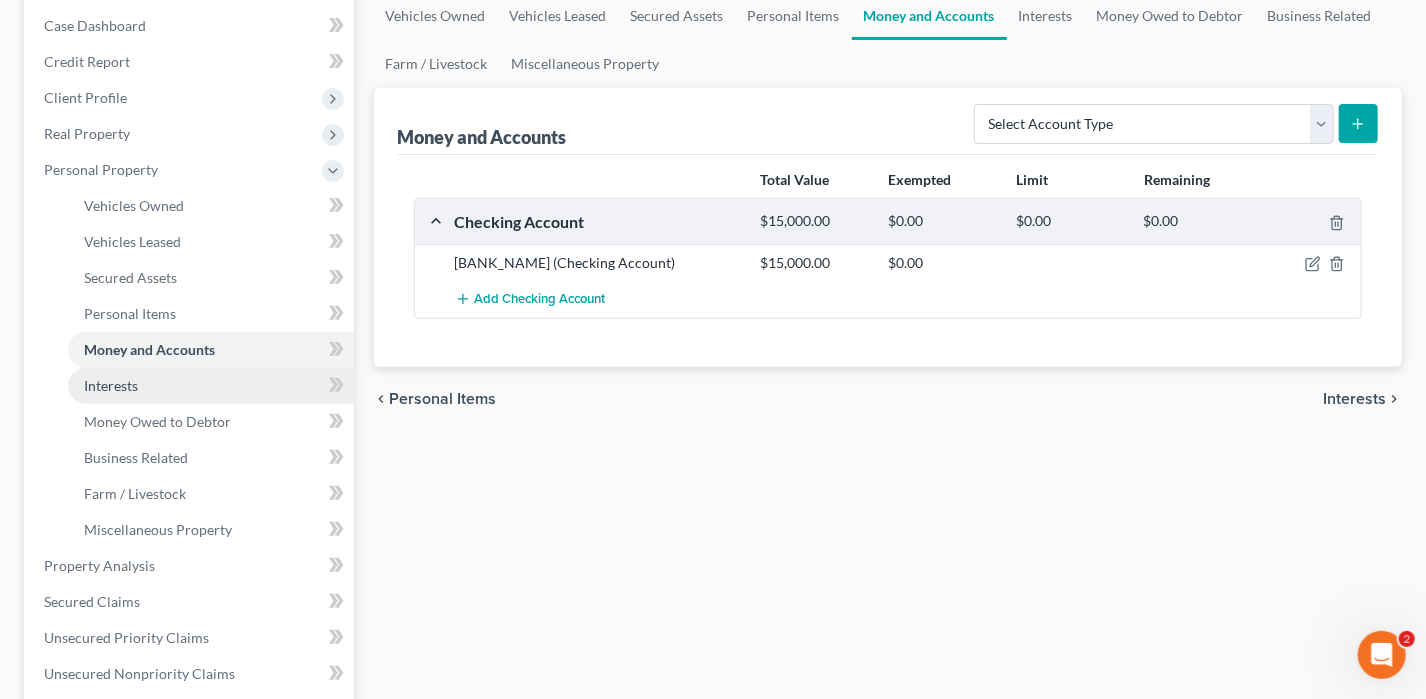 click on "Interests" at bounding box center (111, 385) 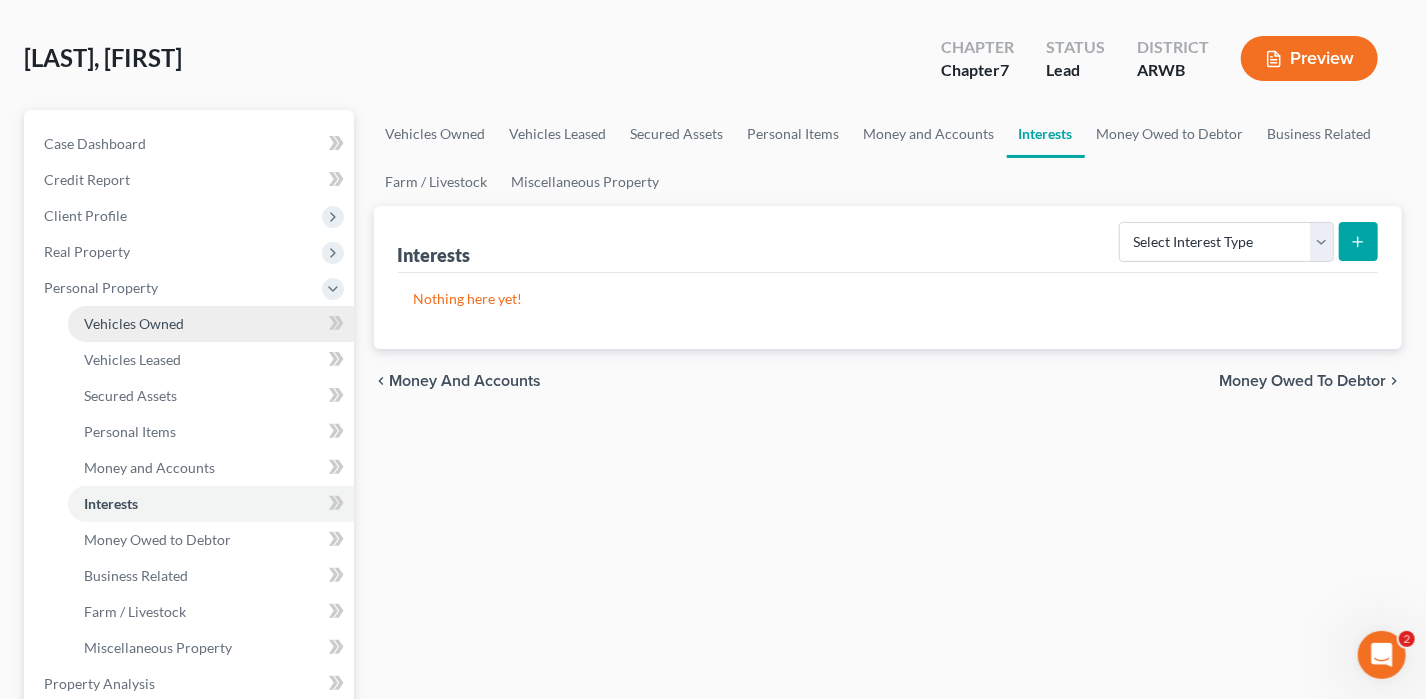 scroll, scrollTop: 200, scrollLeft: 0, axis: vertical 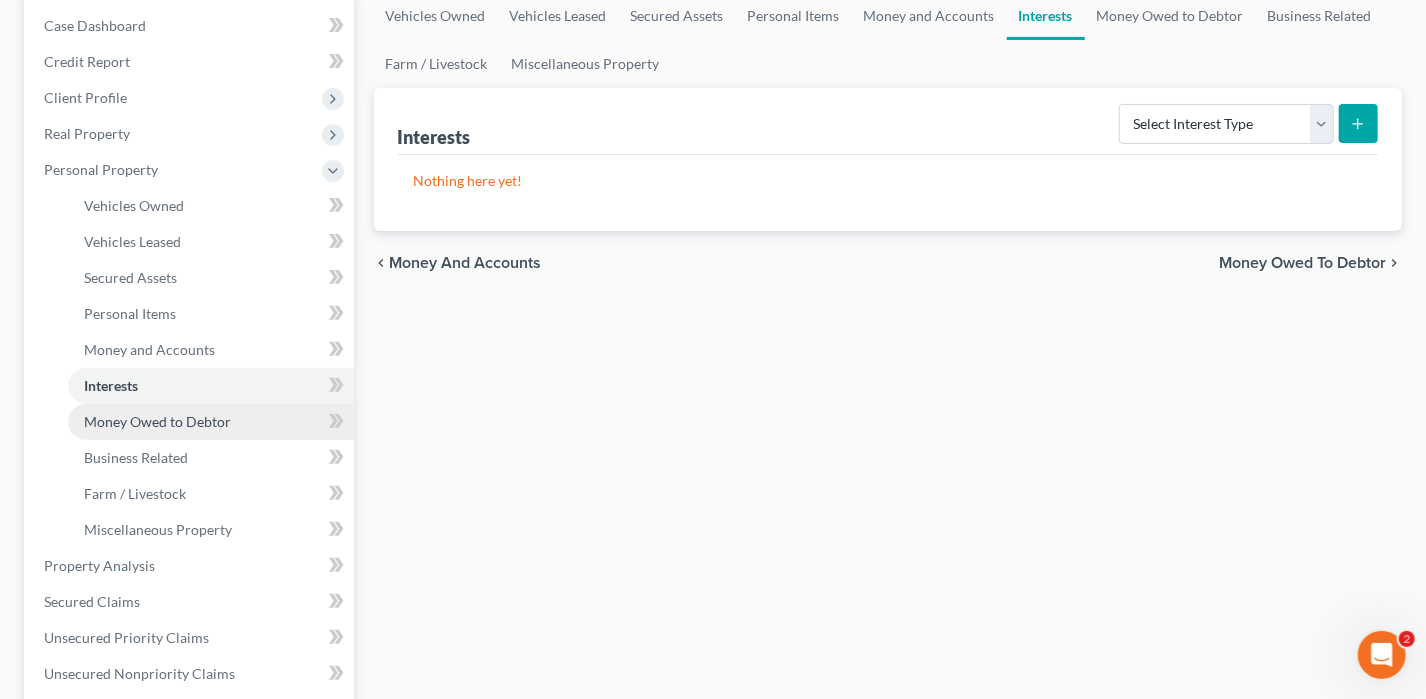 click on "Money Owed to Debtor" at bounding box center (157, 421) 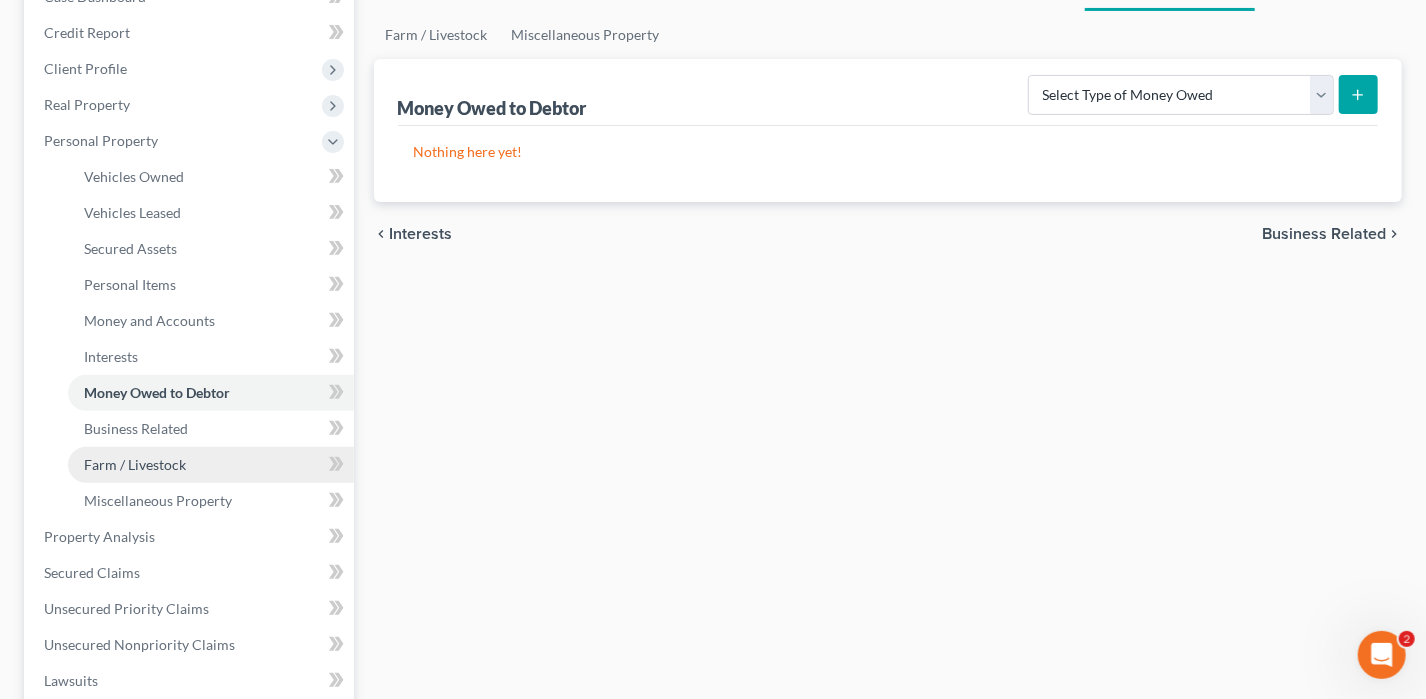 scroll, scrollTop: 100, scrollLeft: 0, axis: vertical 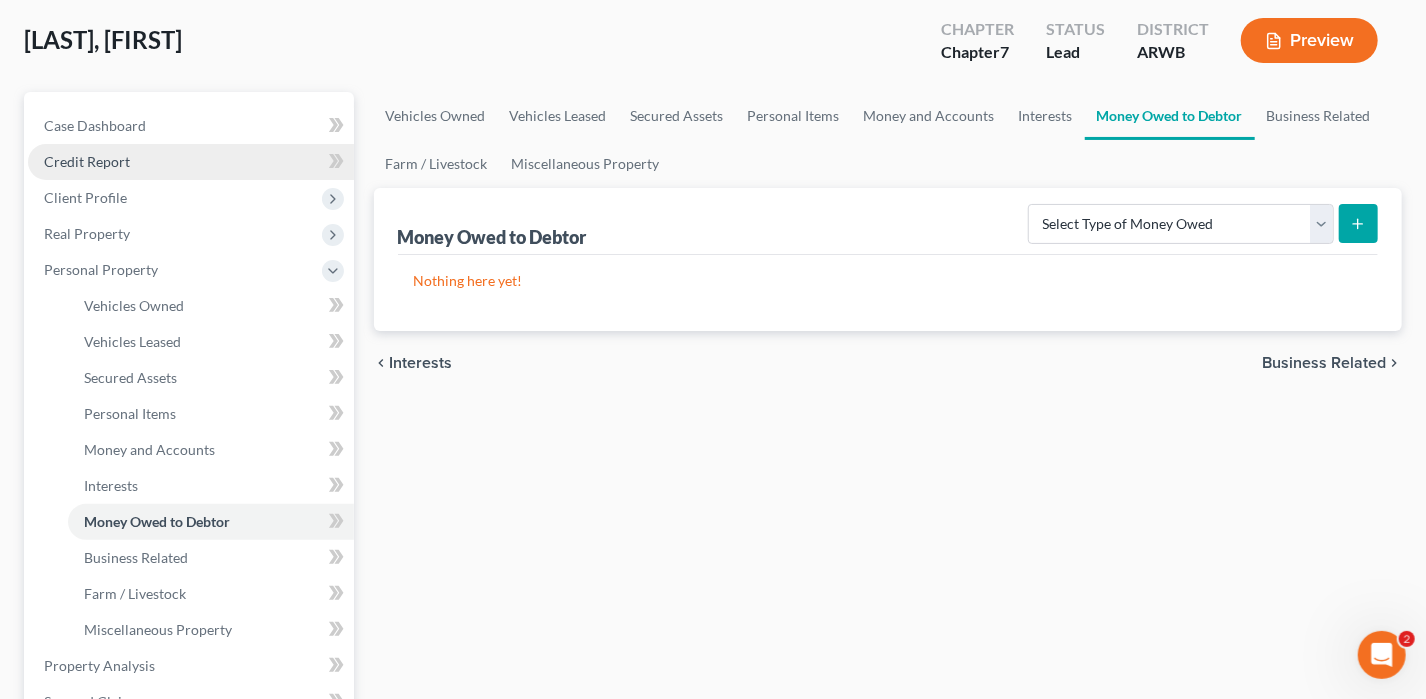 click on "Credit Report" at bounding box center (191, 162) 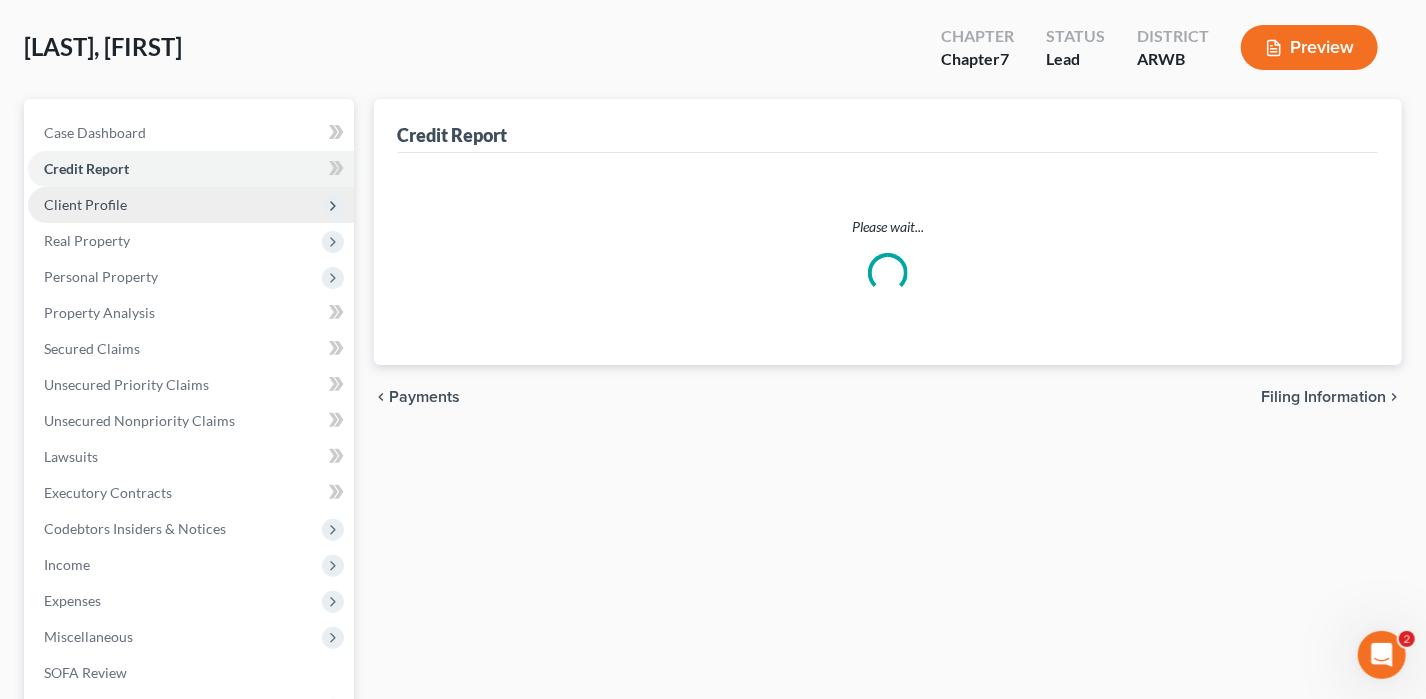 scroll, scrollTop: 0, scrollLeft: 0, axis: both 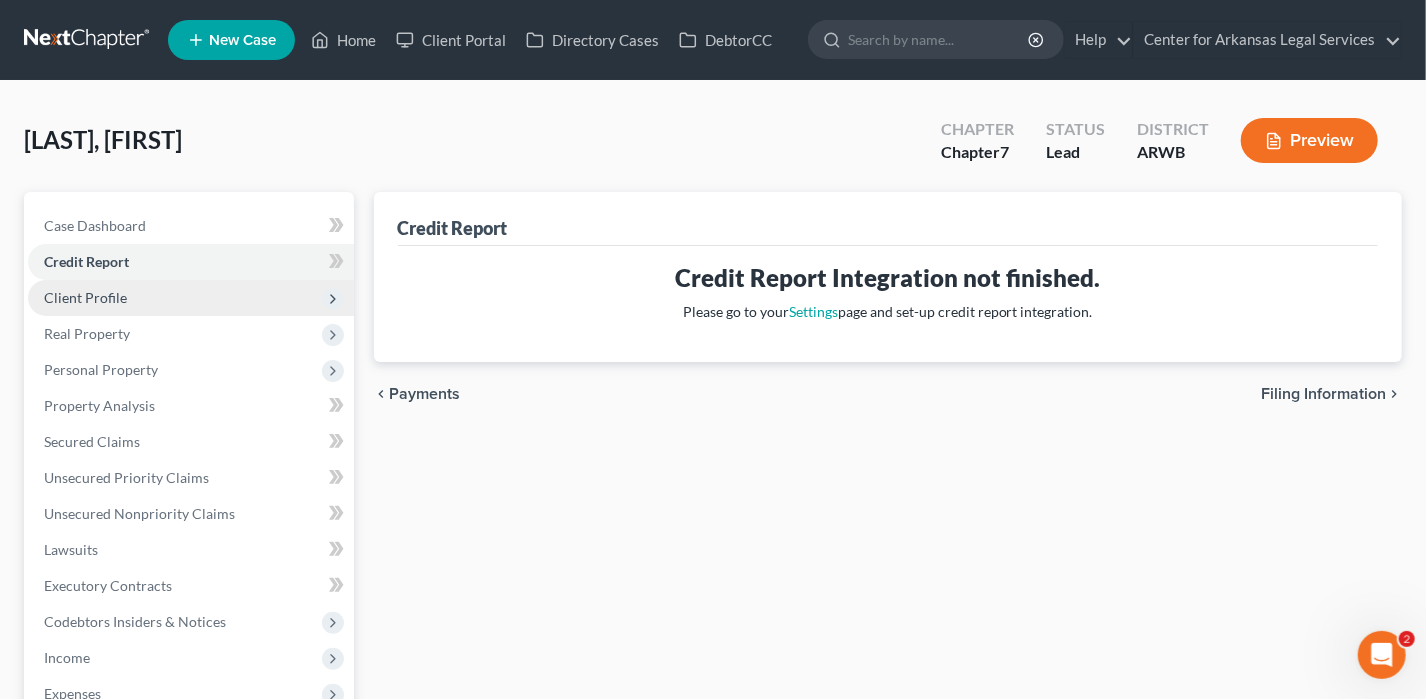 click on "Client Profile" at bounding box center (85, 297) 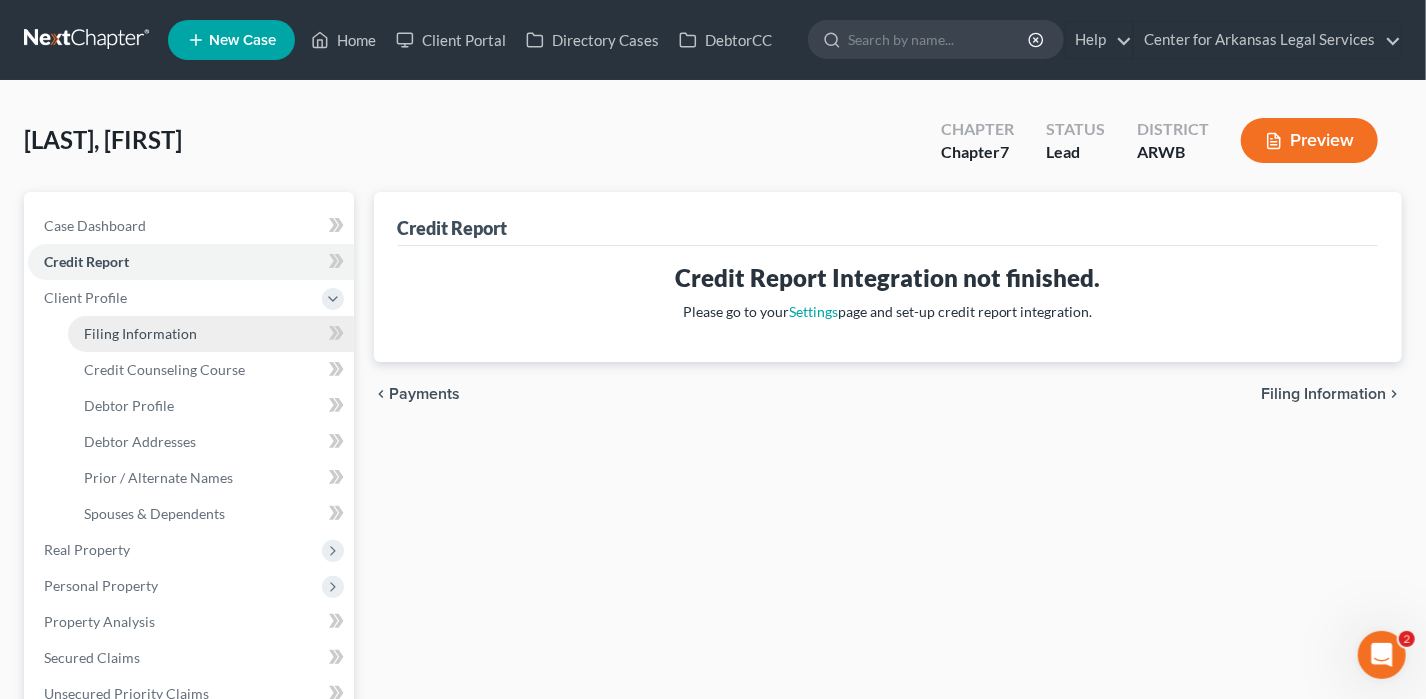 click on "Filing Information" at bounding box center [140, 333] 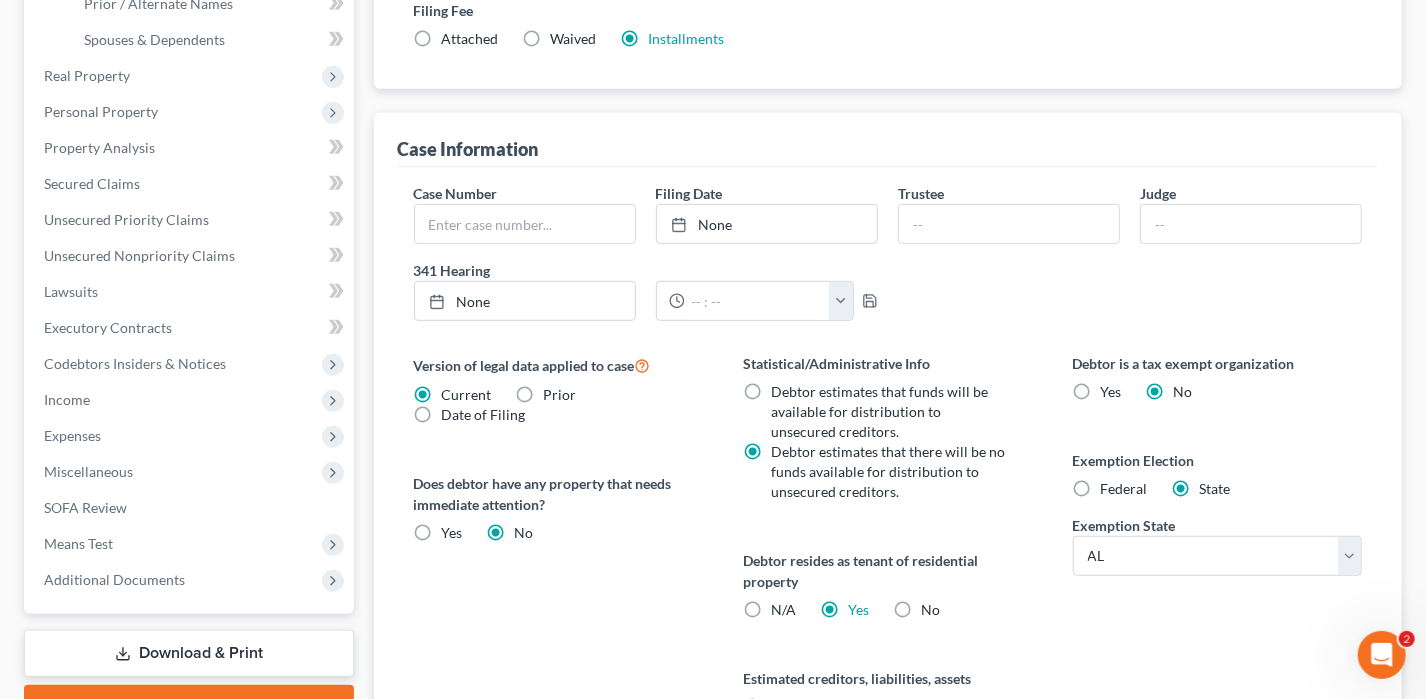 scroll, scrollTop: 300, scrollLeft: 0, axis: vertical 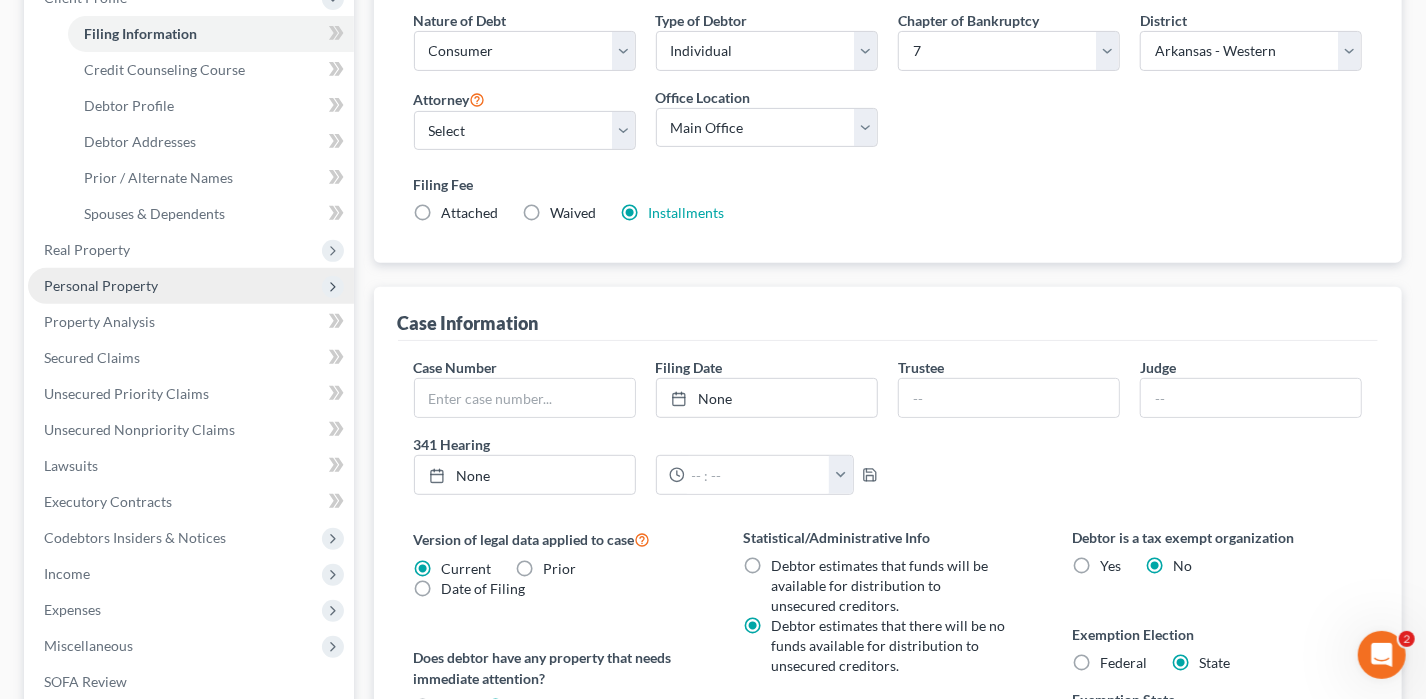 click on "Personal Property" at bounding box center [101, 285] 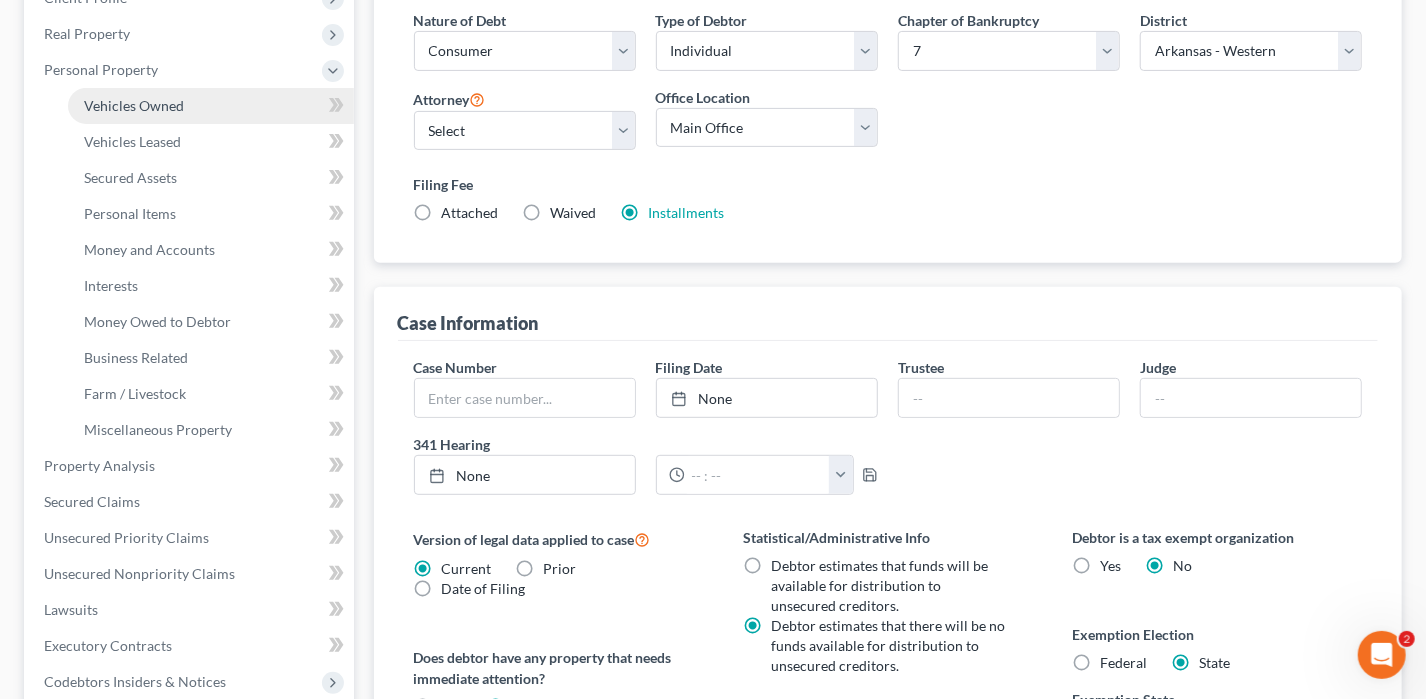 click on "Vehicles Owned" at bounding box center (211, 106) 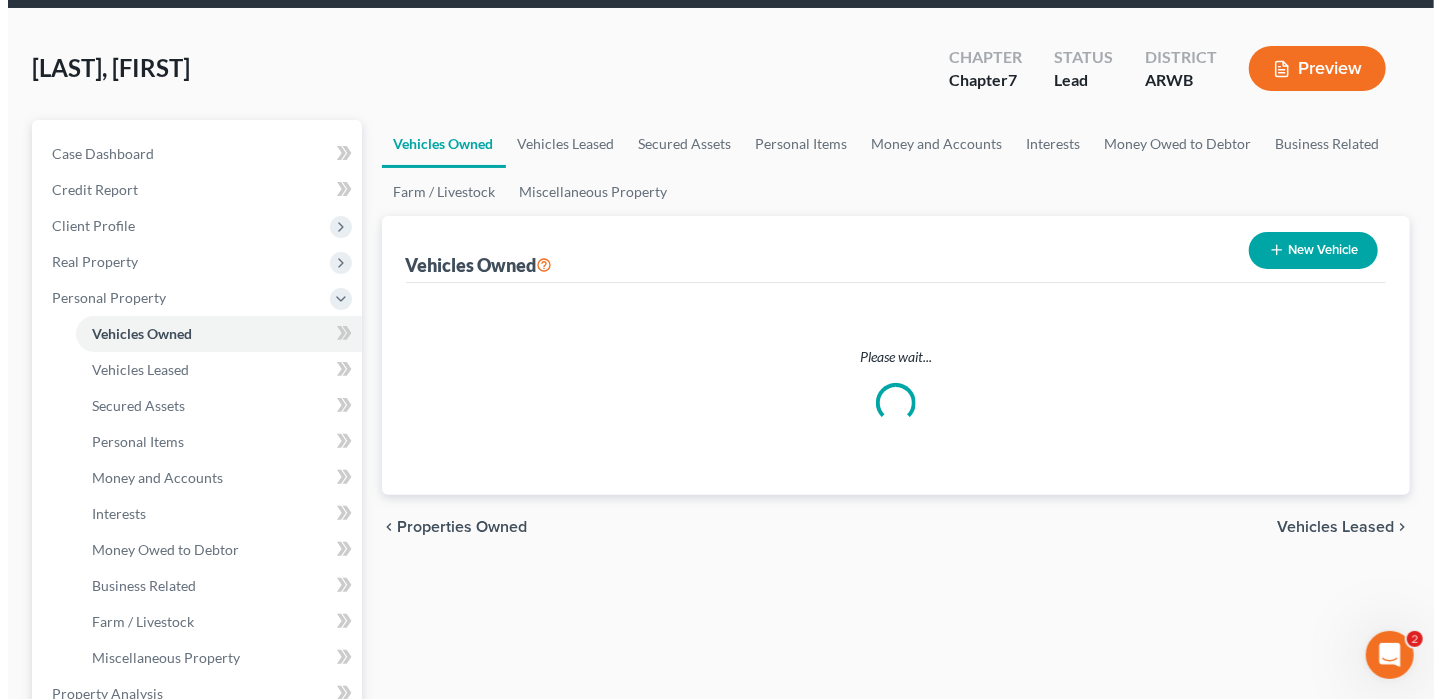 scroll, scrollTop: 0, scrollLeft: 0, axis: both 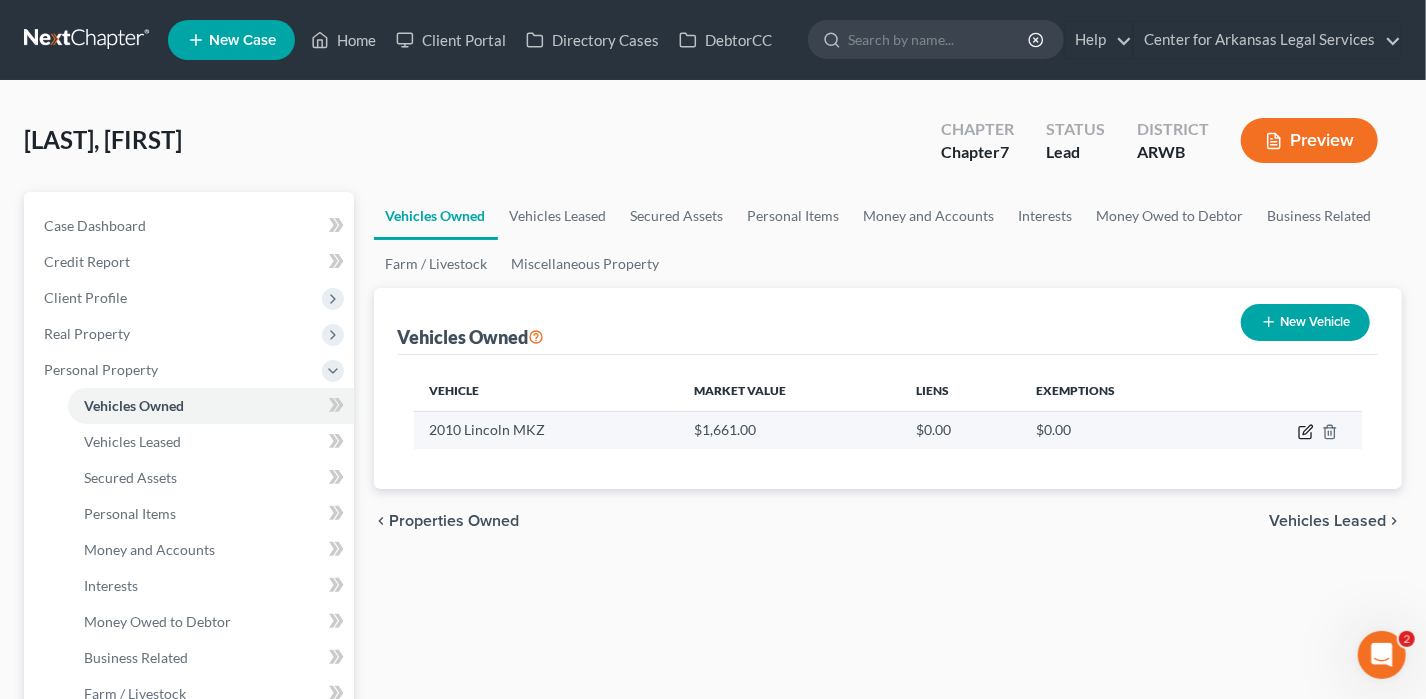 click 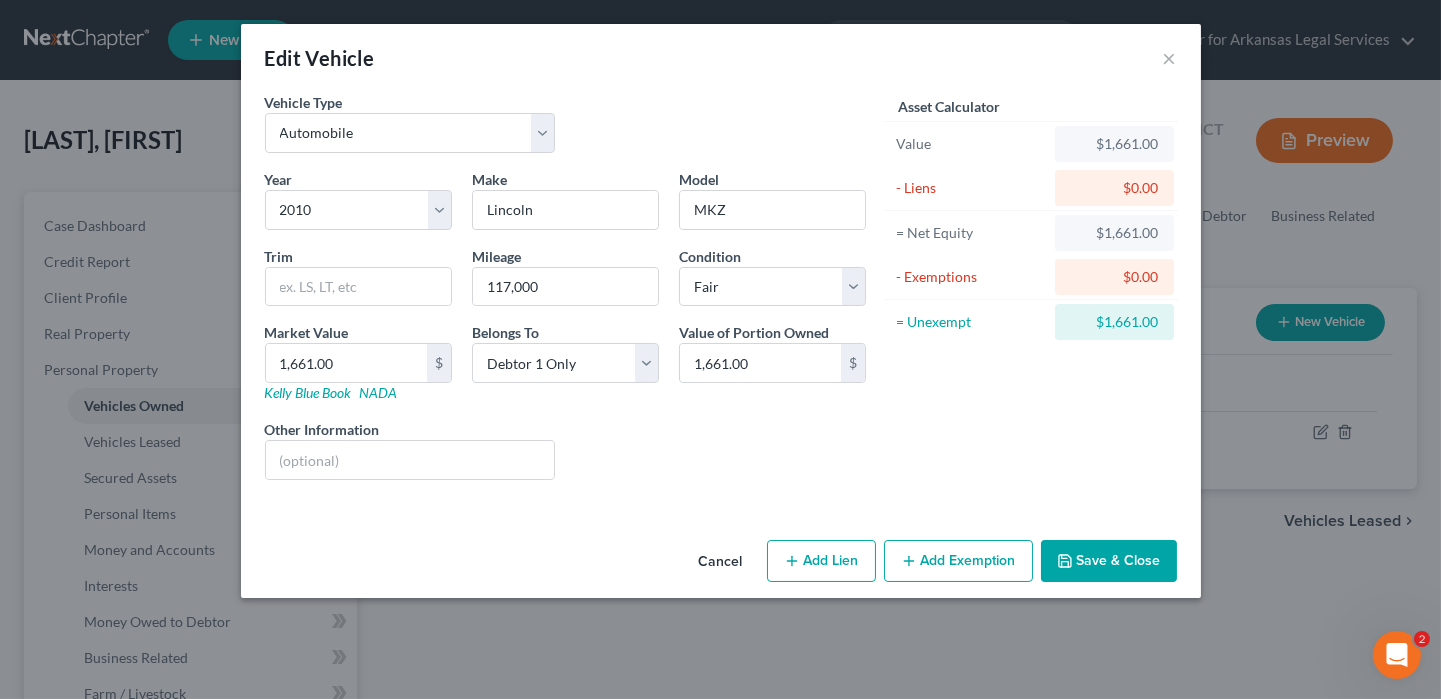 click on "Add Exemption" at bounding box center (958, 561) 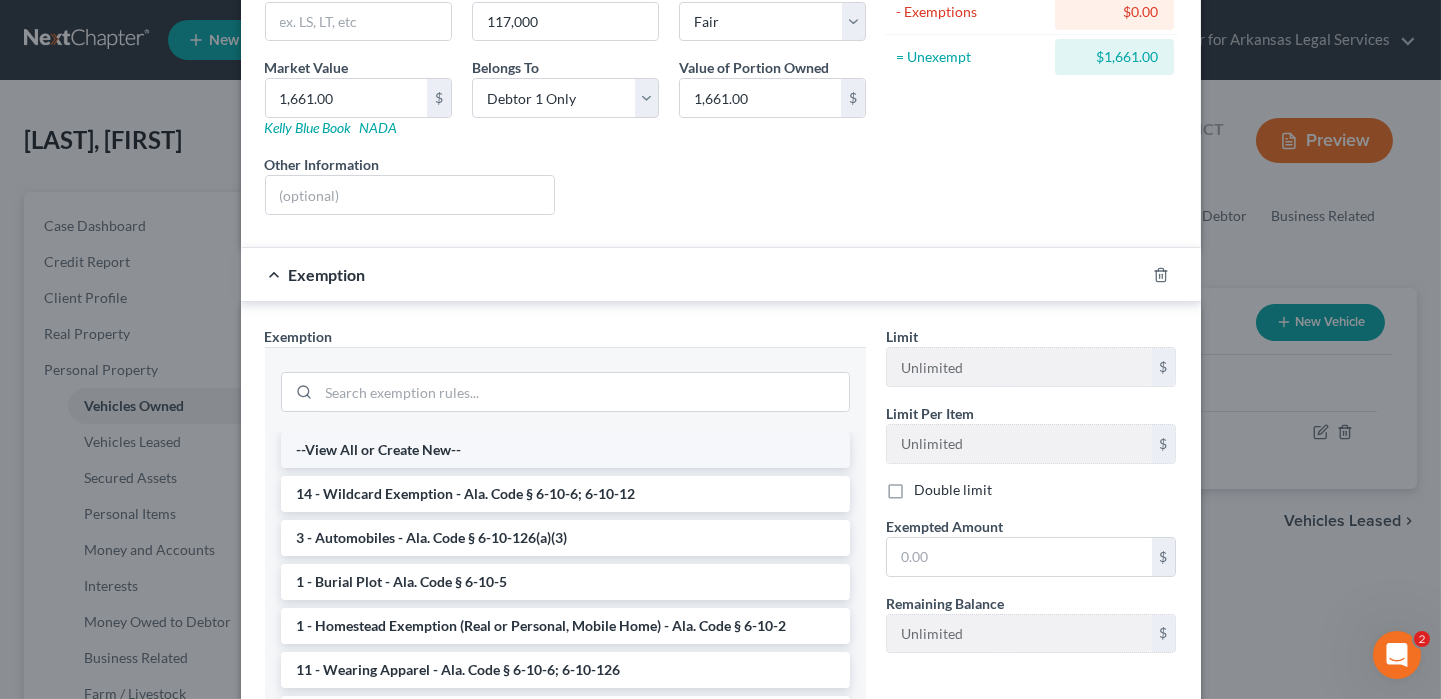 scroll, scrollTop: 300, scrollLeft: 0, axis: vertical 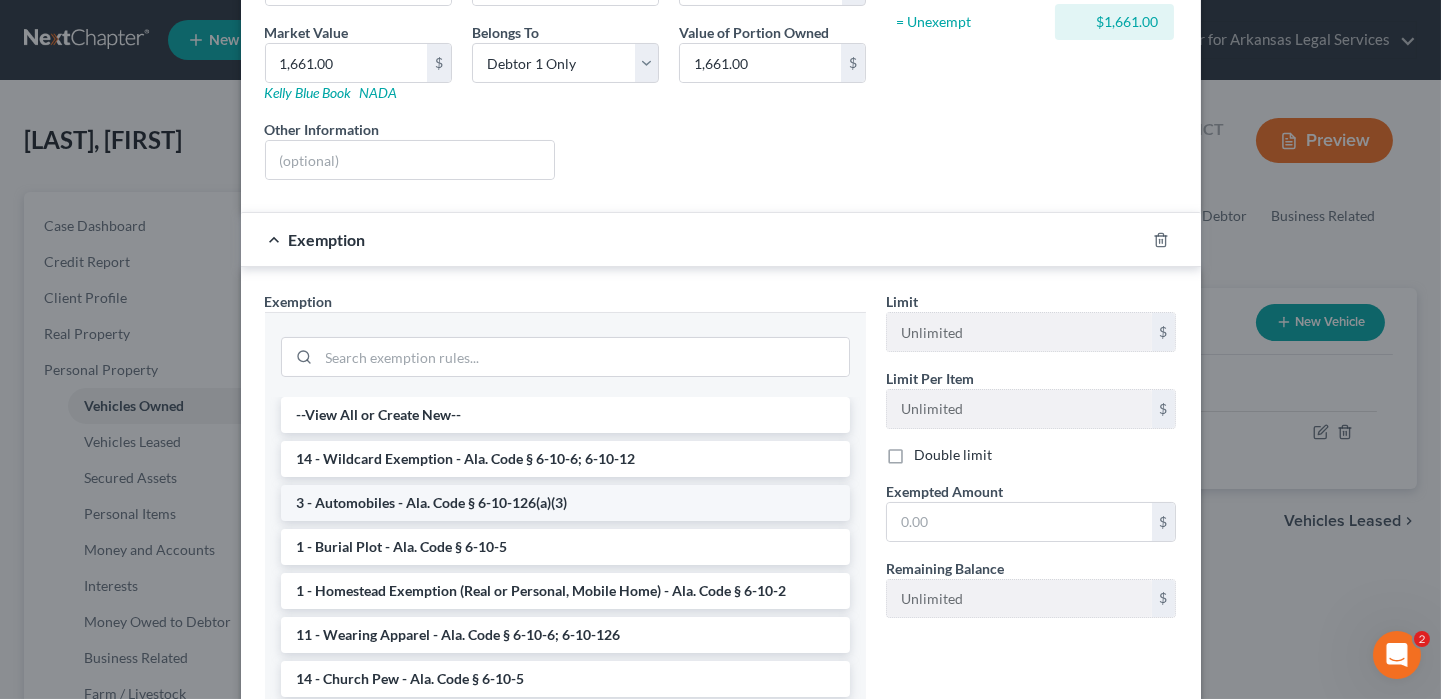 click on "3 - Automobiles - Ala. Code § 6-10-126(a)(3)" at bounding box center (565, 503) 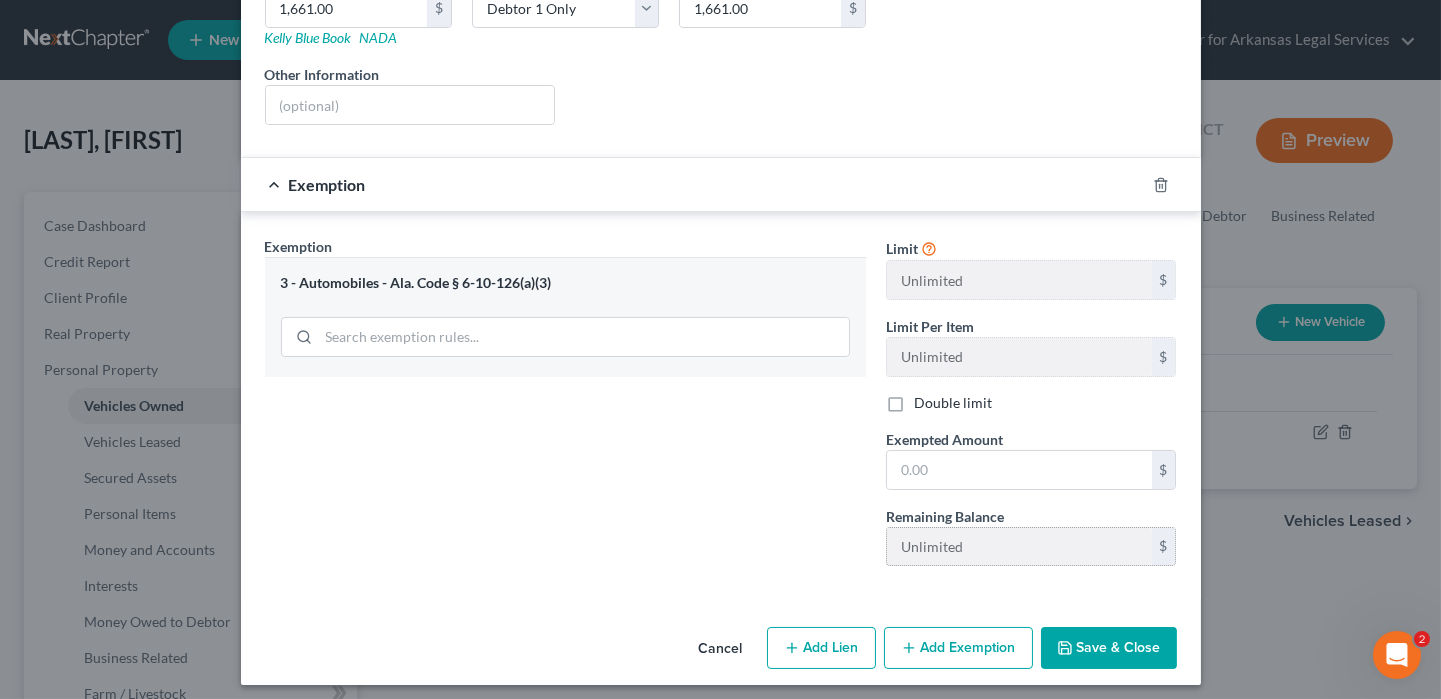 scroll, scrollTop: 359, scrollLeft: 0, axis: vertical 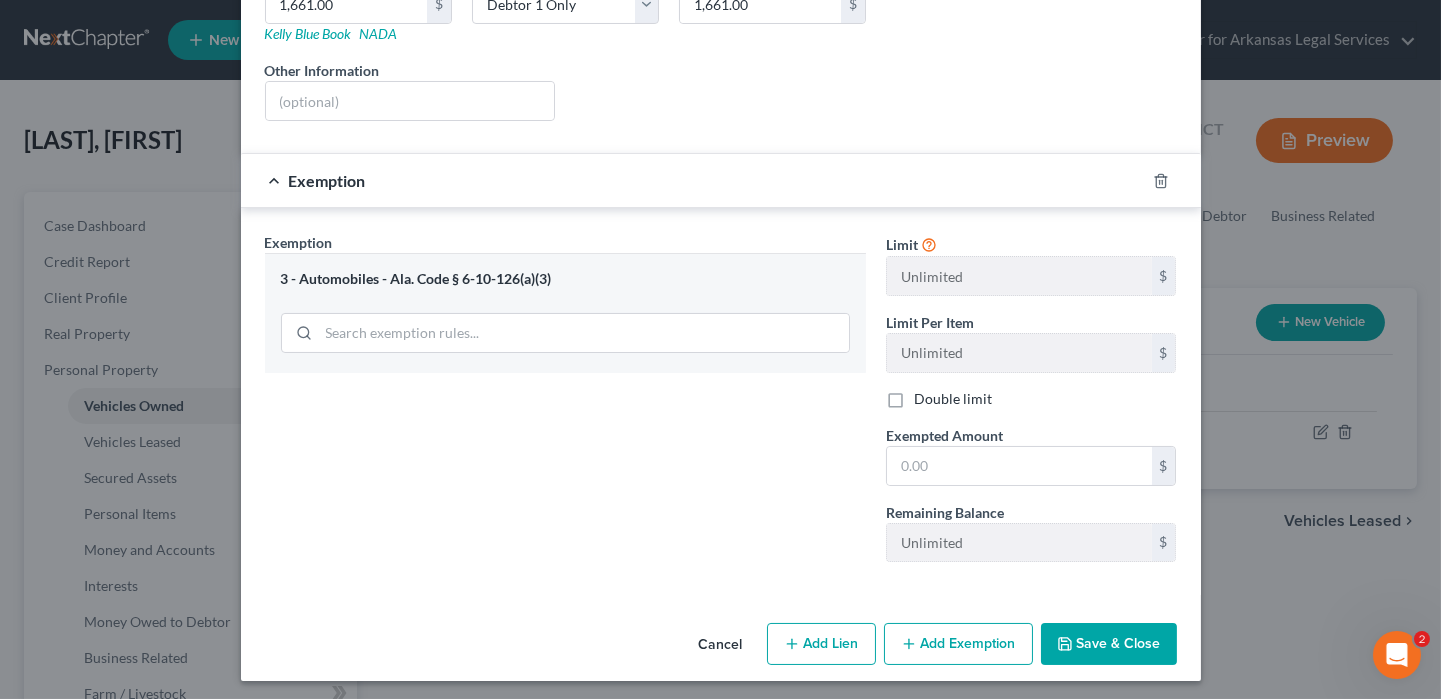 click on "Save & Close" at bounding box center (1109, 644) 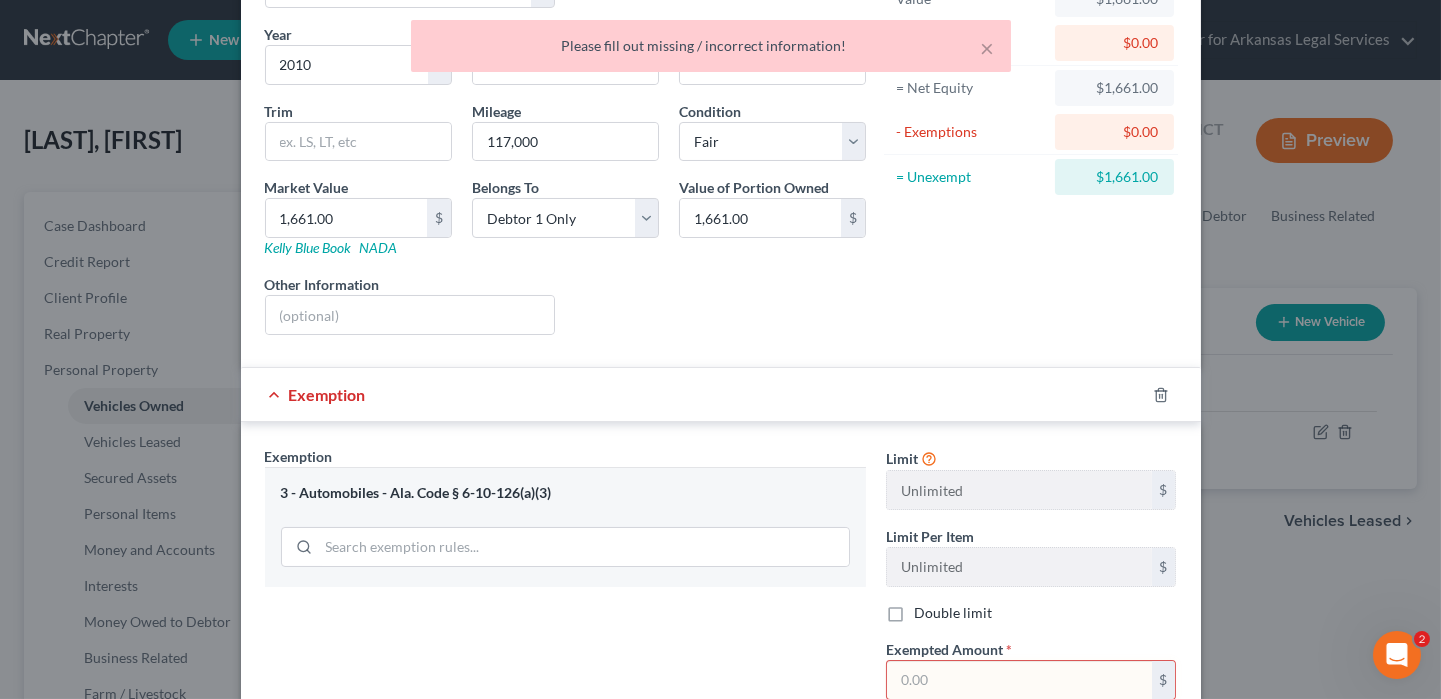 scroll, scrollTop: 259, scrollLeft: 0, axis: vertical 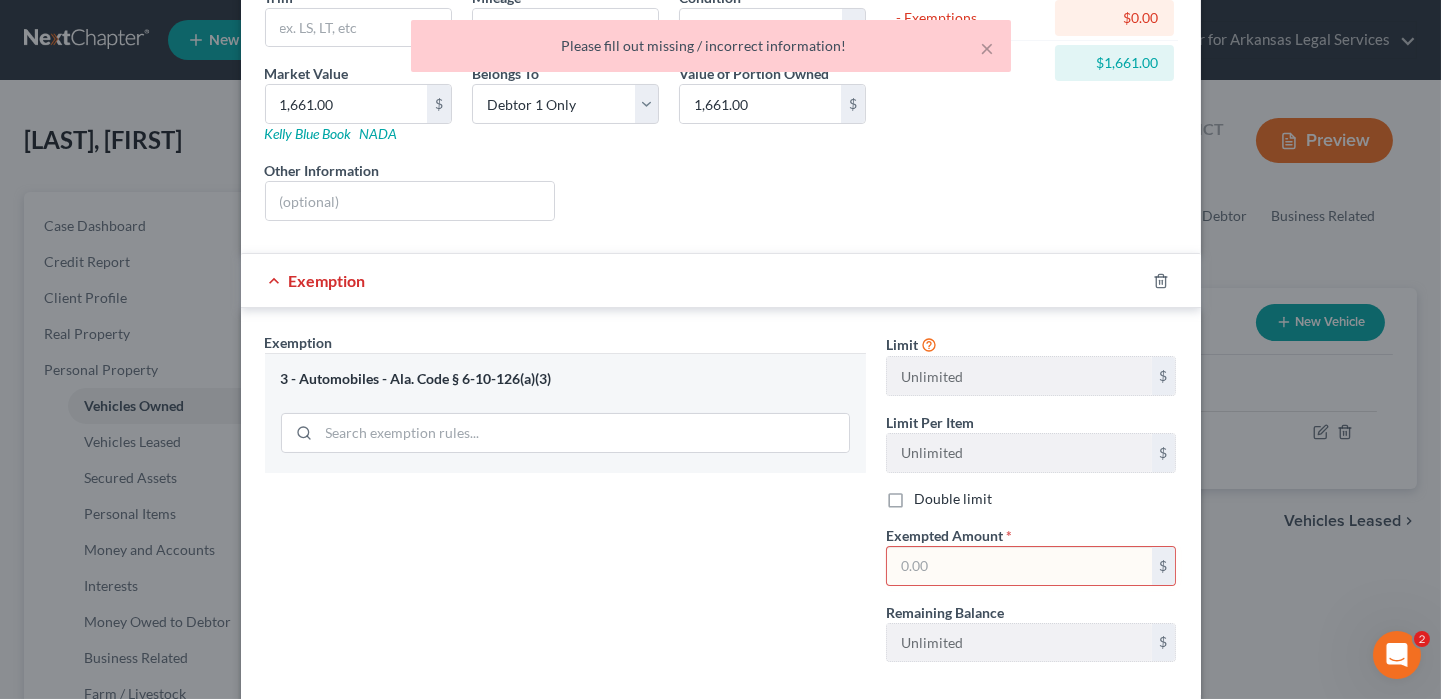 click at bounding box center (1019, 566) 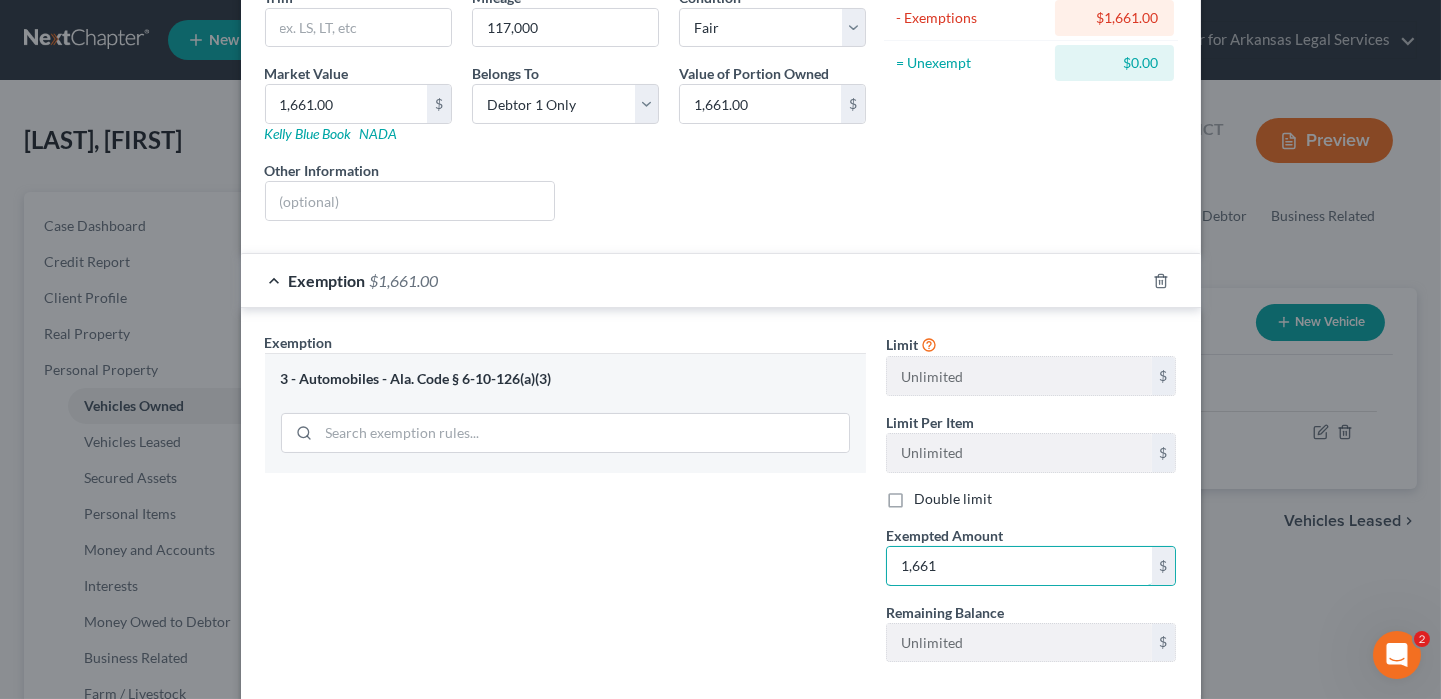 type on "1,661" 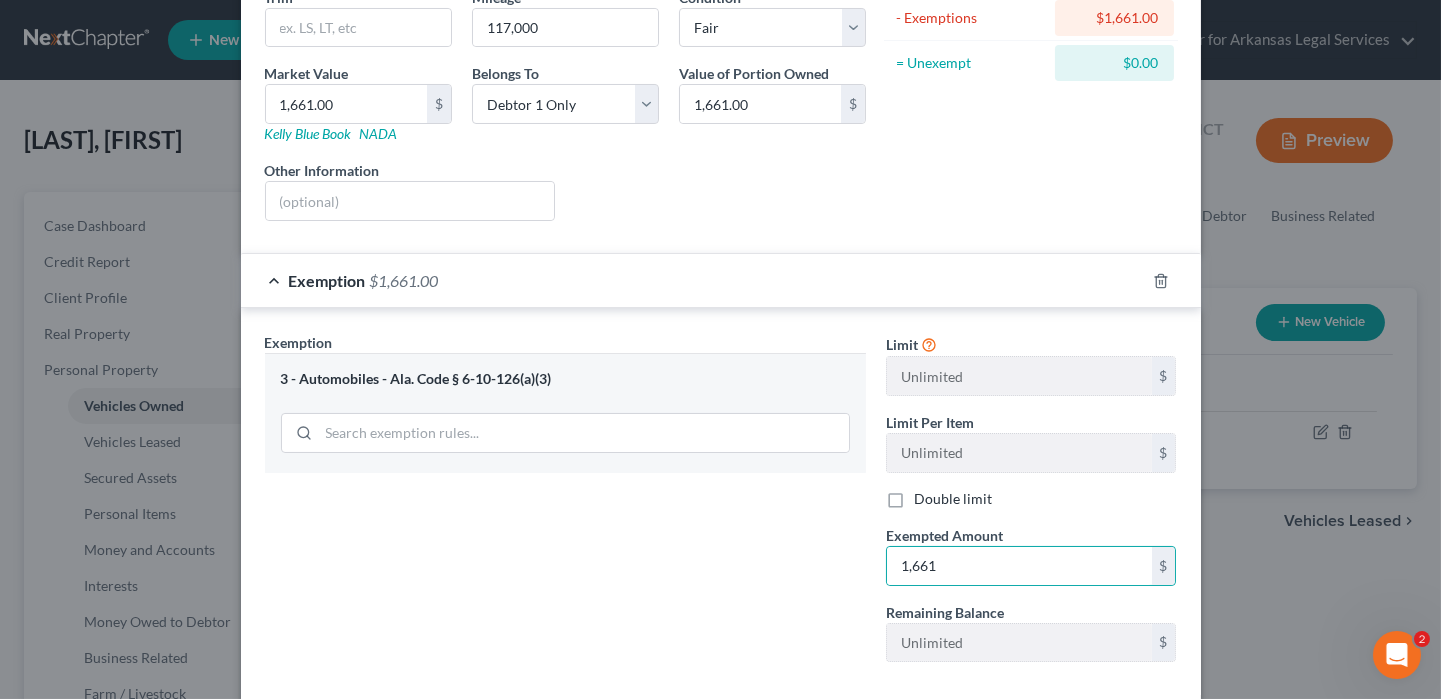 click on "Exemption Set must be selected for CA.
Exemption
*
3 - Automobiles - Ala. Code § 6-10-126(a)(3)" at bounding box center [565, 505] 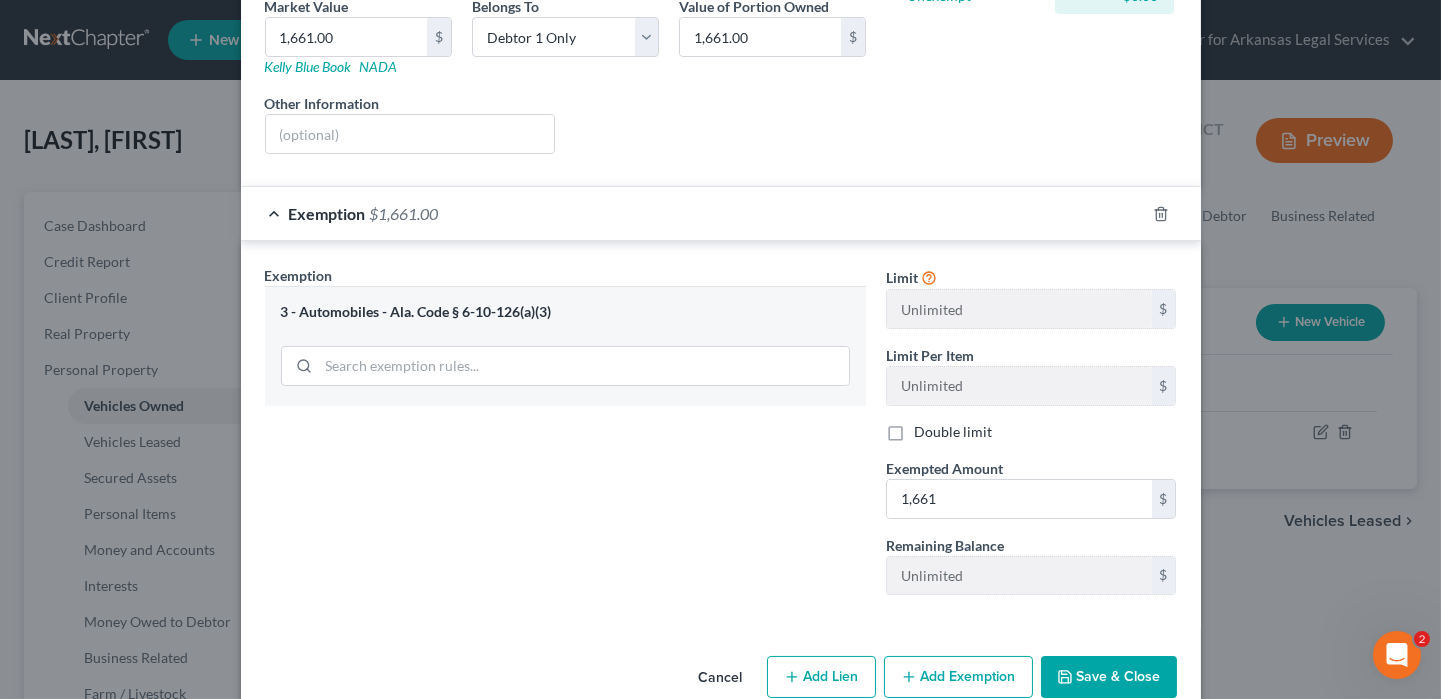 scroll, scrollTop: 359, scrollLeft: 0, axis: vertical 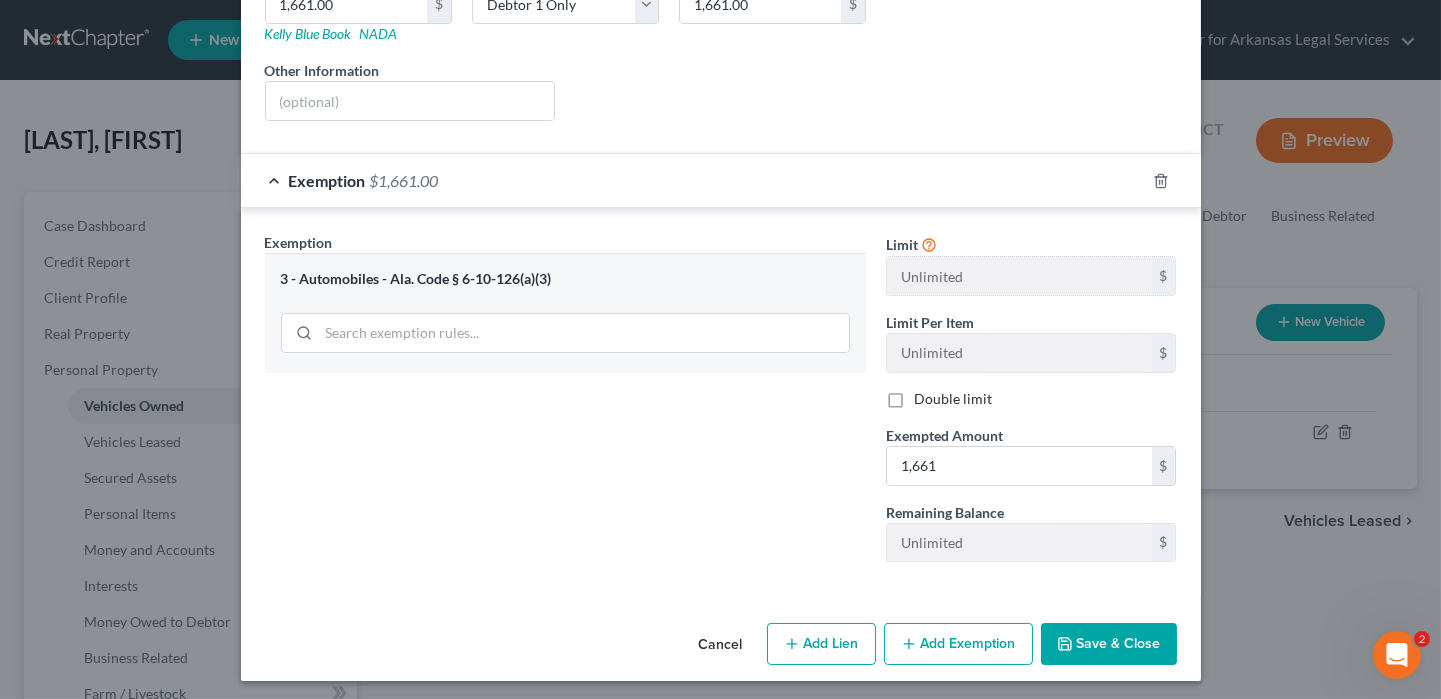click on "Save & Close" at bounding box center [1109, 644] 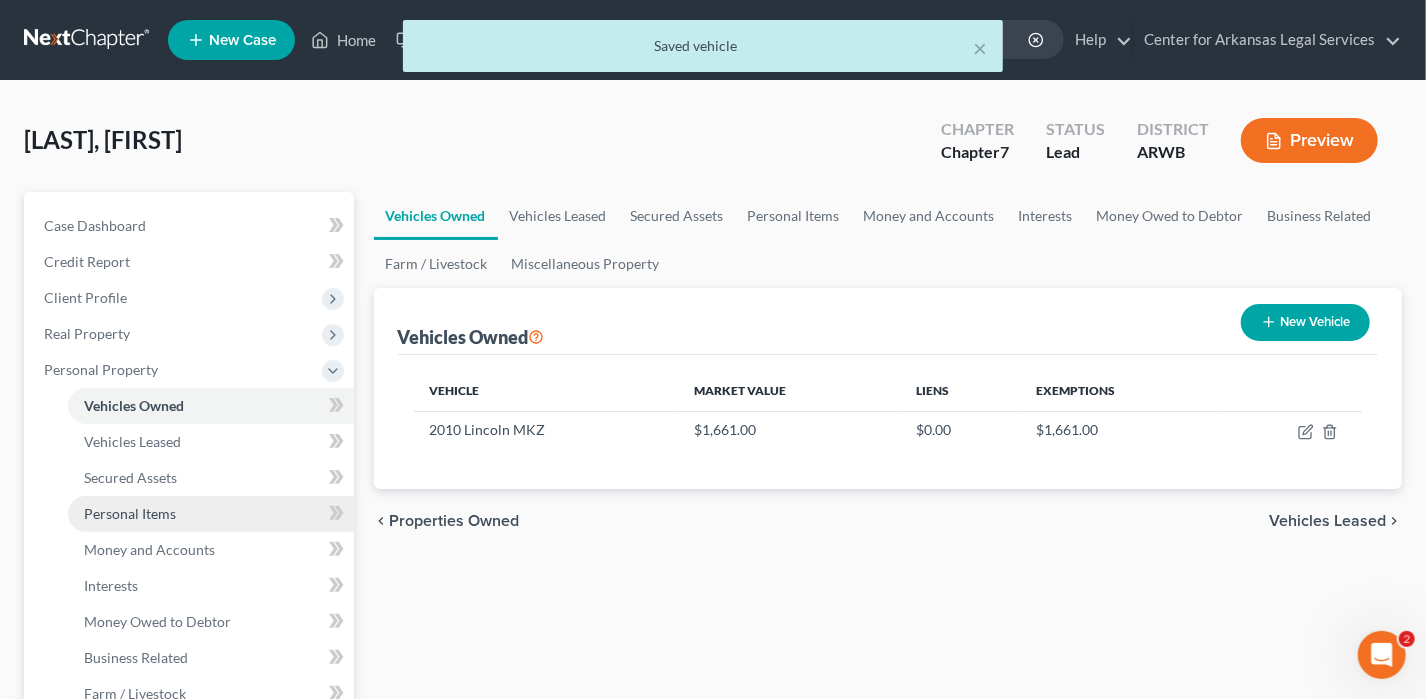 click on "Personal Items" at bounding box center (130, 513) 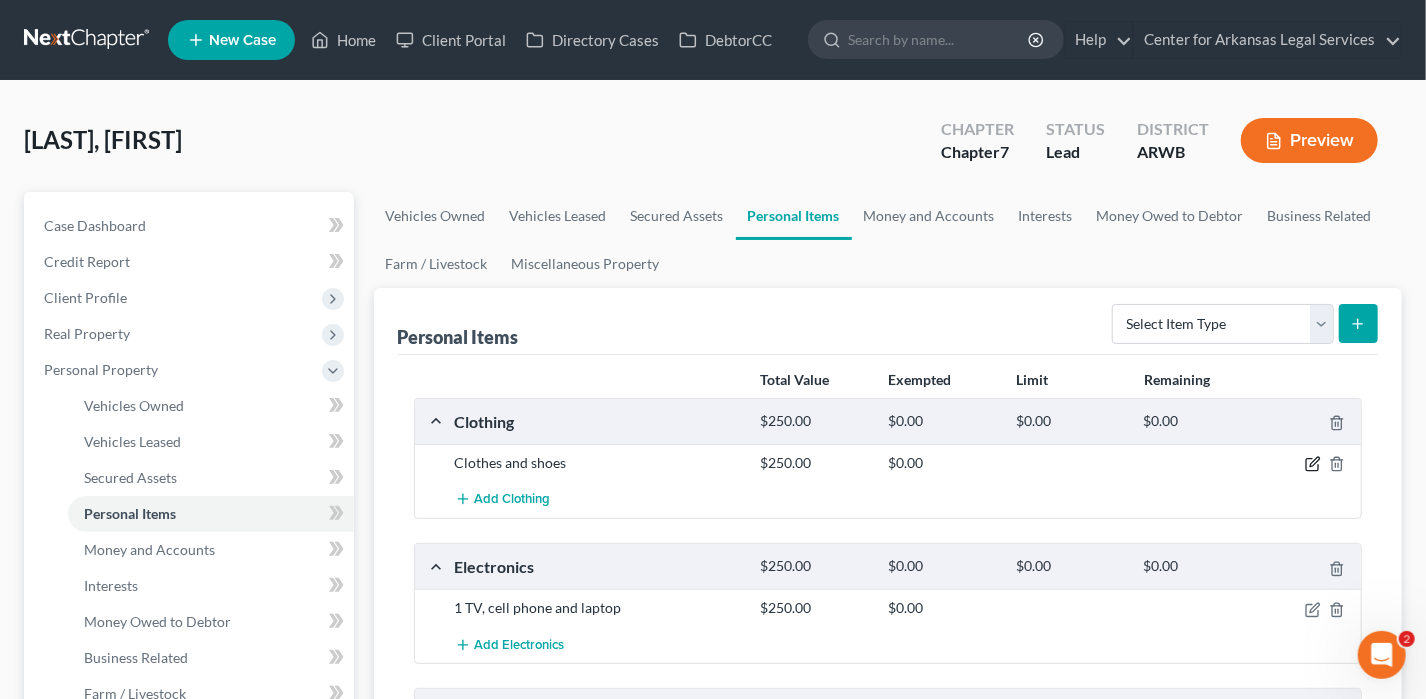 click 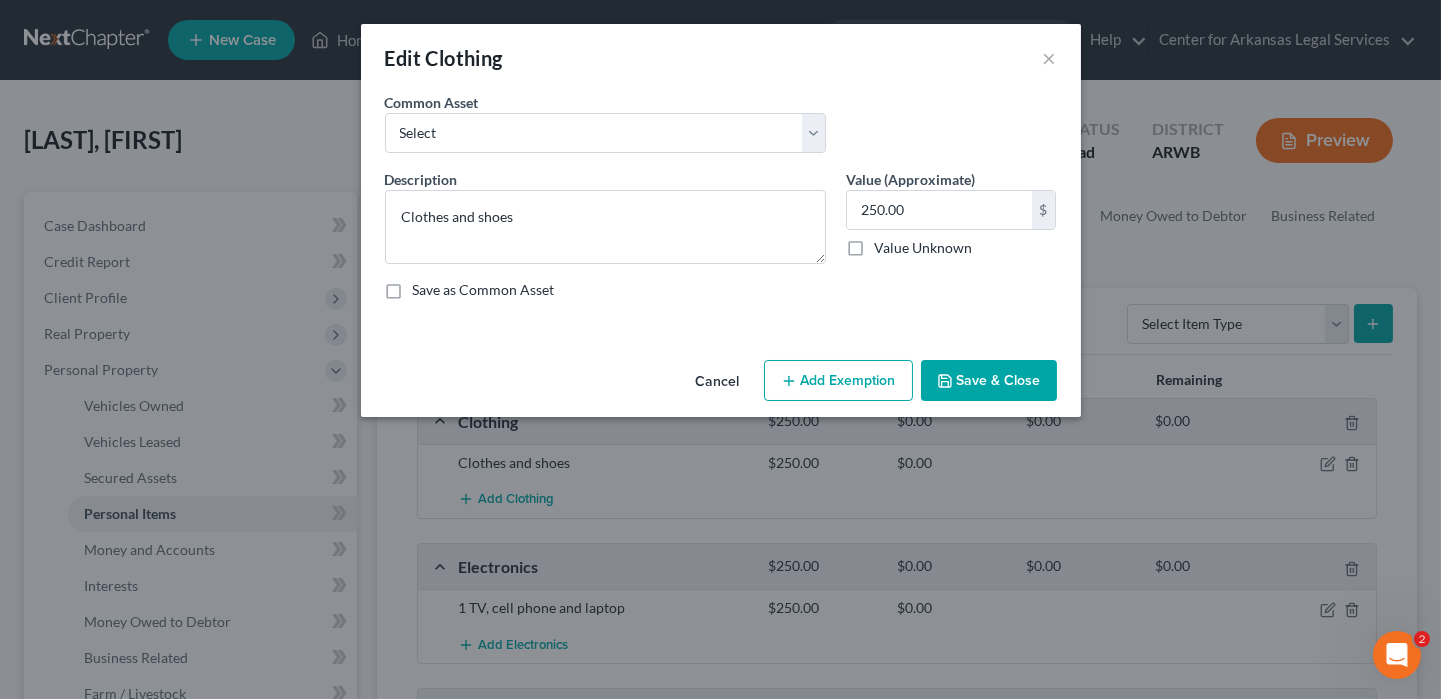 click on "Add Exemption" at bounding box center [838, 381] 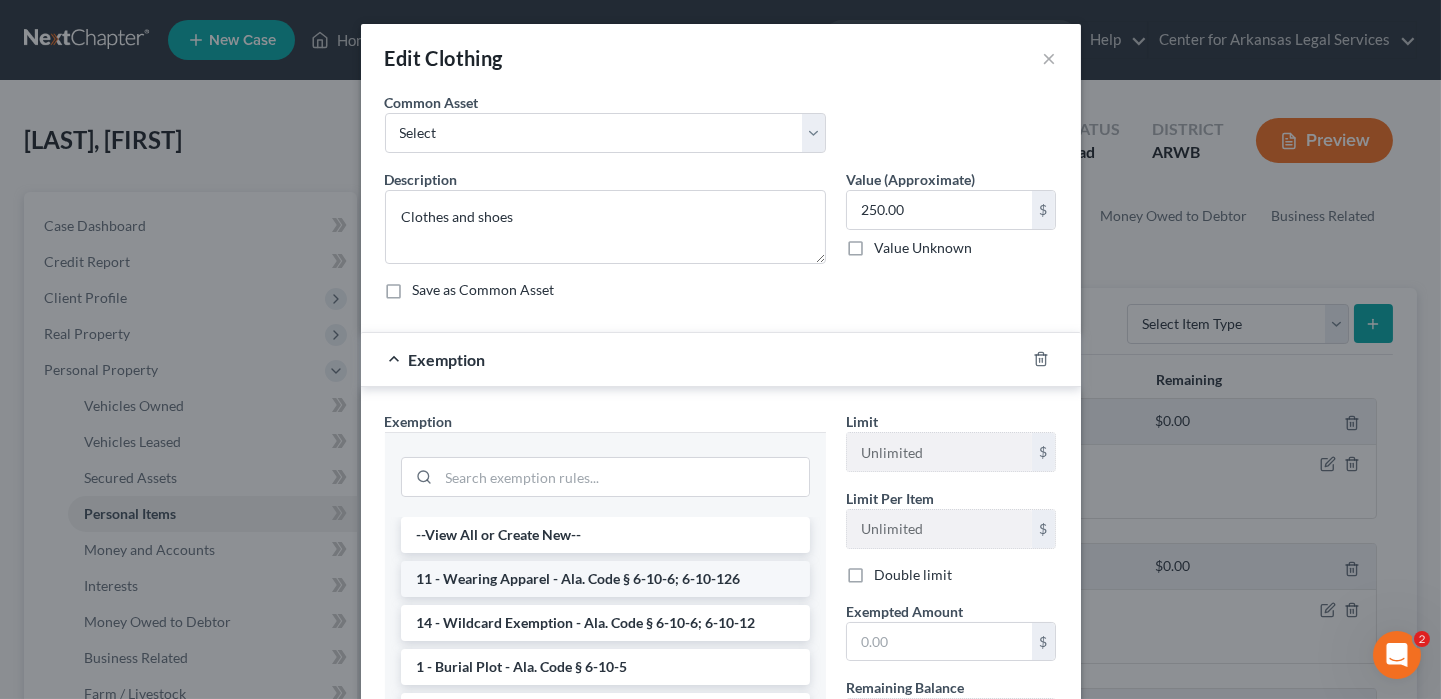 click on "11 - Wearing Apparel - Ala. Code § 6-10-6; 6-10-126" at bounding box center [605, 579] 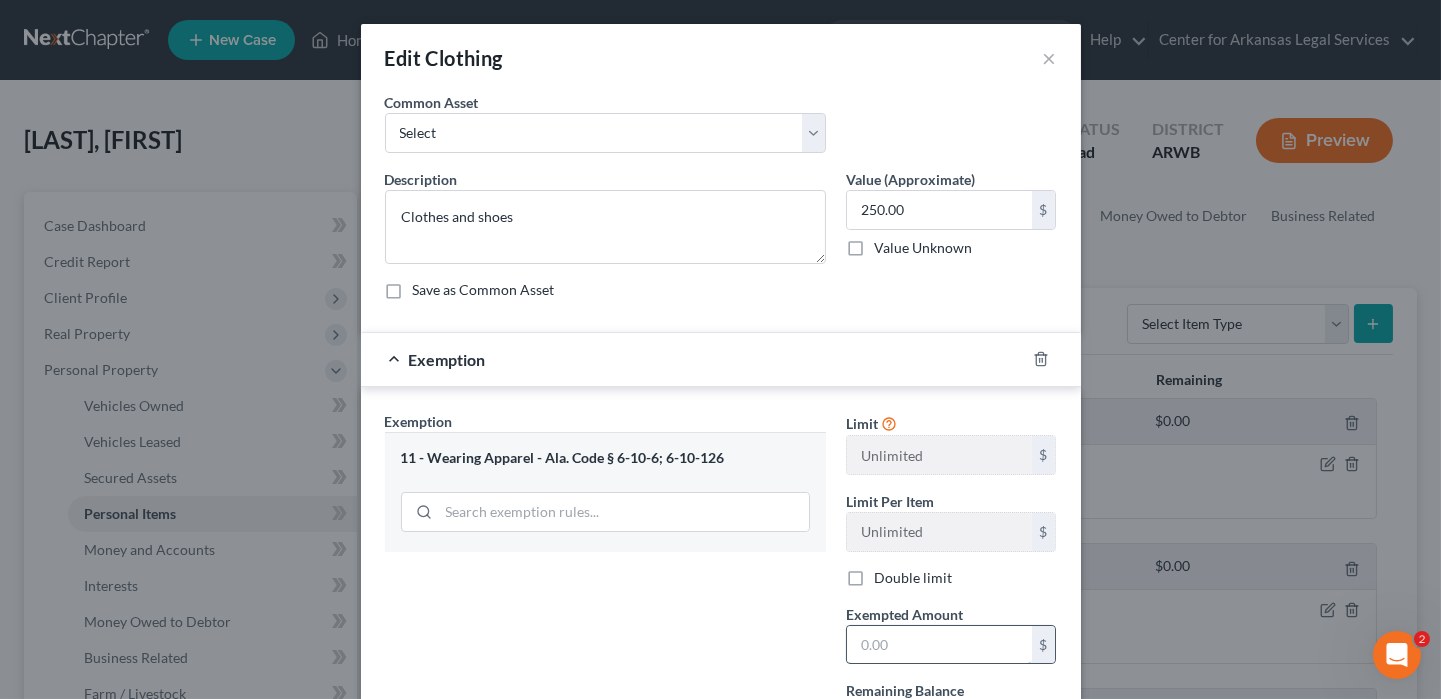 click at bounding box center (939, 645) 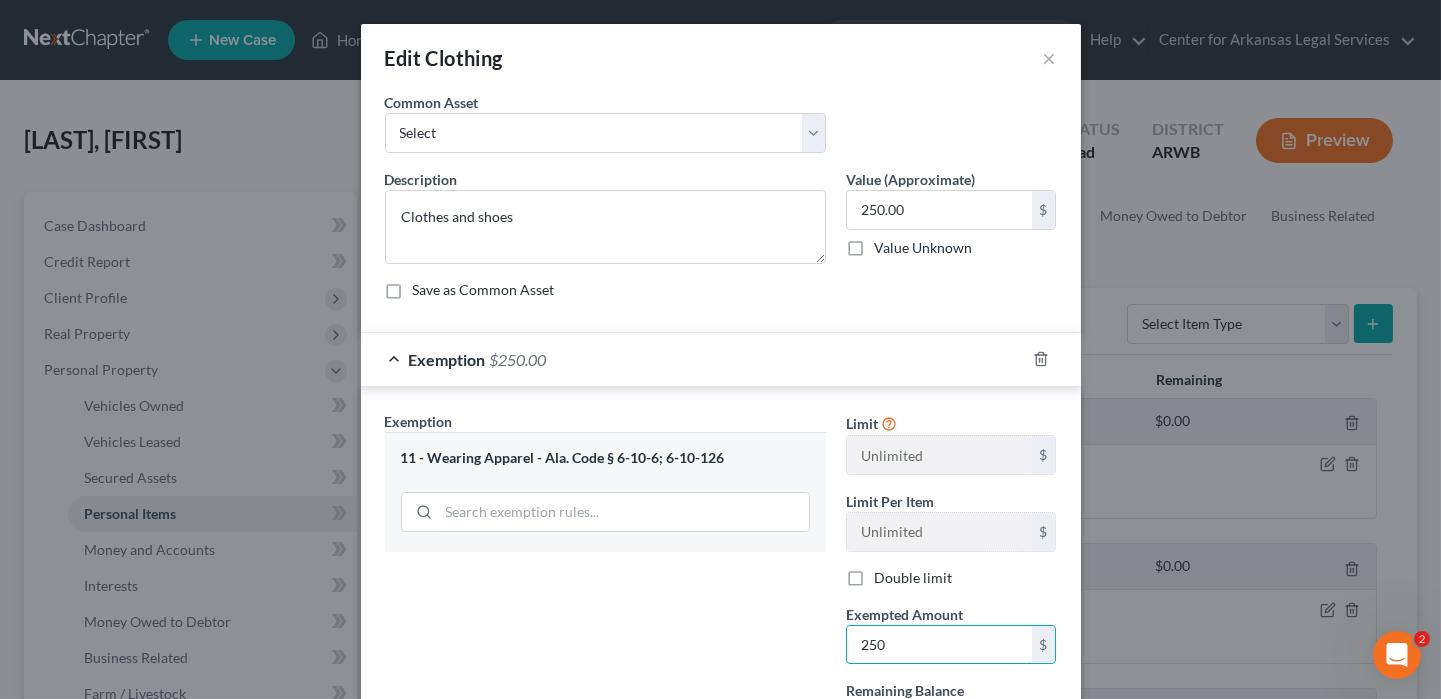 type on "250" 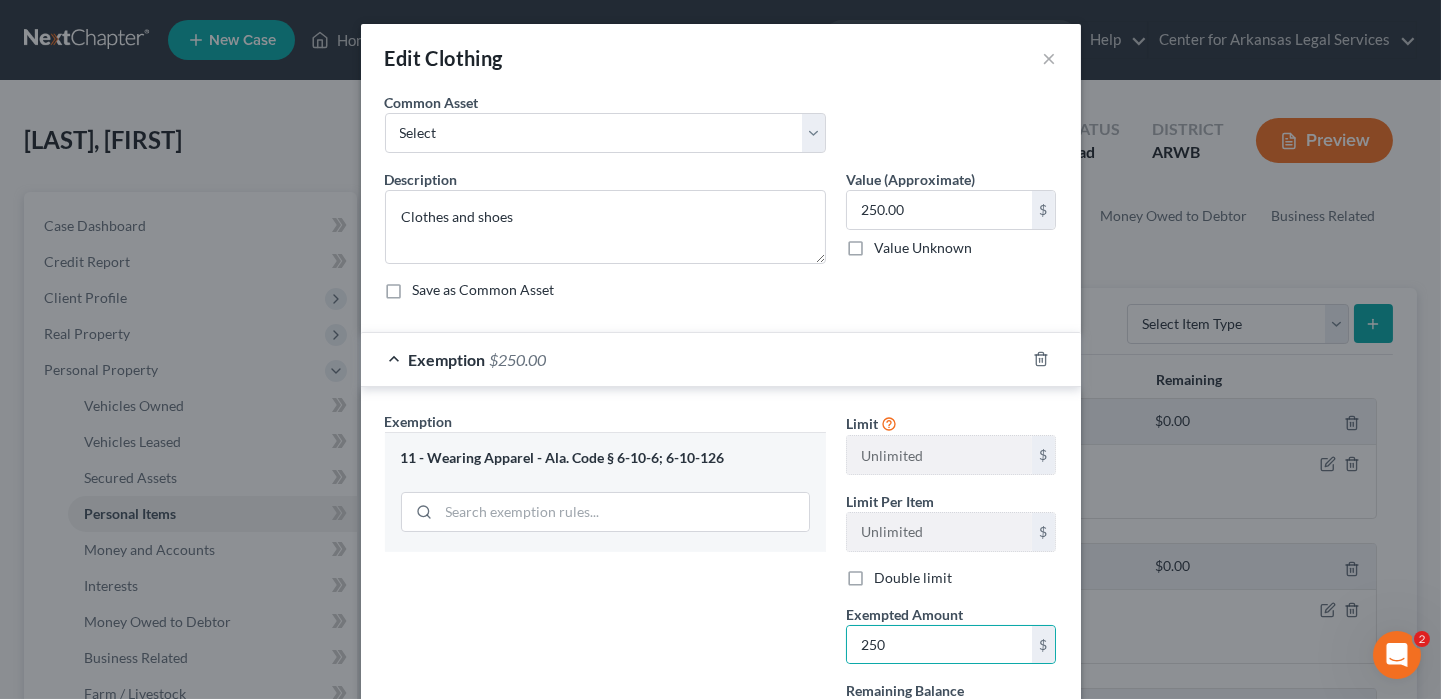 click on "Exemption Set must be selected for CA.
Exemption
*
11 - Wearing Apparel - Ala. Code § 6-10-6; 6-10-126" at bounding box center (605, 584) 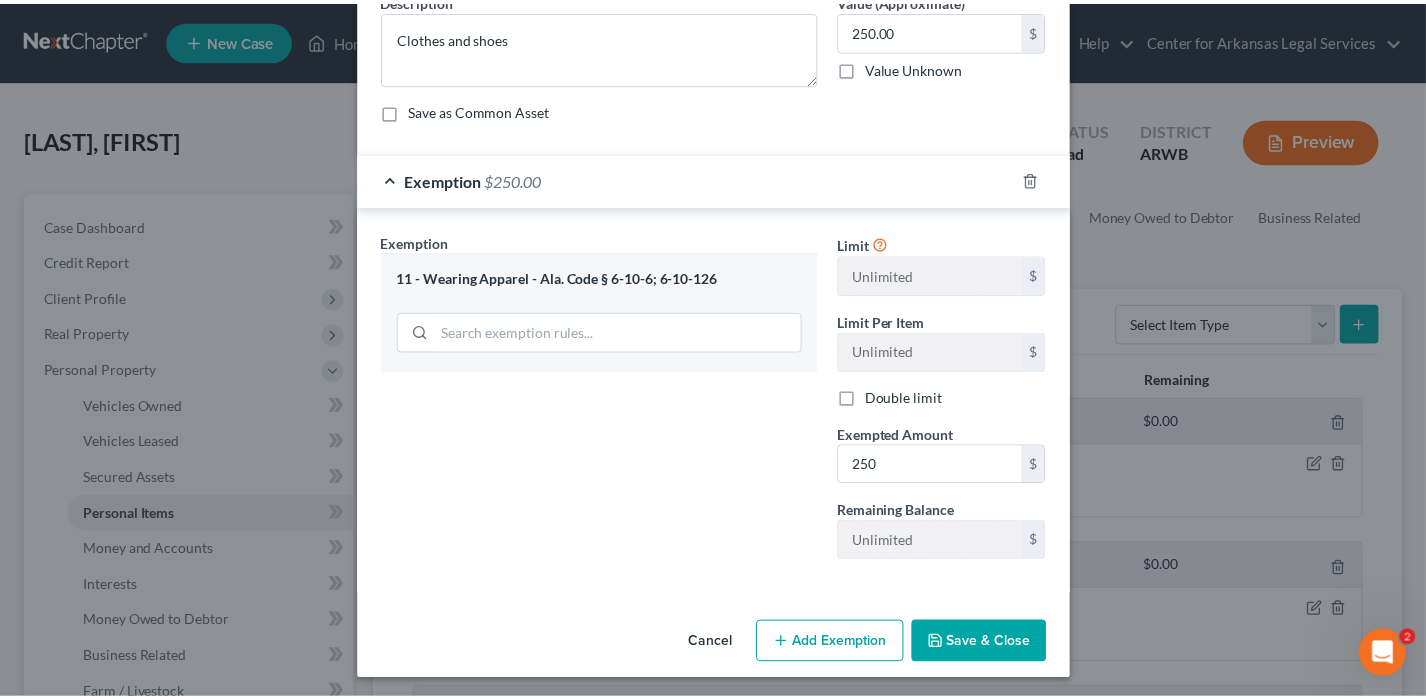 scroll, scrollTop: 181, scrollLeft: 0, axis: vertical 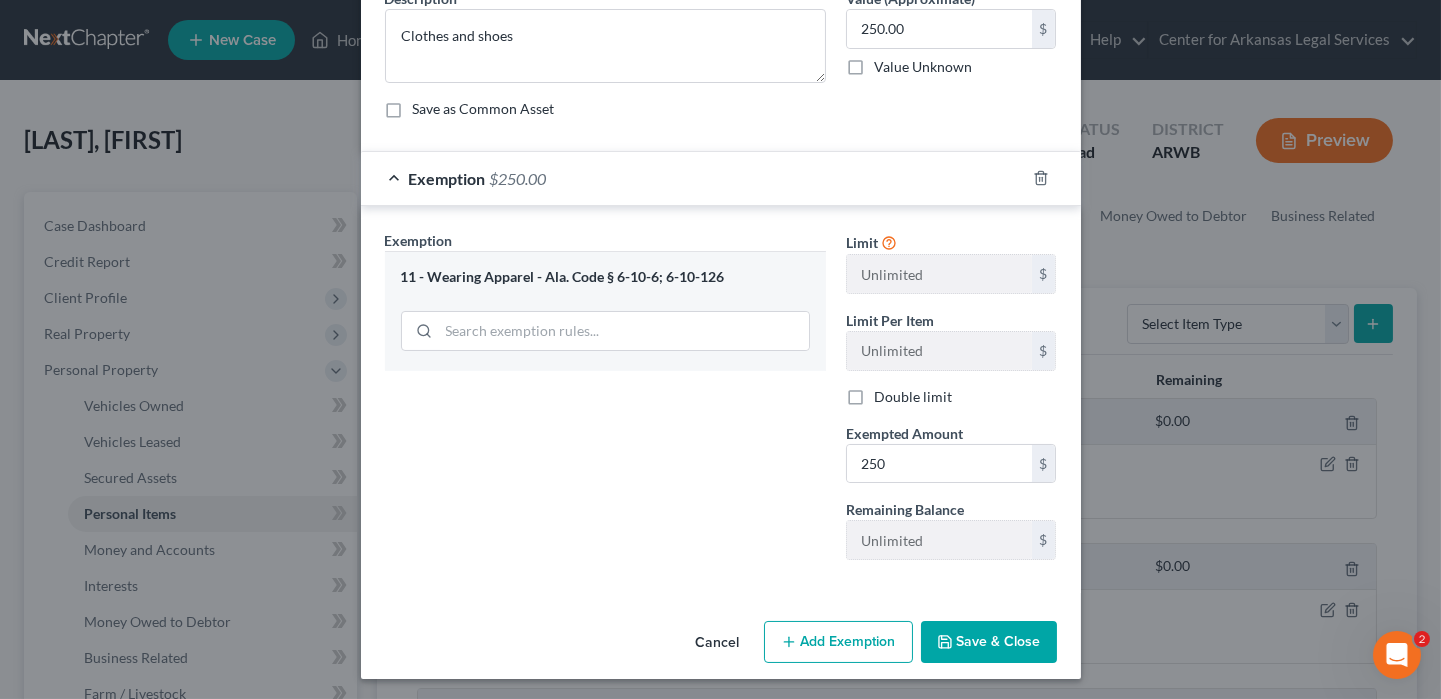 click on "Save & Close" at bounding box center (989, 642) 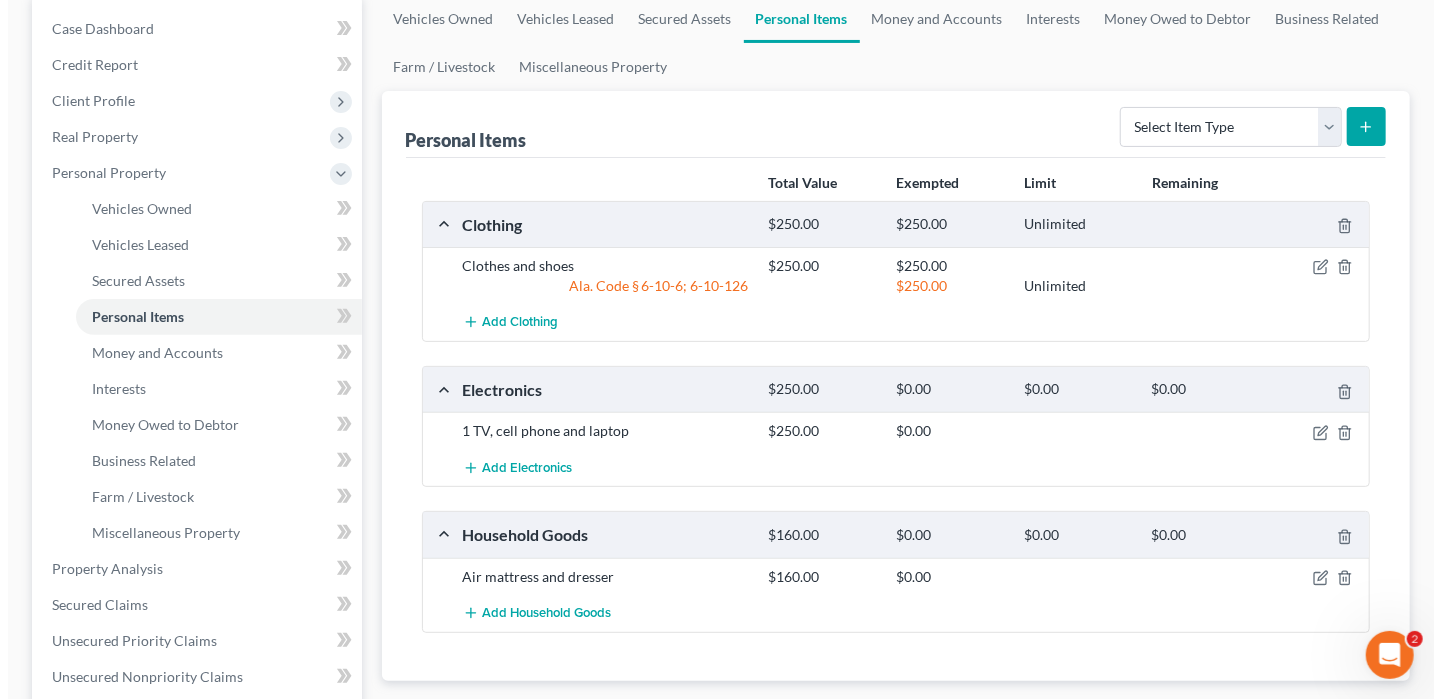 scroll, scrollTop: 200, scrollLeft: 0, axis: vertical 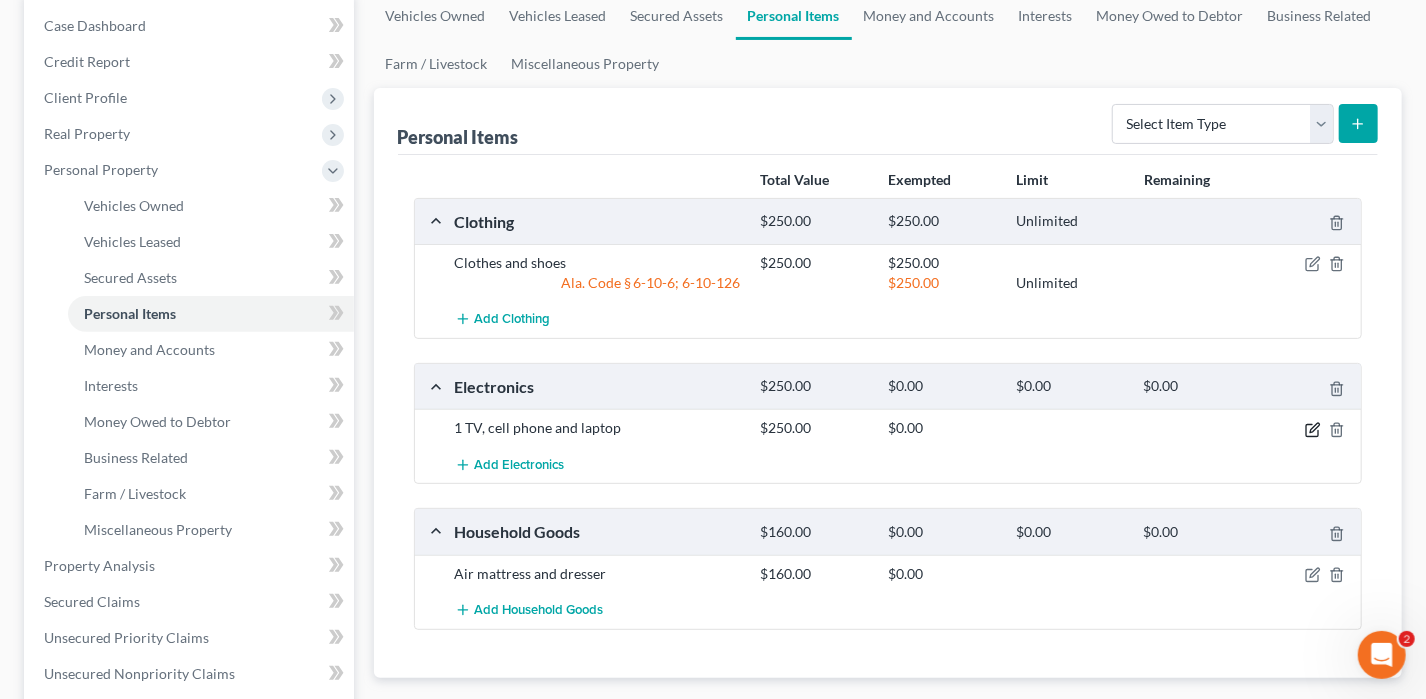 click 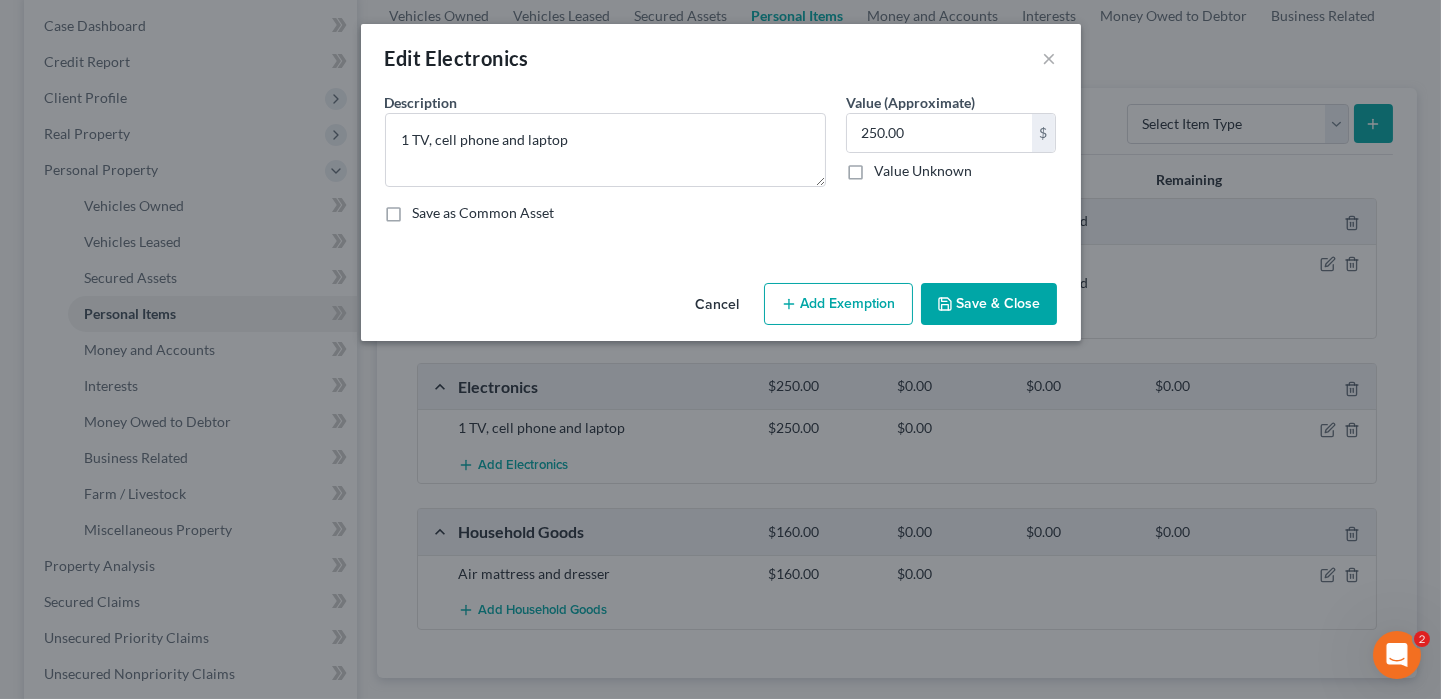 click on "Add Exemption" at bounding box center (838, 304) 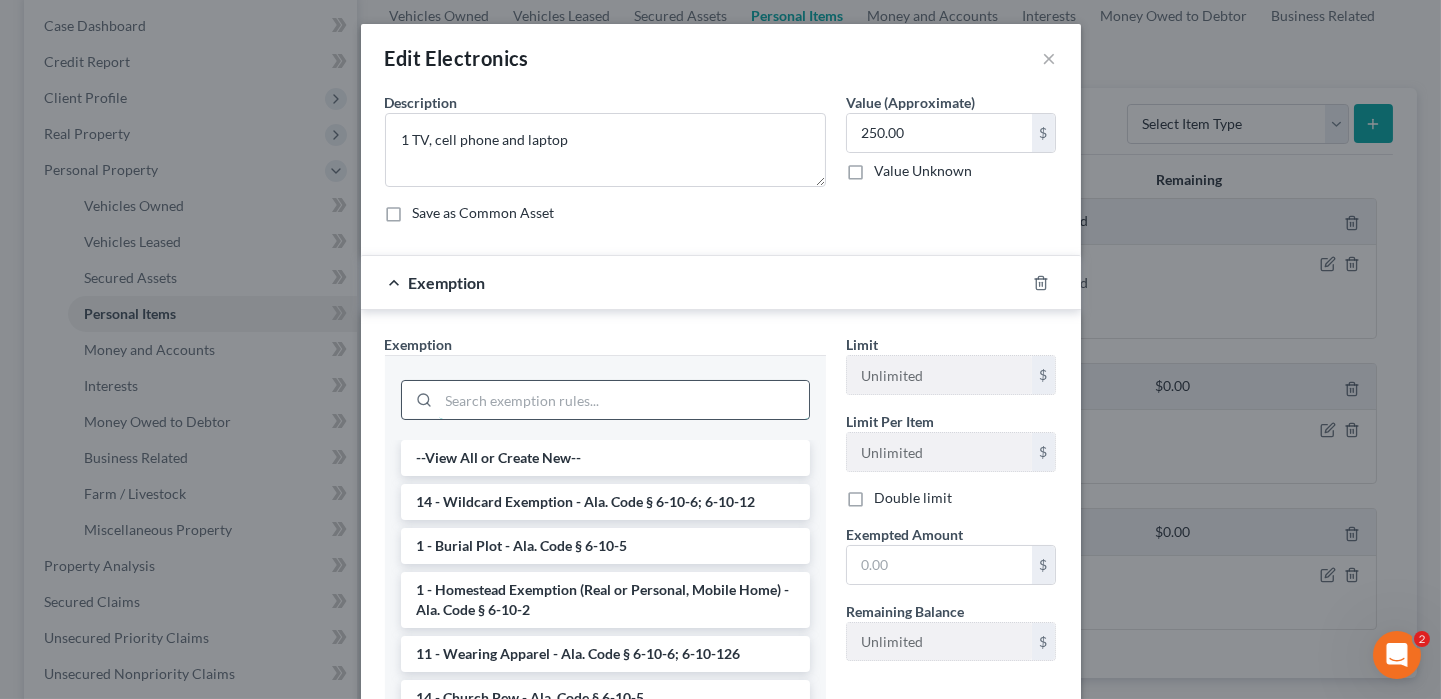 click at bounding box center (624, 400) 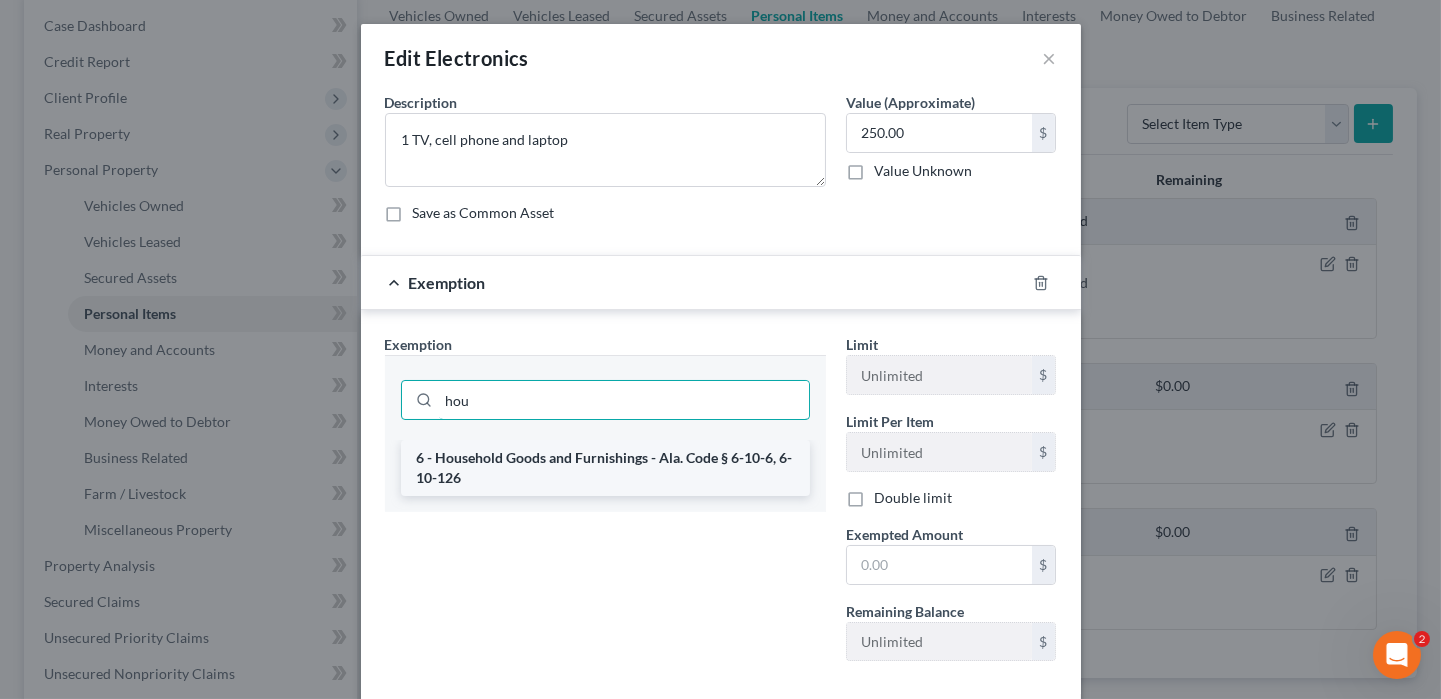 type on "hou" 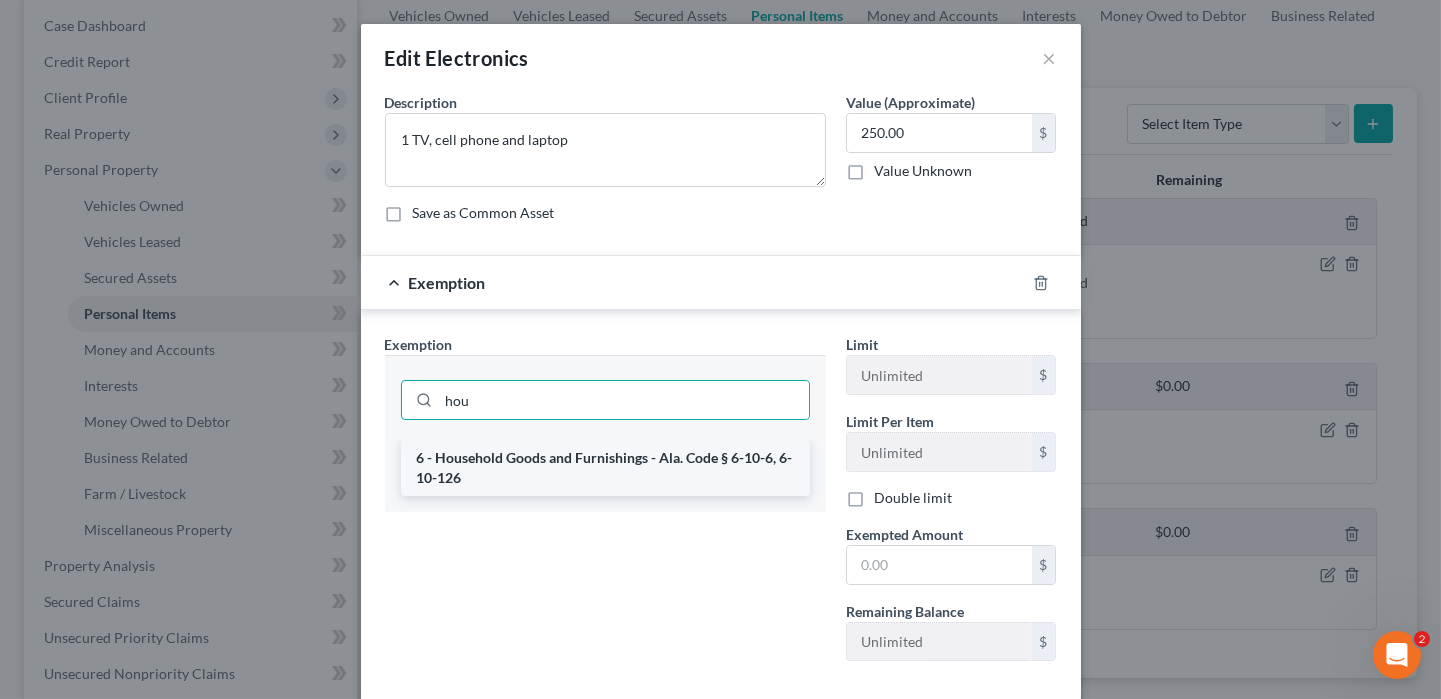 click on "6 - Household Goods and Furnishings - Ala. Code § 6-10-6, 6-10-126" at bounding box center [605, 468] 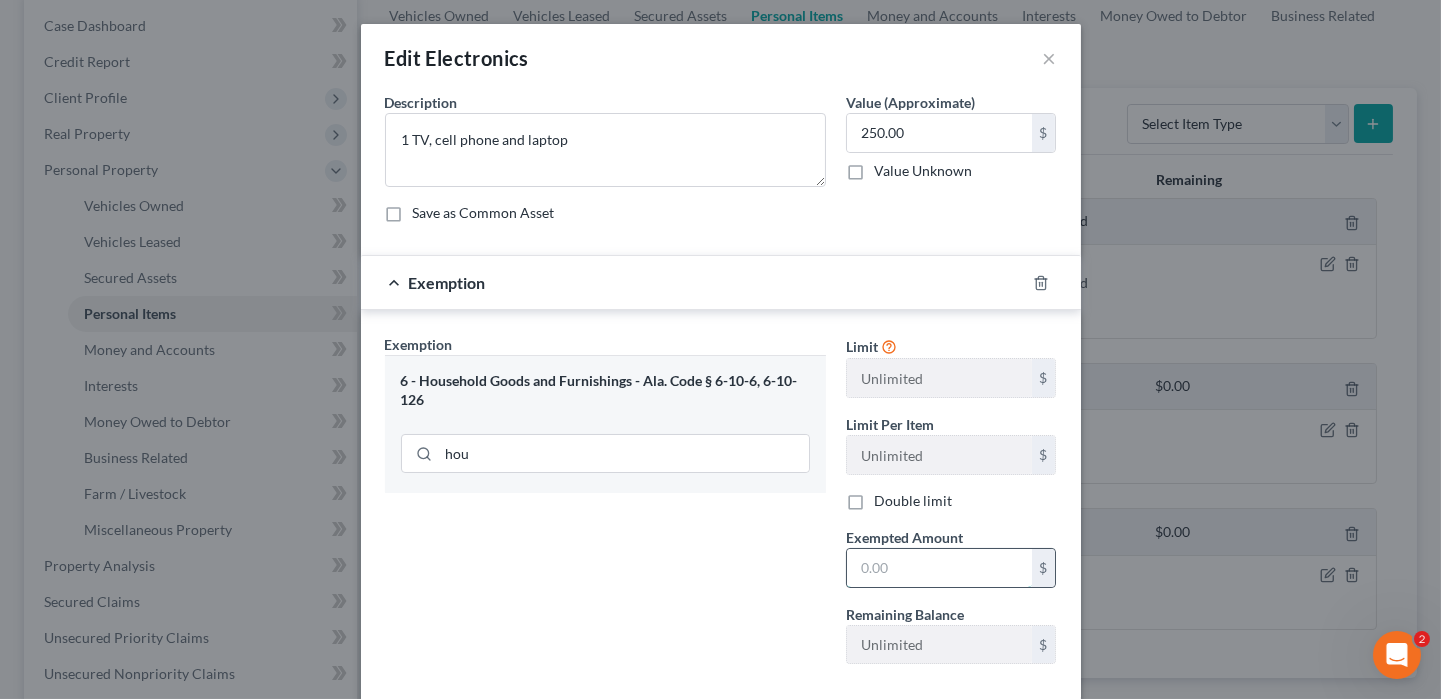 click at bounding box center [939, 568] 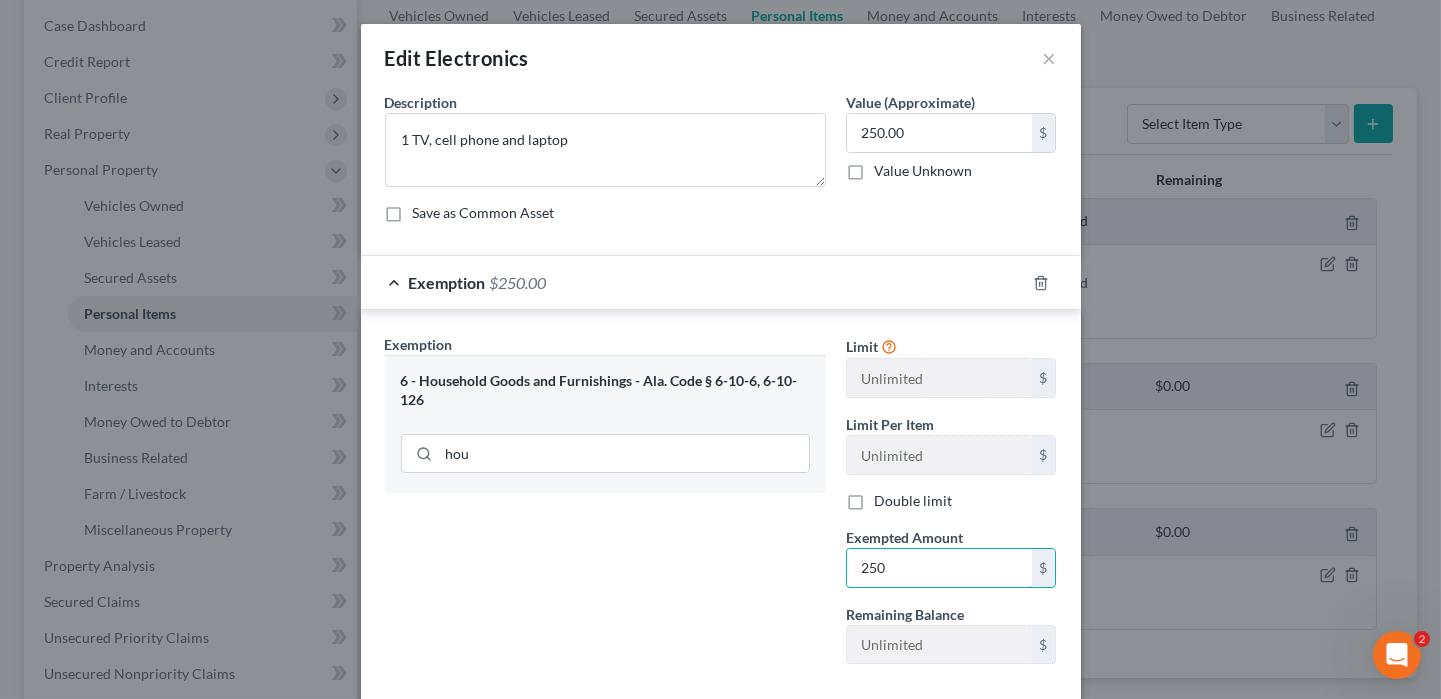 type on "250" 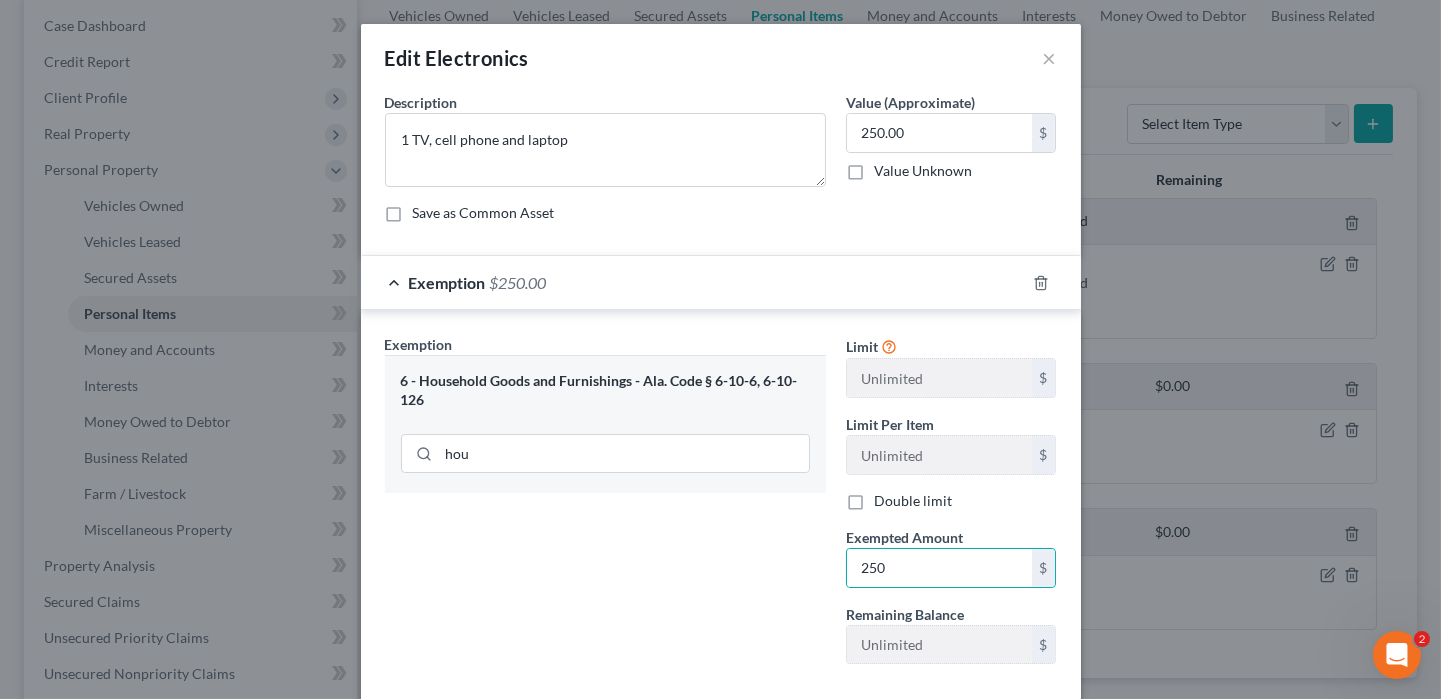 drag, startPoint x: 727, startPoint y: 578, endPoint x: 745, endPoint y: 571, distance: 19.313208 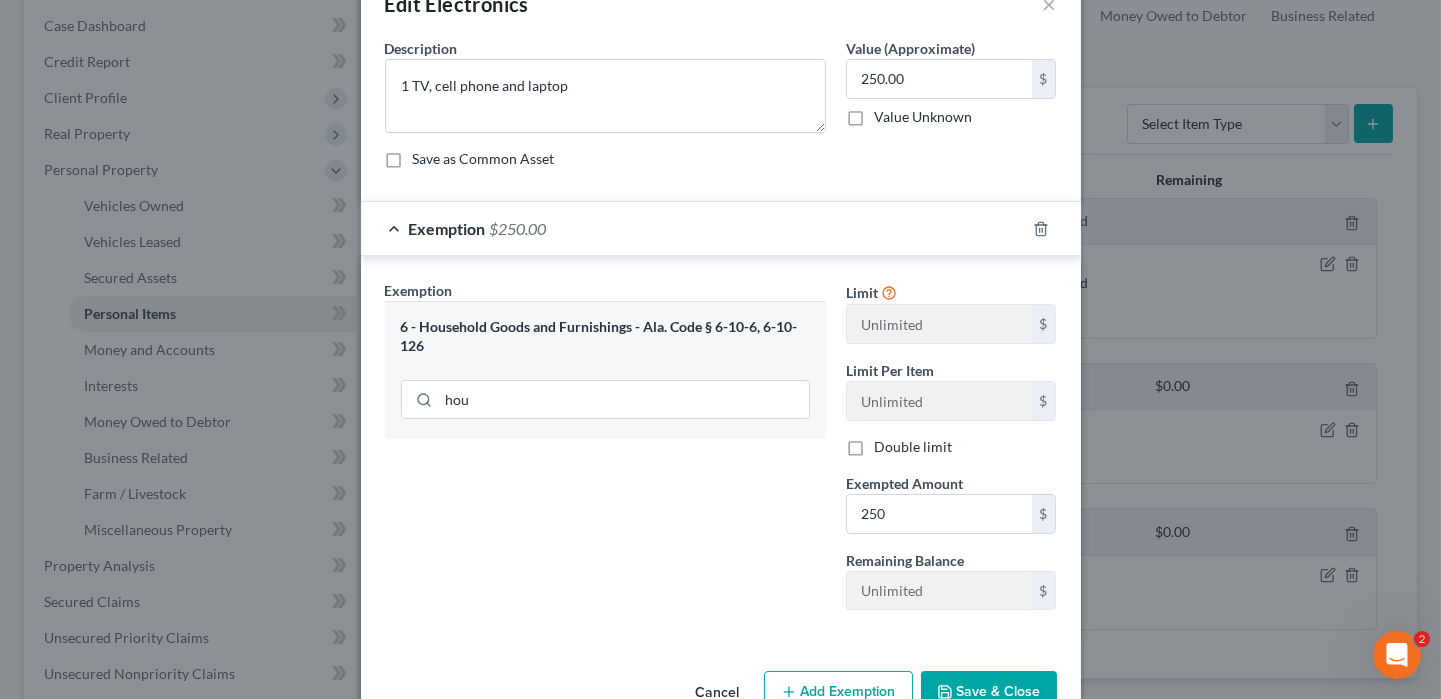 scroll, scrollTop: 104, scrollLeft: 0, axis: vertical 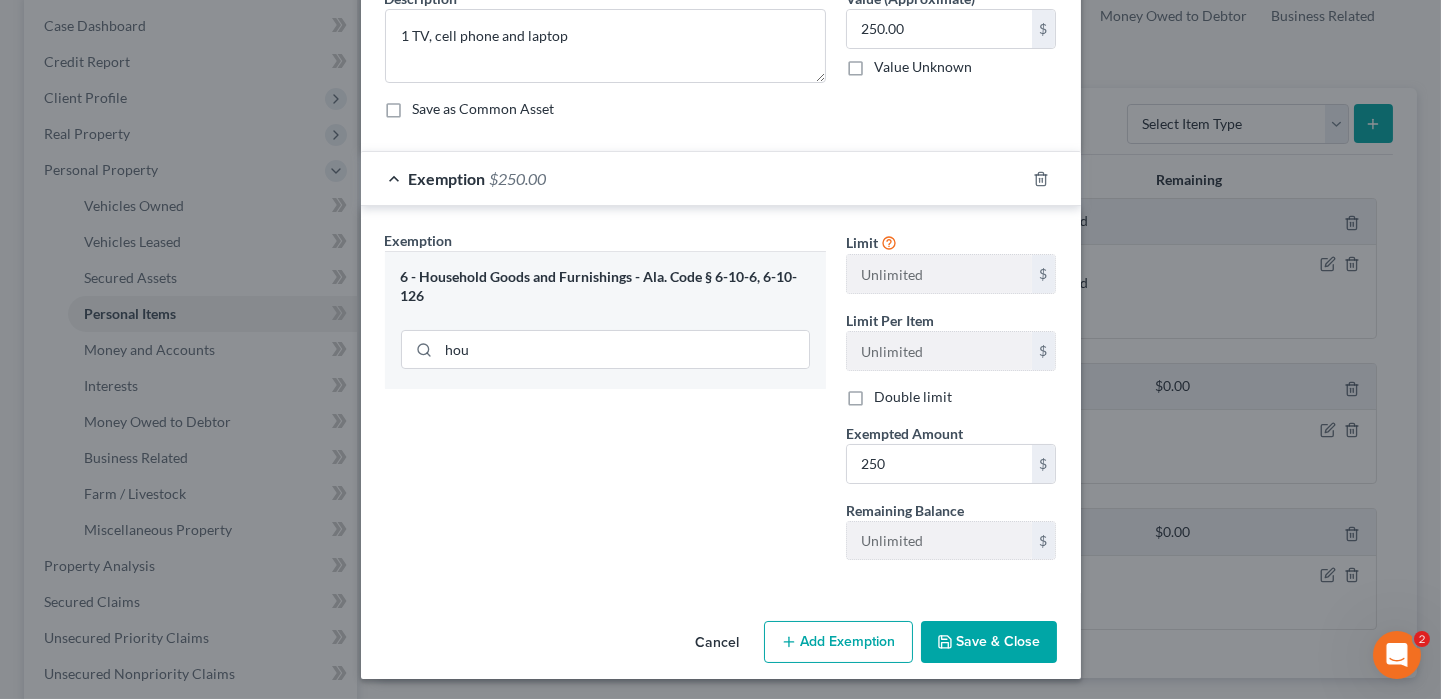 click on "Save & Close" at bounding box center (989, 642) 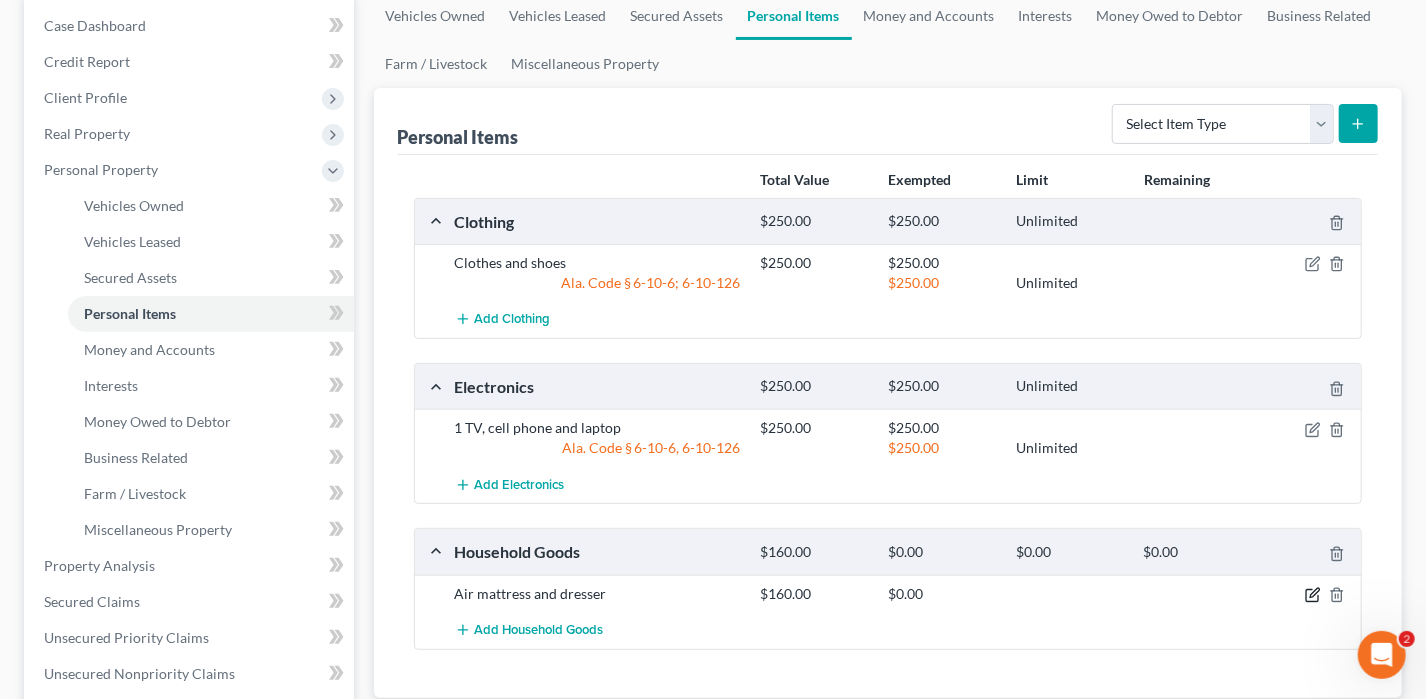 click 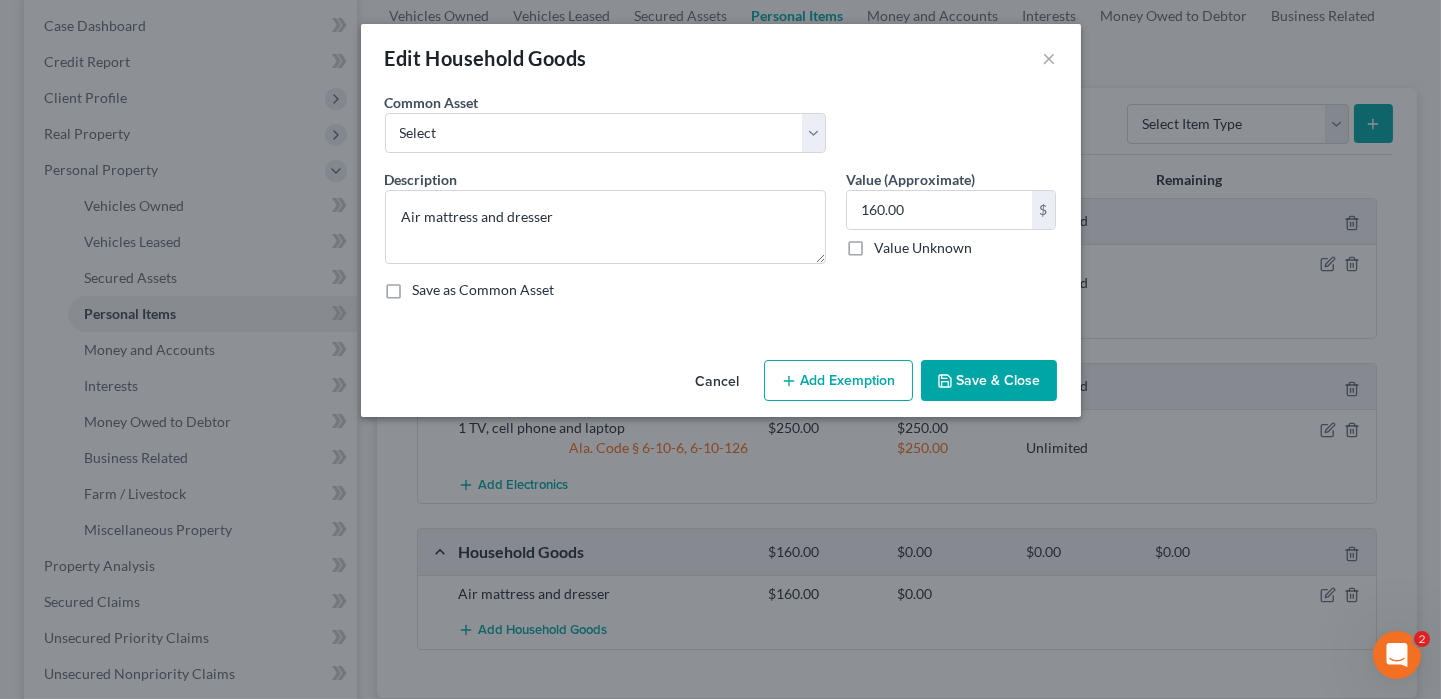 click on "Add Exemption" at bounding box center [838, 381] 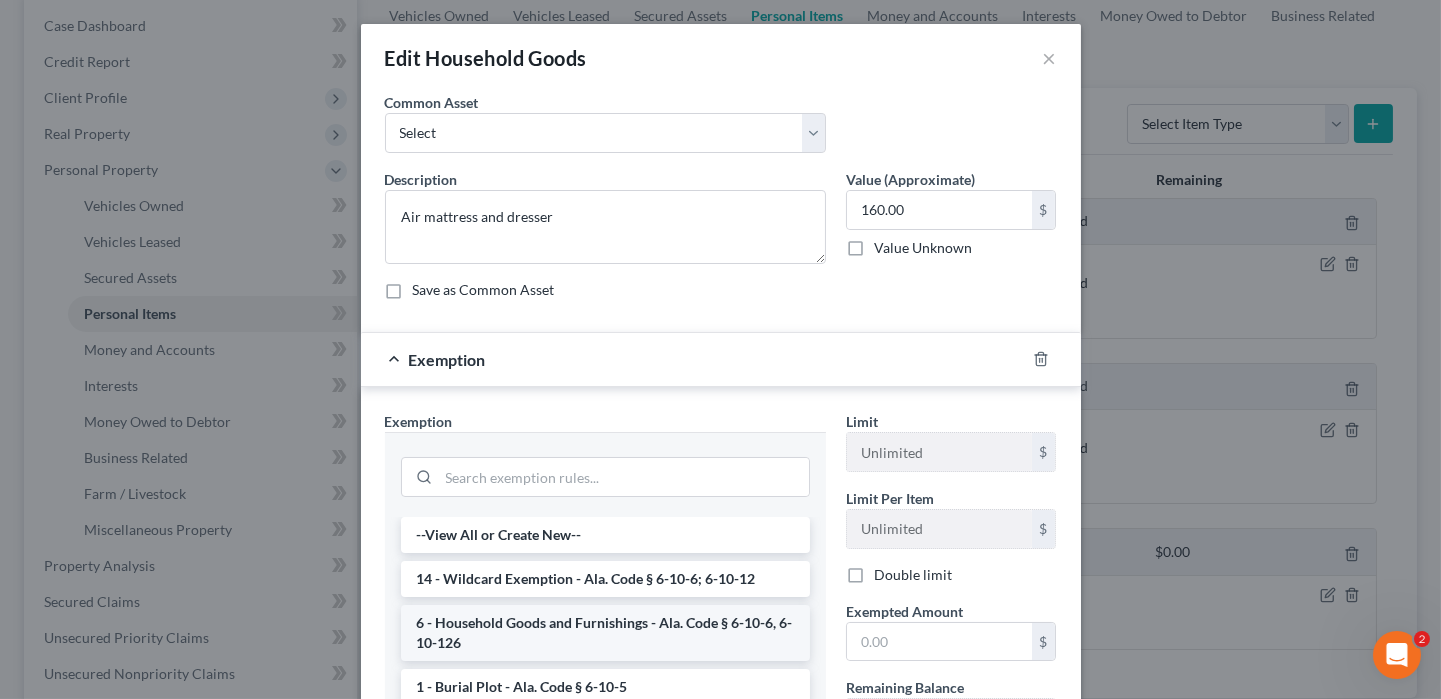 click on "6 - Household Goods and Furnishings - Ala. Code § 6-10-6, 6-10-126" at bounding box center [605, 633] 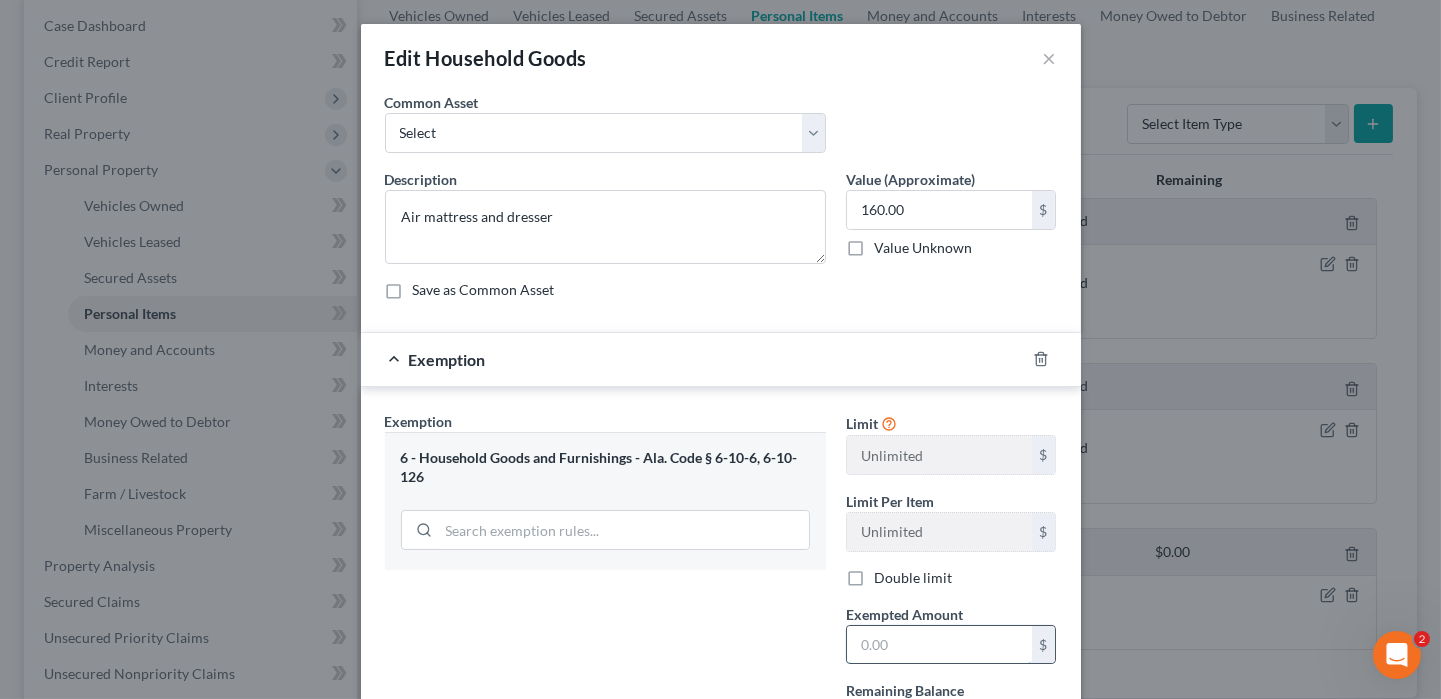 click at bounding box center [939, 645] 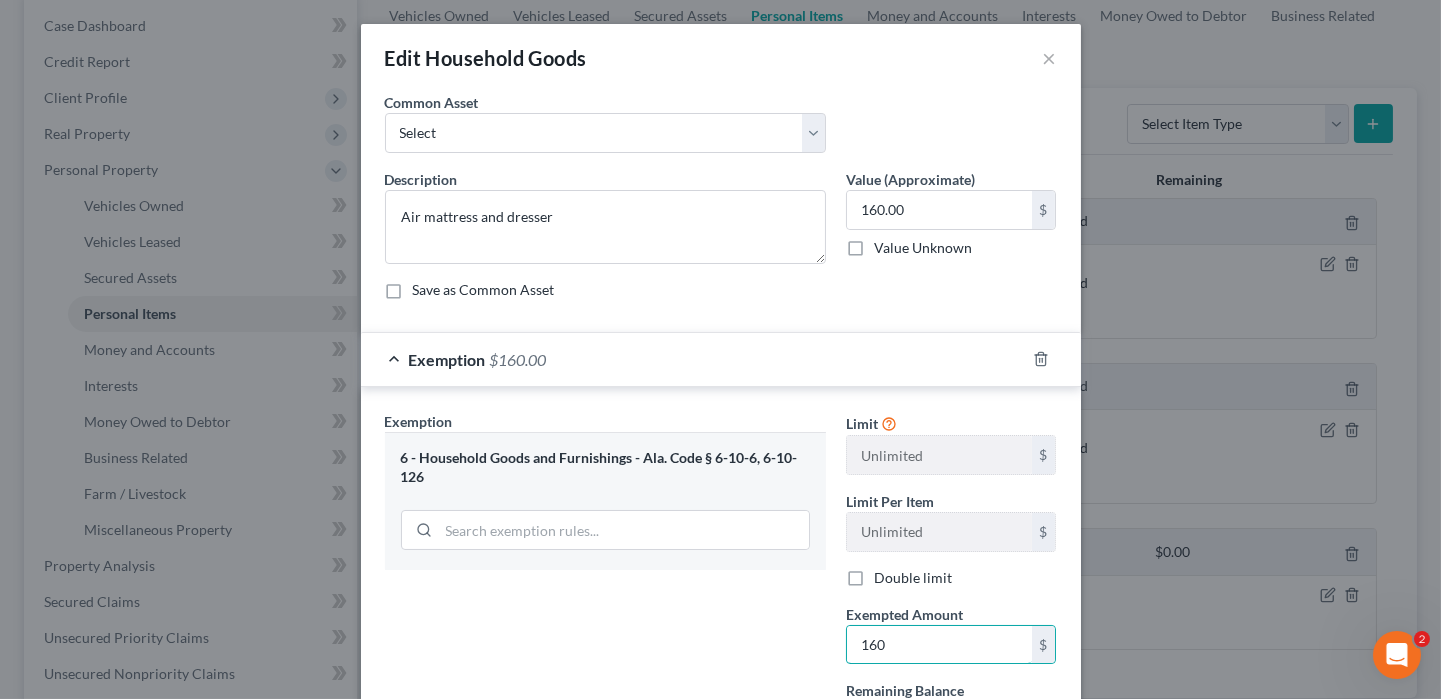 type on "160" 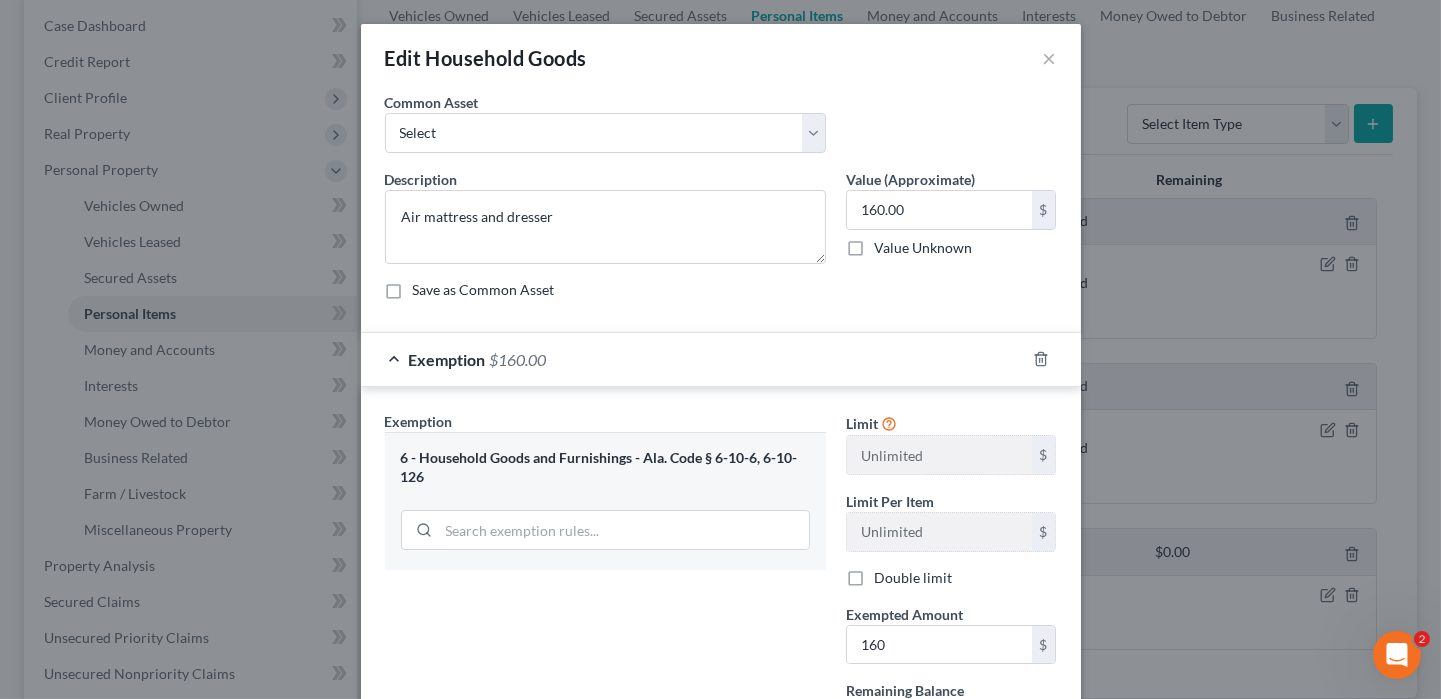 drag, startPoint x: 740, startPoint y: 638, endPoint x: 758, endPoint y: 635, distance: 18.248287 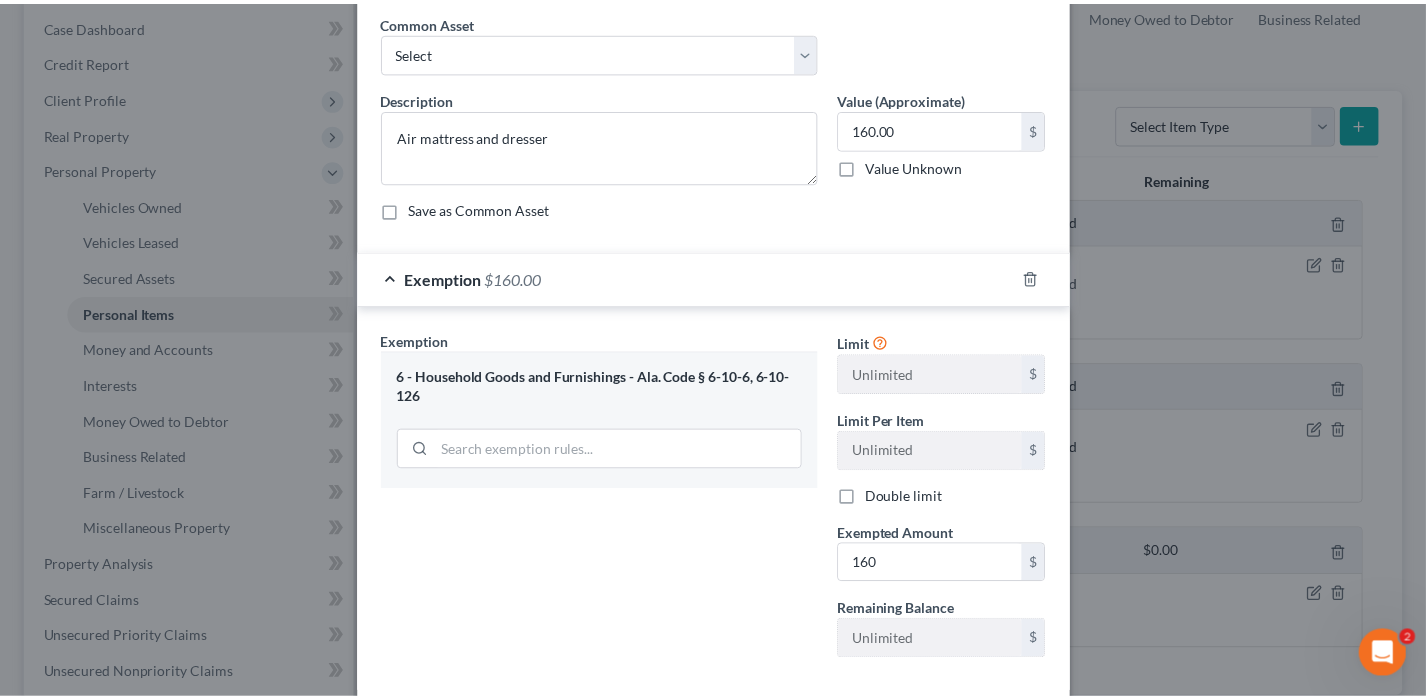 scroll, scrollTop: 181, scrollLeft: 0, axis: vertical 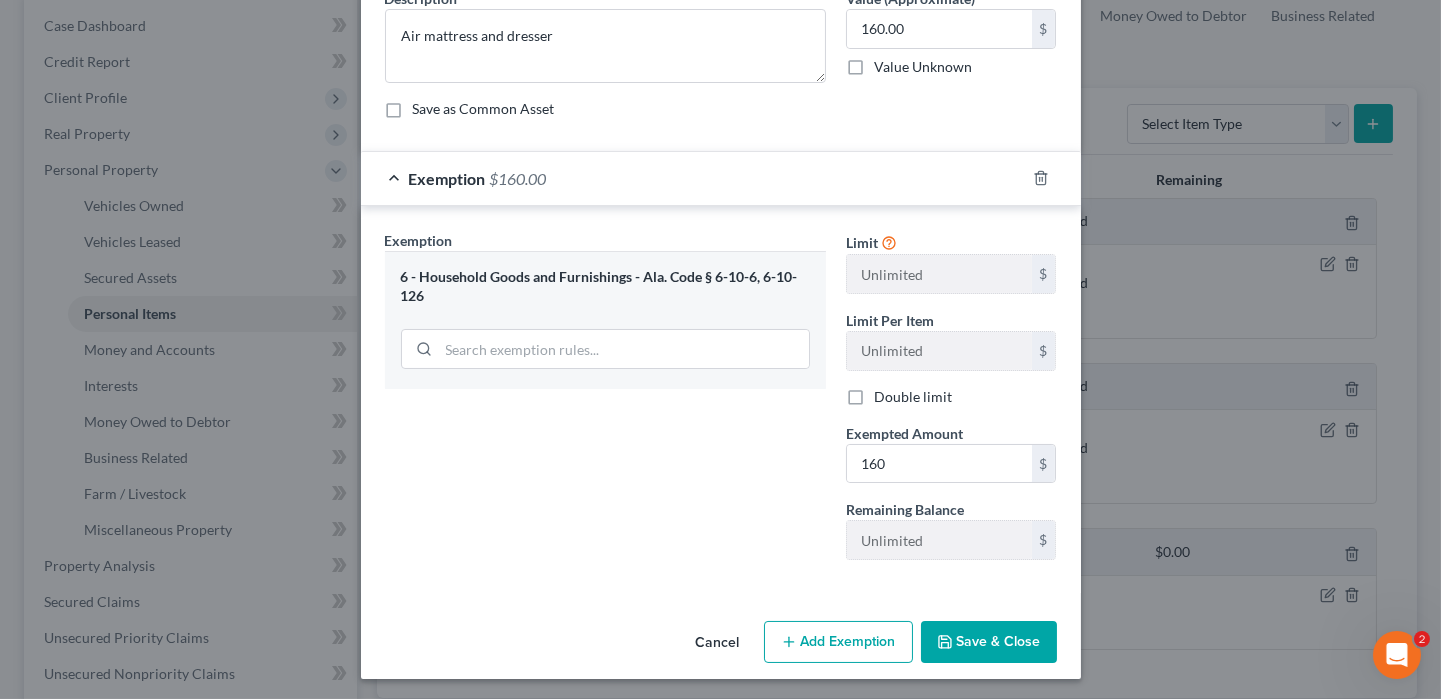 click on "Save & Close" at bounding box center (989, 642) 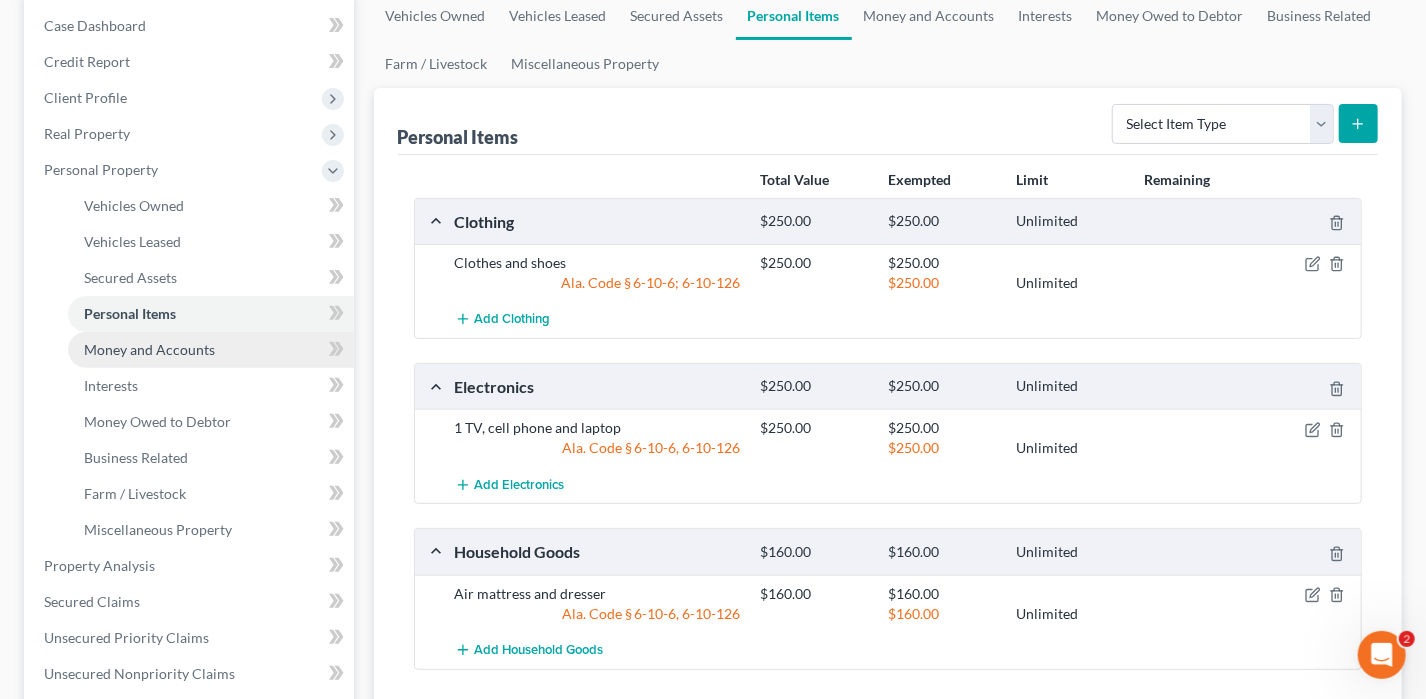 click on "Money and Accounts" at bounding box center (149, 349) 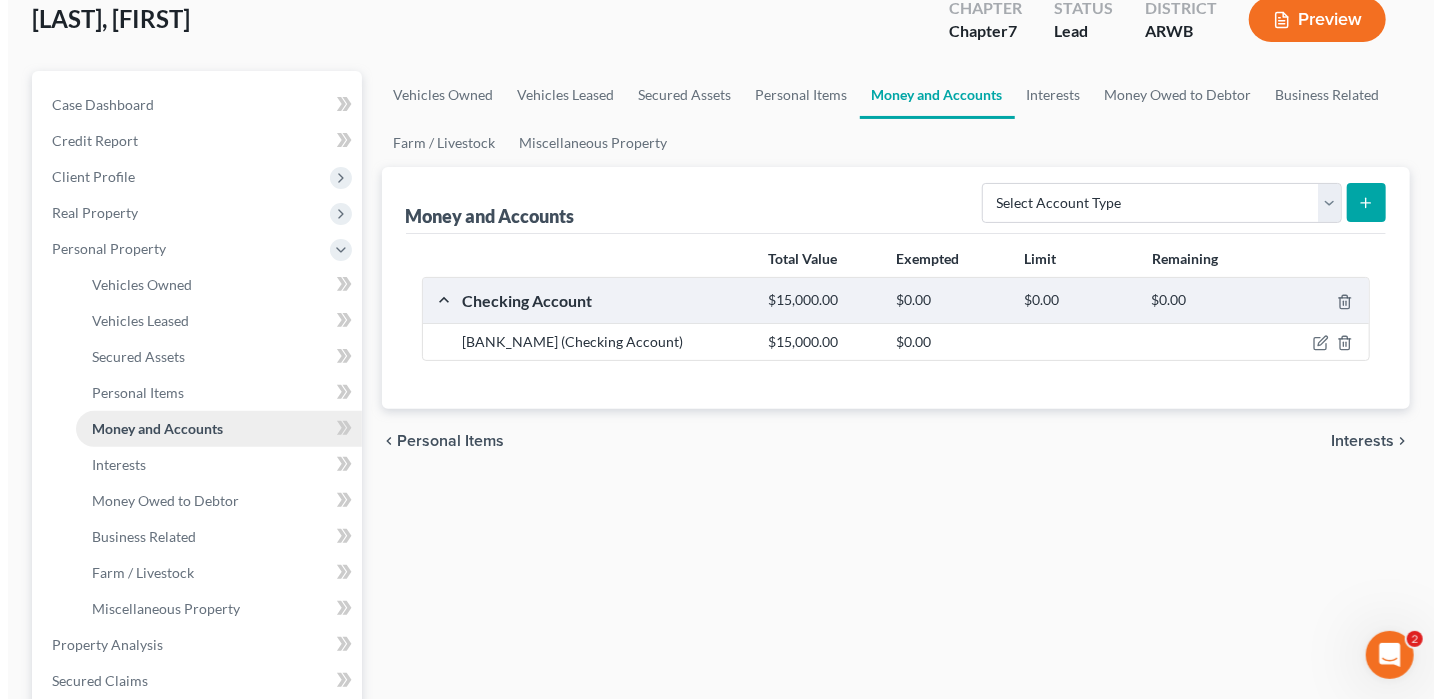 scroll, scrollTop: 0, scrollLeft: 0, axis: both 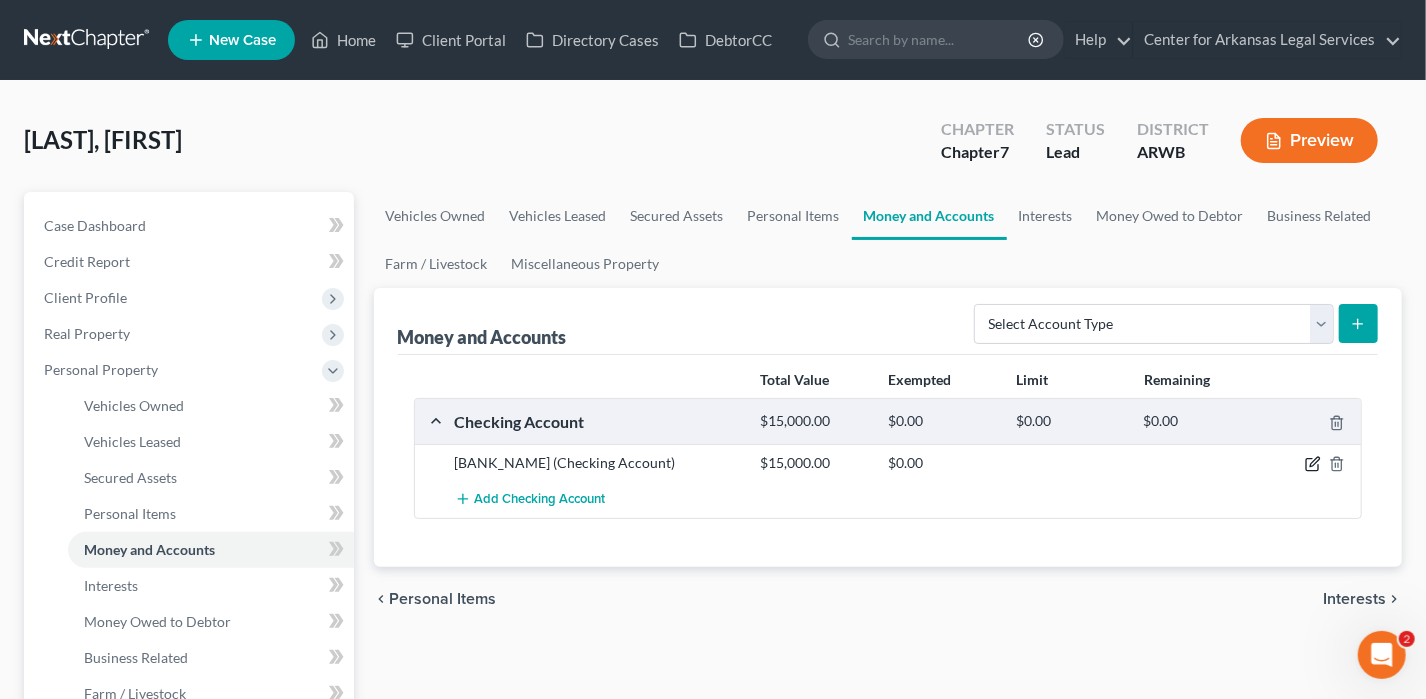 click 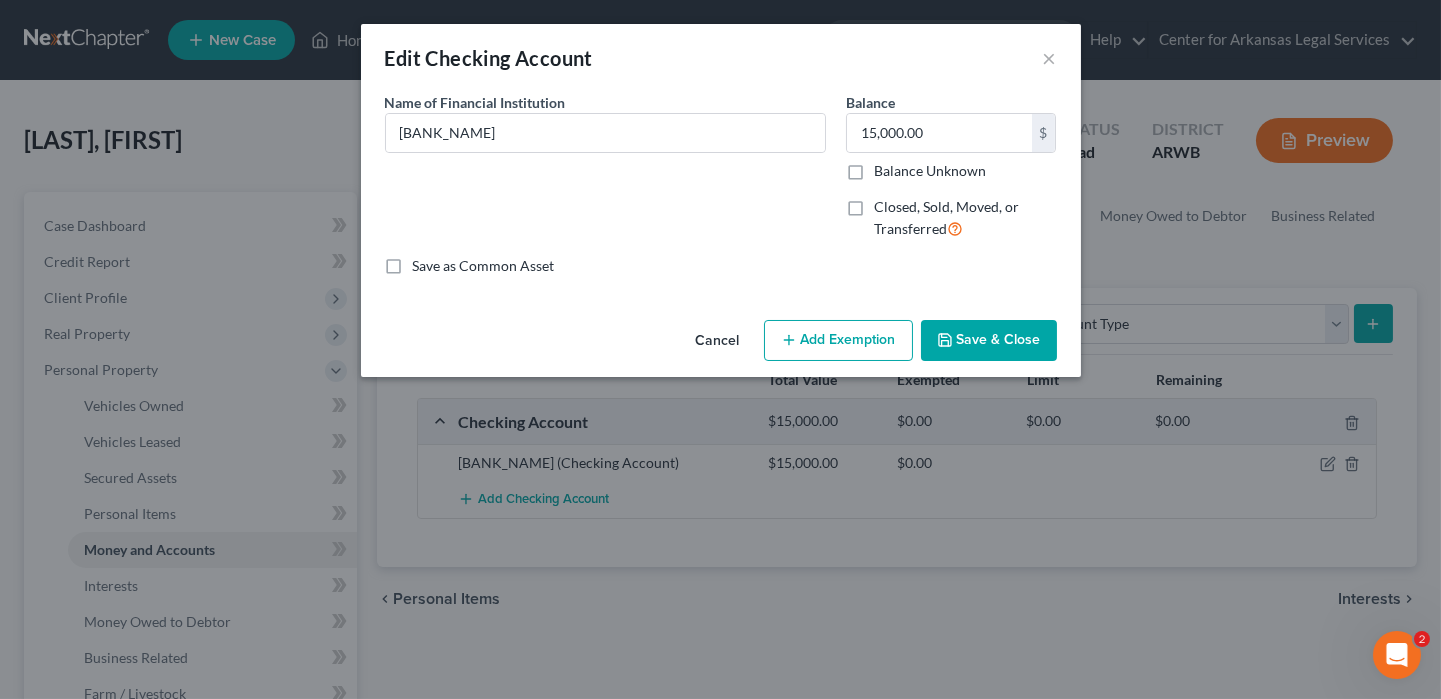 click on "Add Exemption" at bounding box center [838, 341] 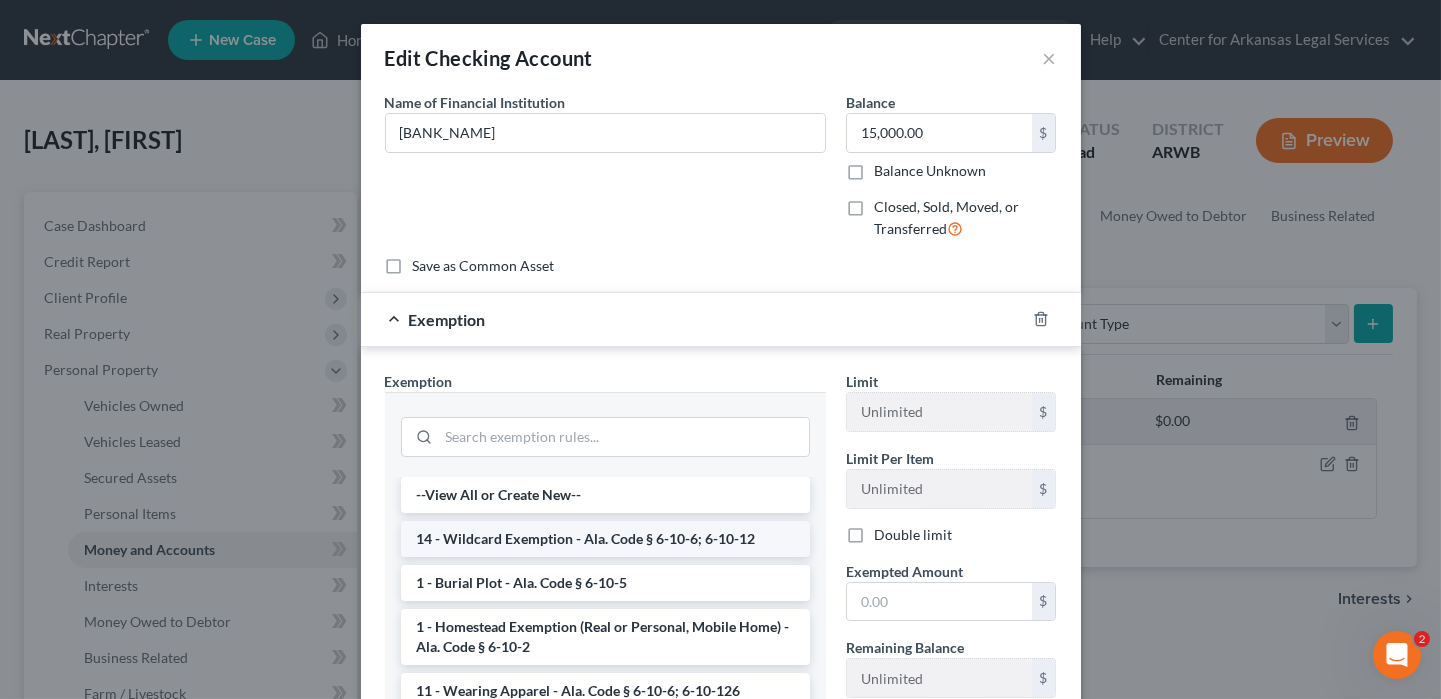 click on "14 - Wildcard Exemption - Ala. Code § 6-10-6; 6-10-12" at bounding box center (605, 539) 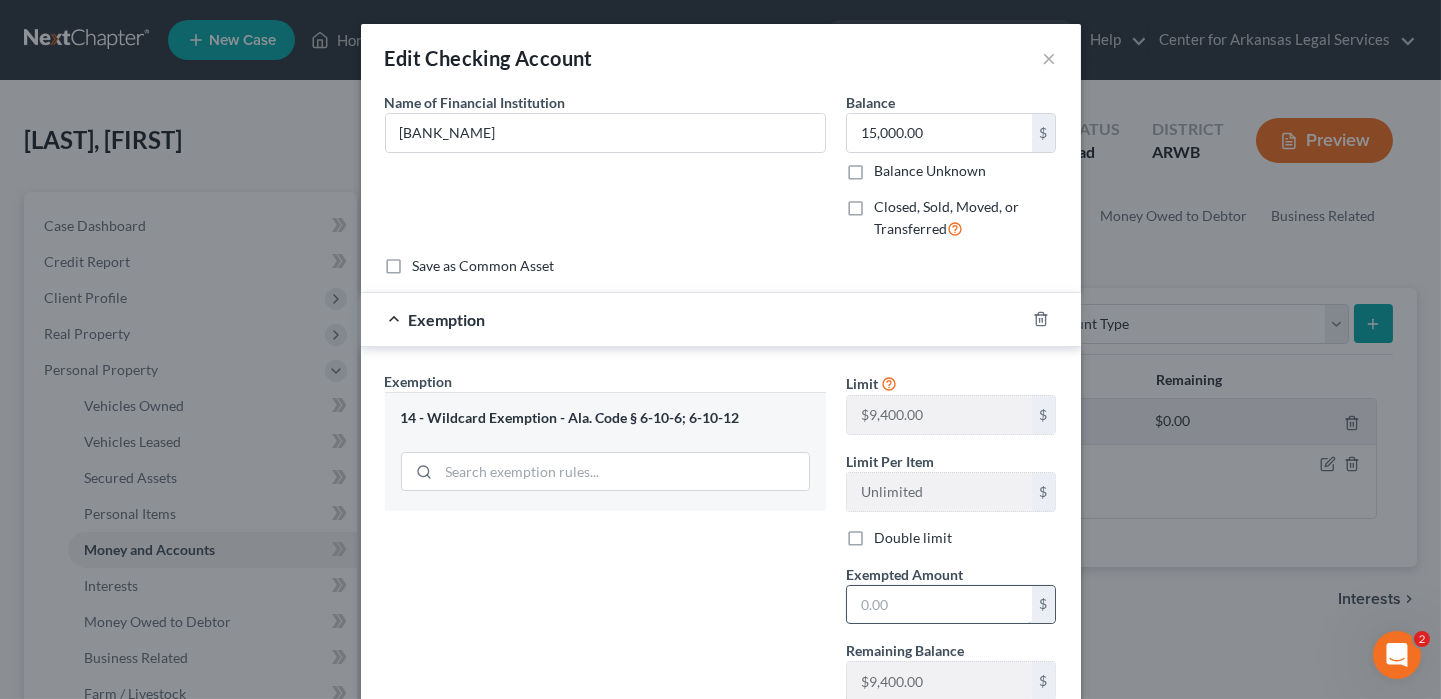 click at bounding box center [939, 605] 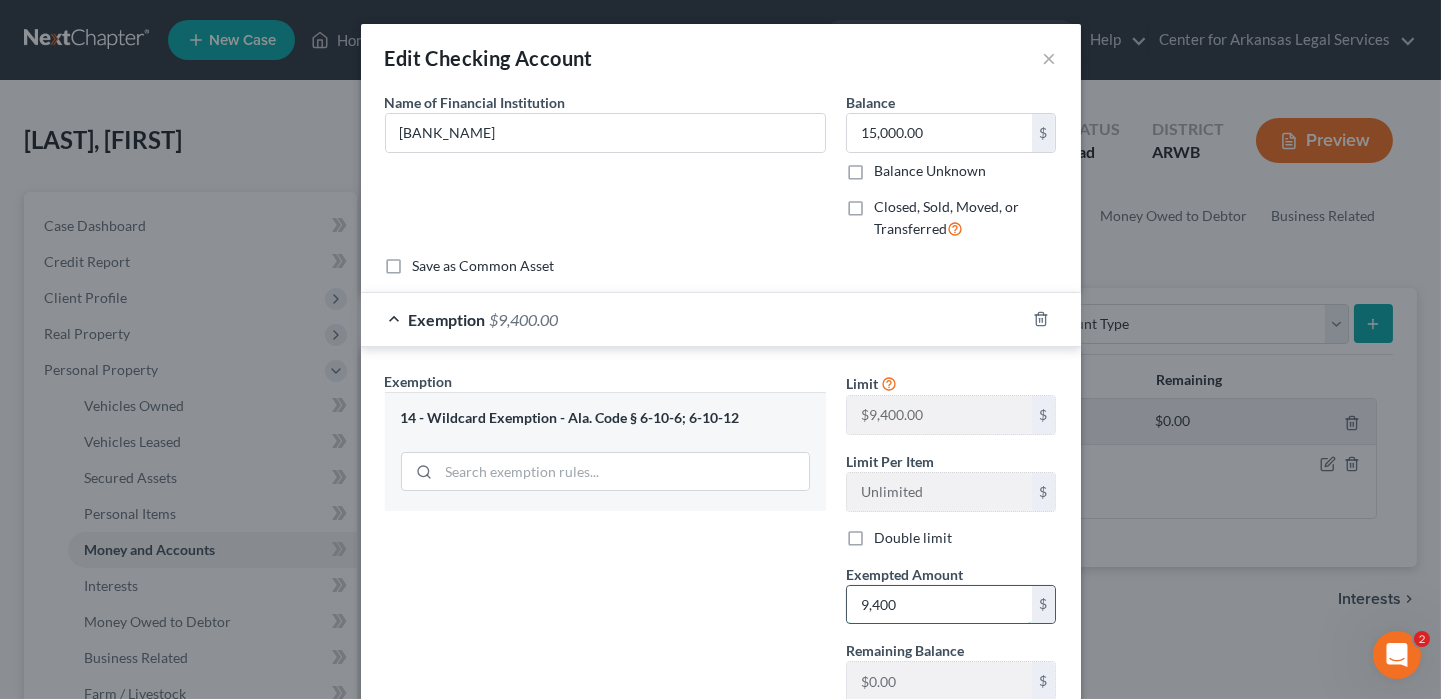 type on "9,400" 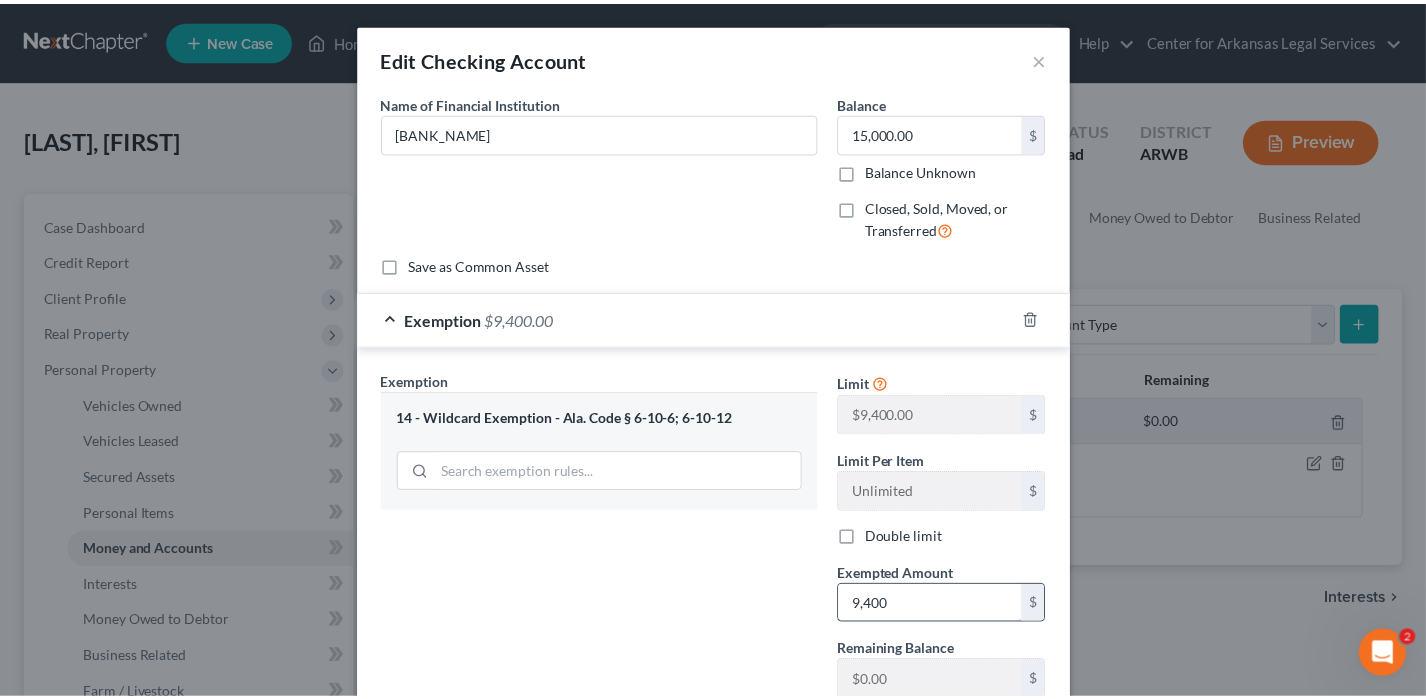 scroll, scrollTop: 141, scrollLeft: 0, axis: vertical 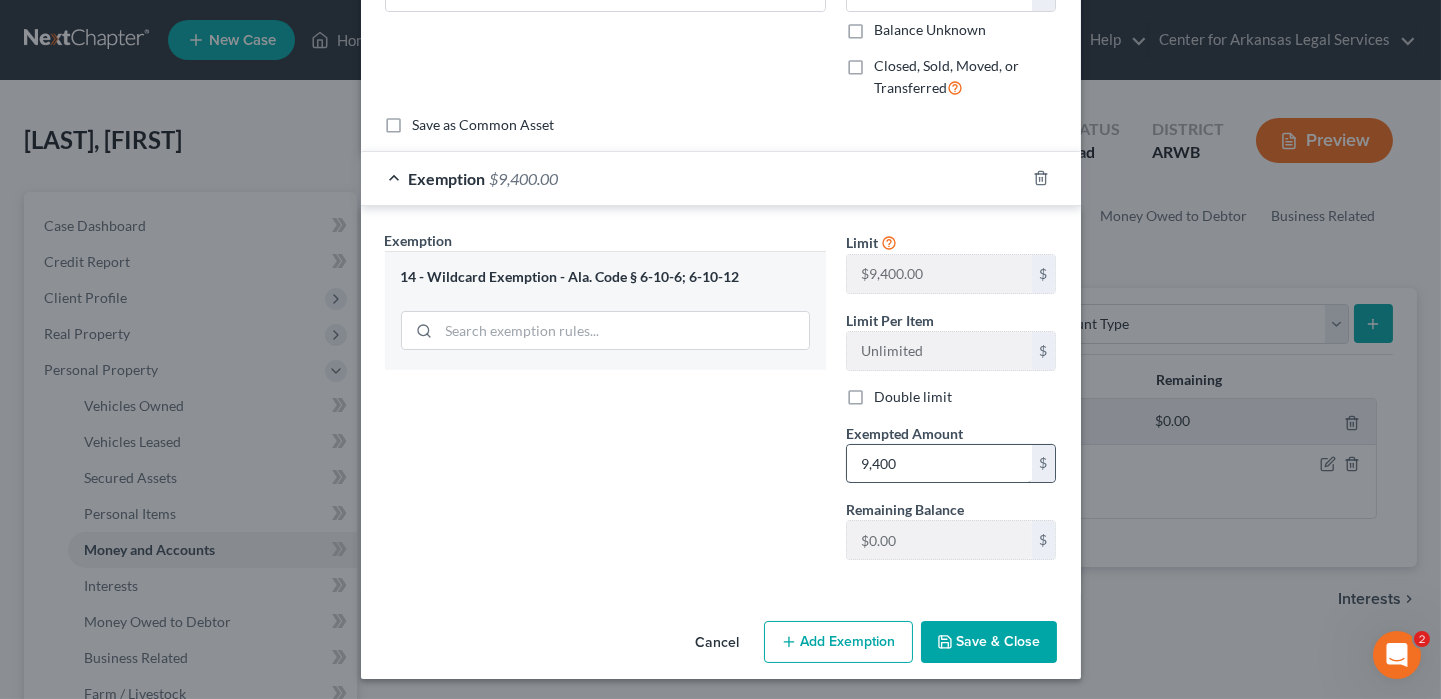 type 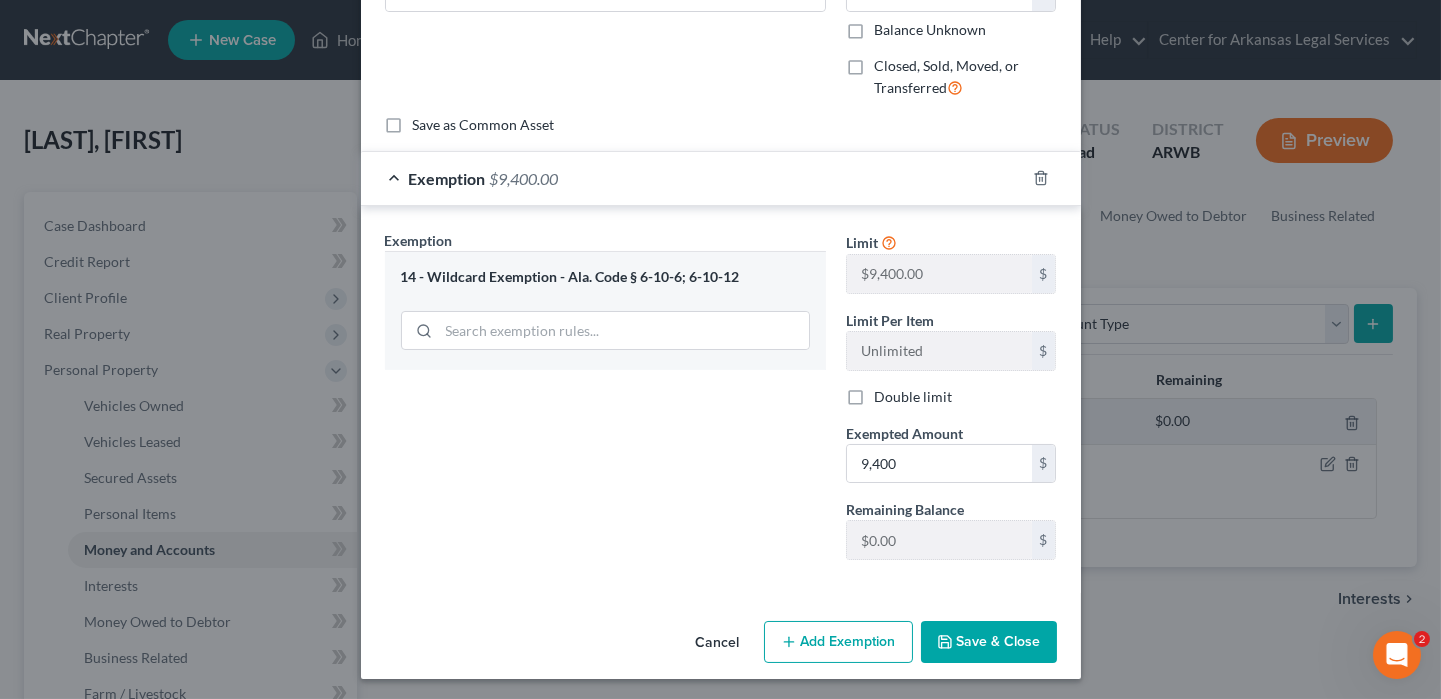 click on "Save & Close" at bounding box center (989, 642) 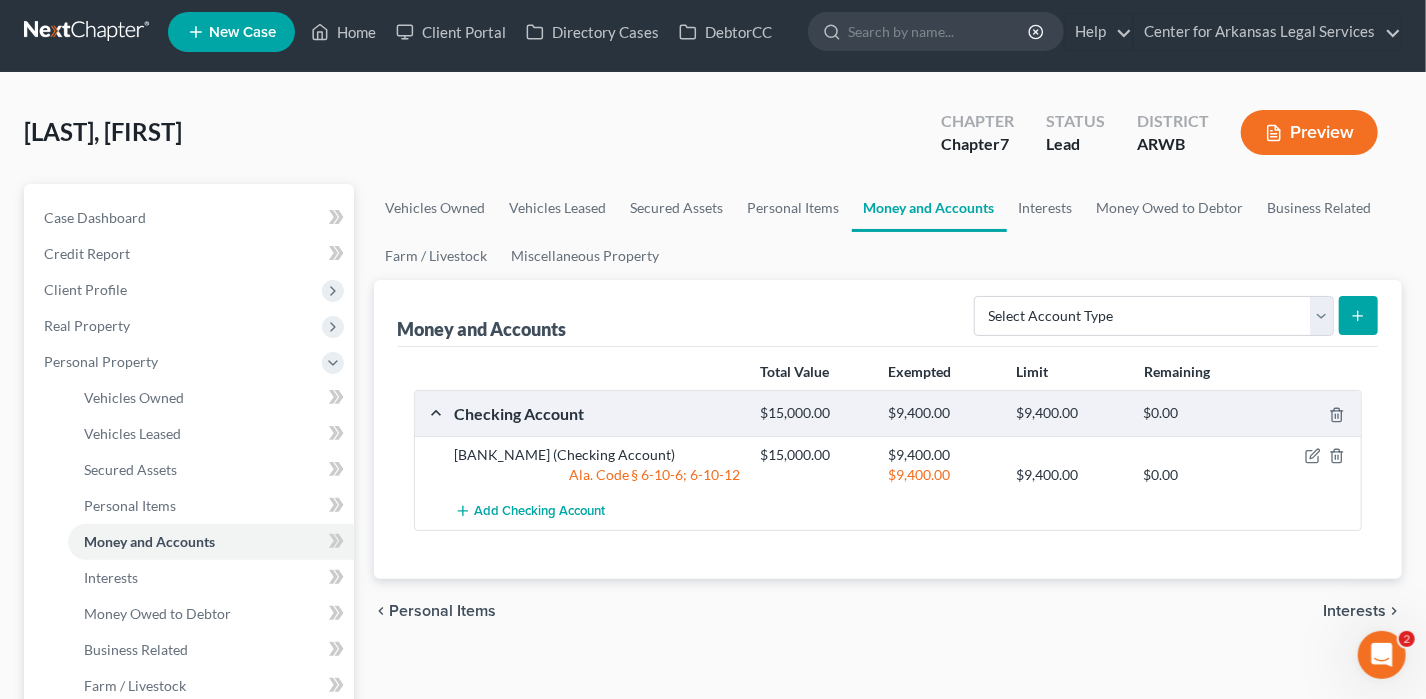 scroll, scrollTop: 0, scrollLeft: 0, axis: both 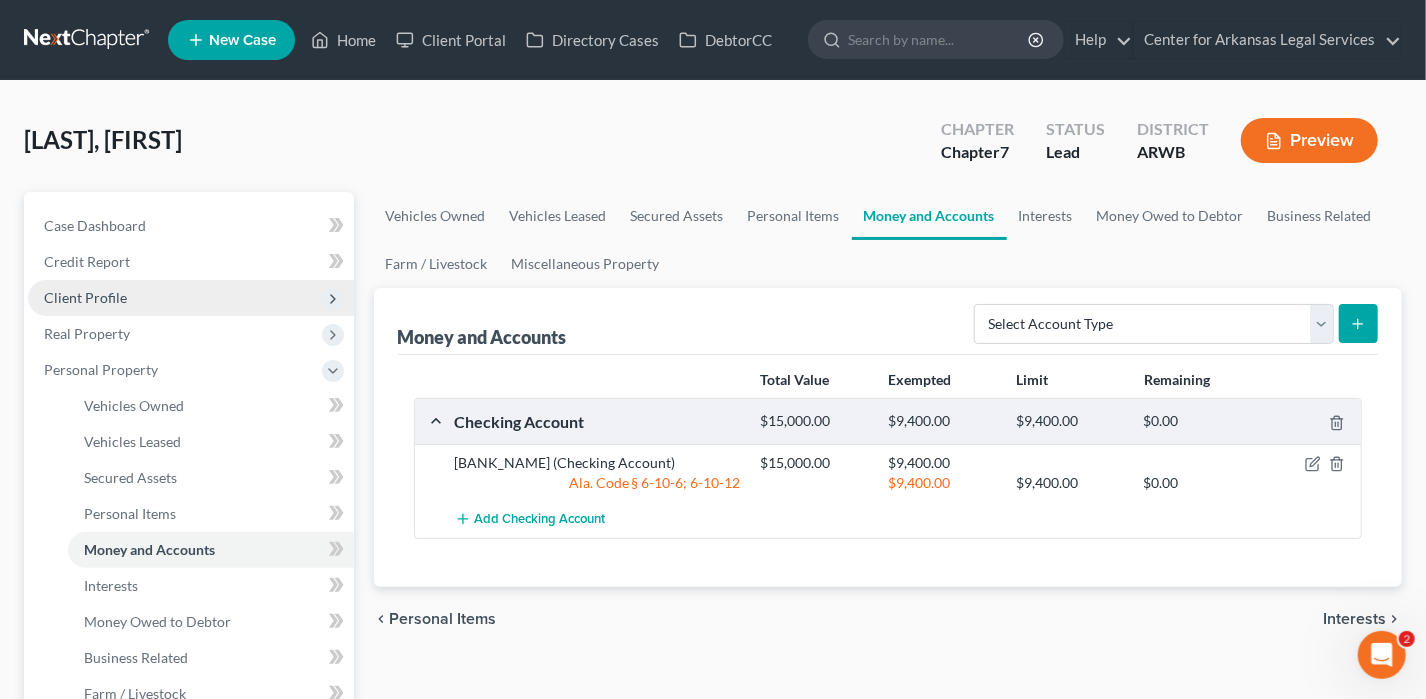 click on "Client Profile" at bounding box center [85, 297] 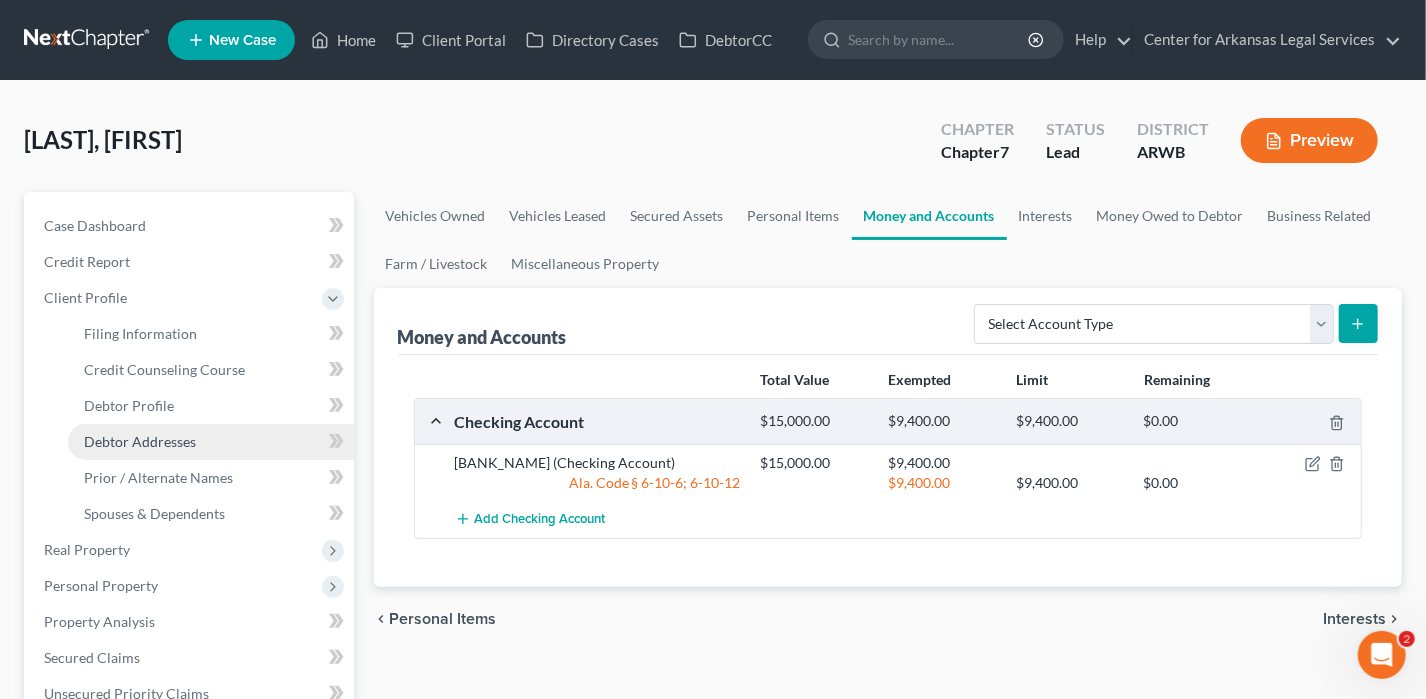 click on "Debtor Addresses" at bounding box center [140, 441] 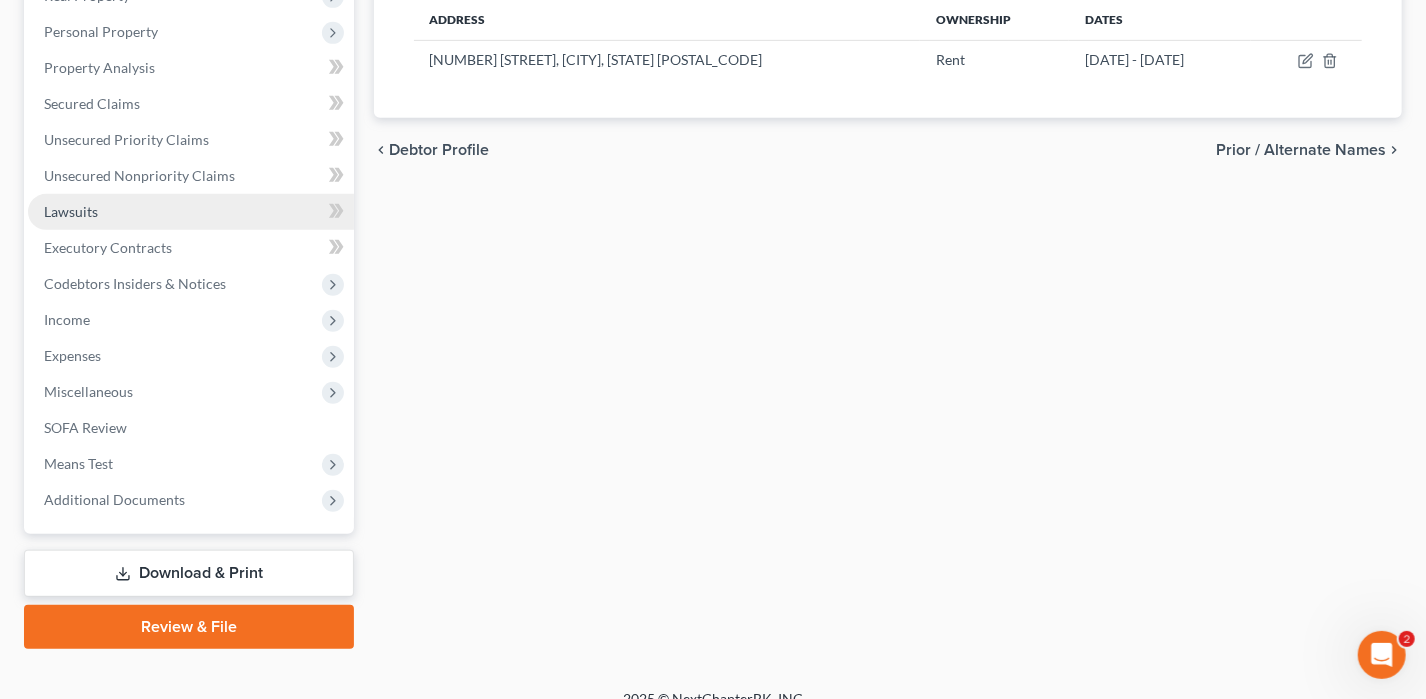 scroll, scrollTop: 576, scrollLeft: 0, axis: vertical 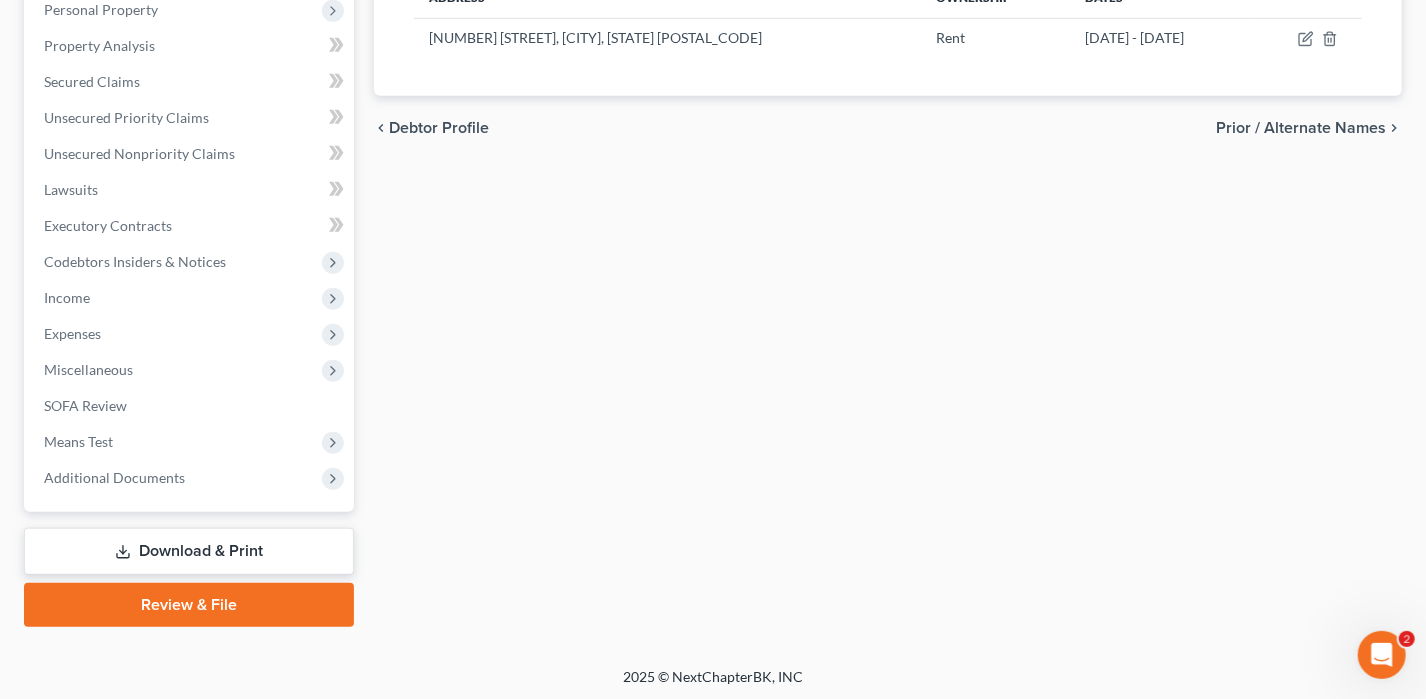 click on "Download & Print" at bounding box center [189, 551] 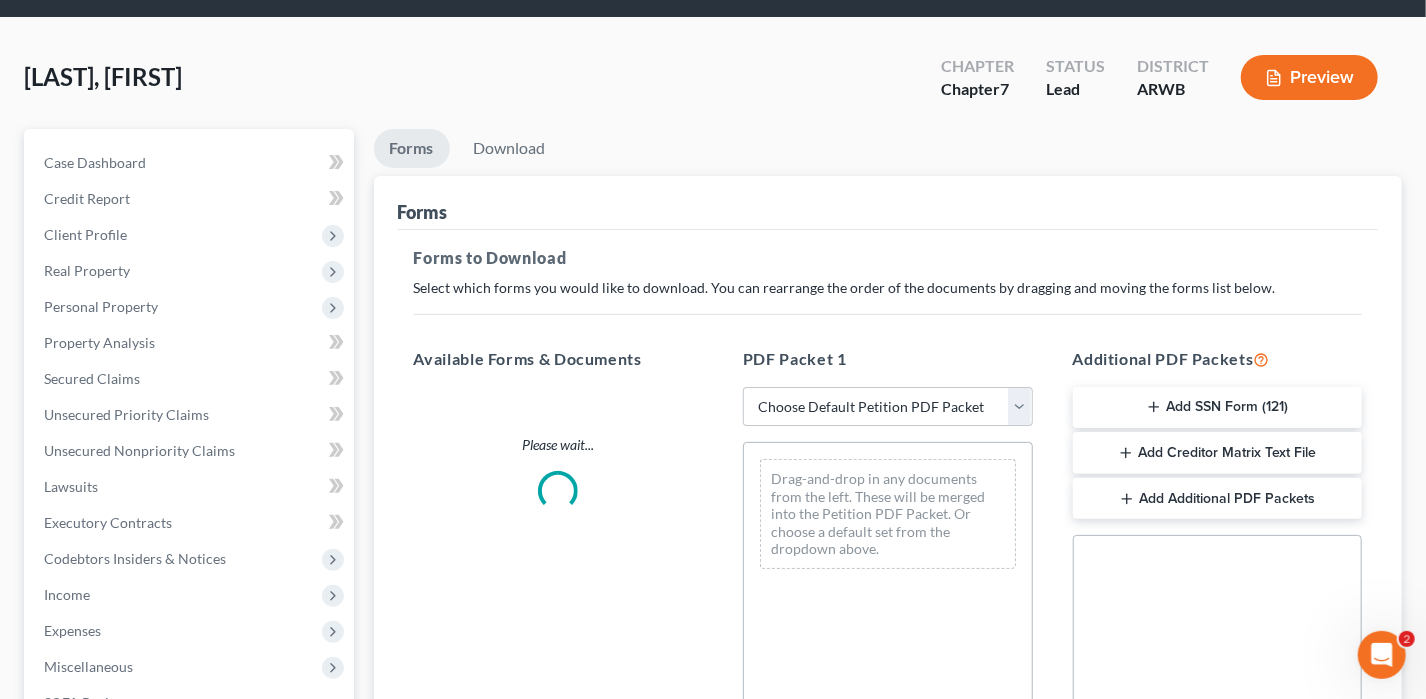 scroll, scrollTop: 0, scrollLeft: 0, axis: both 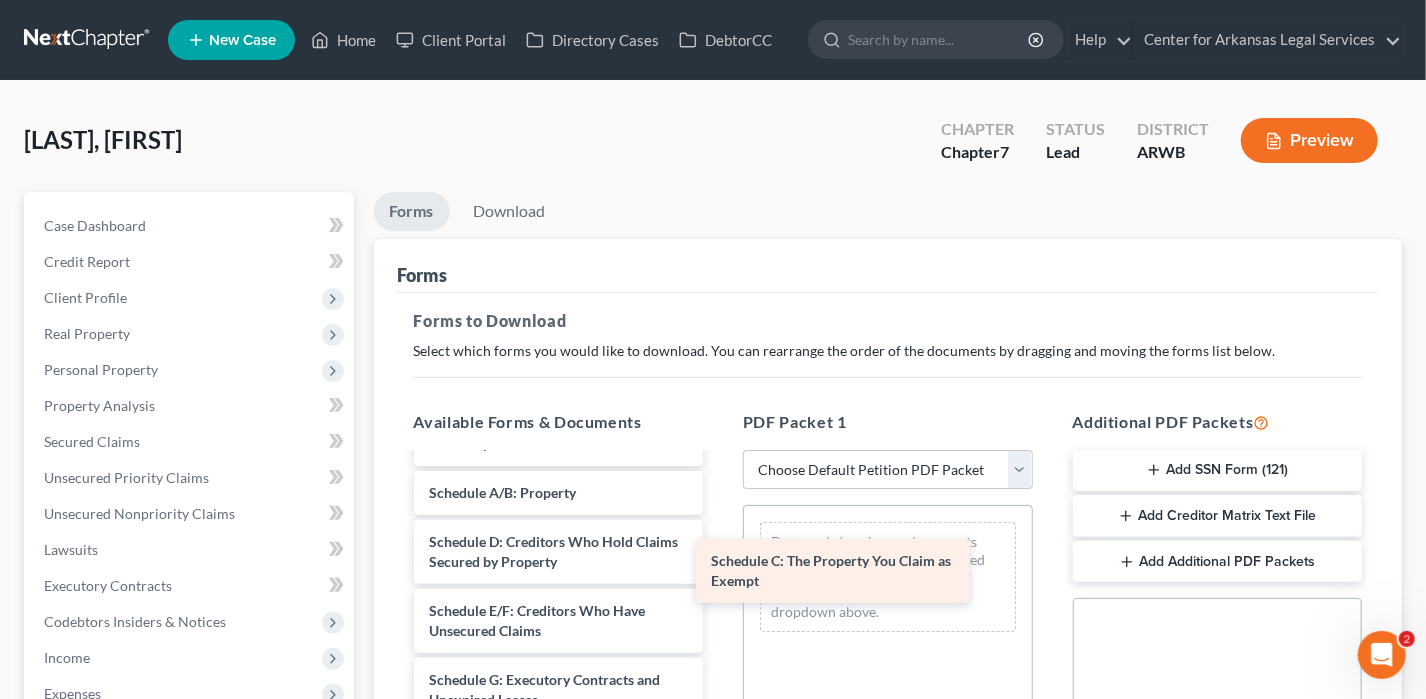 drag, startPoint x: 468, startPoint y: 539, endPoint x: 758, endPoint y: 556, distance: 290.49786 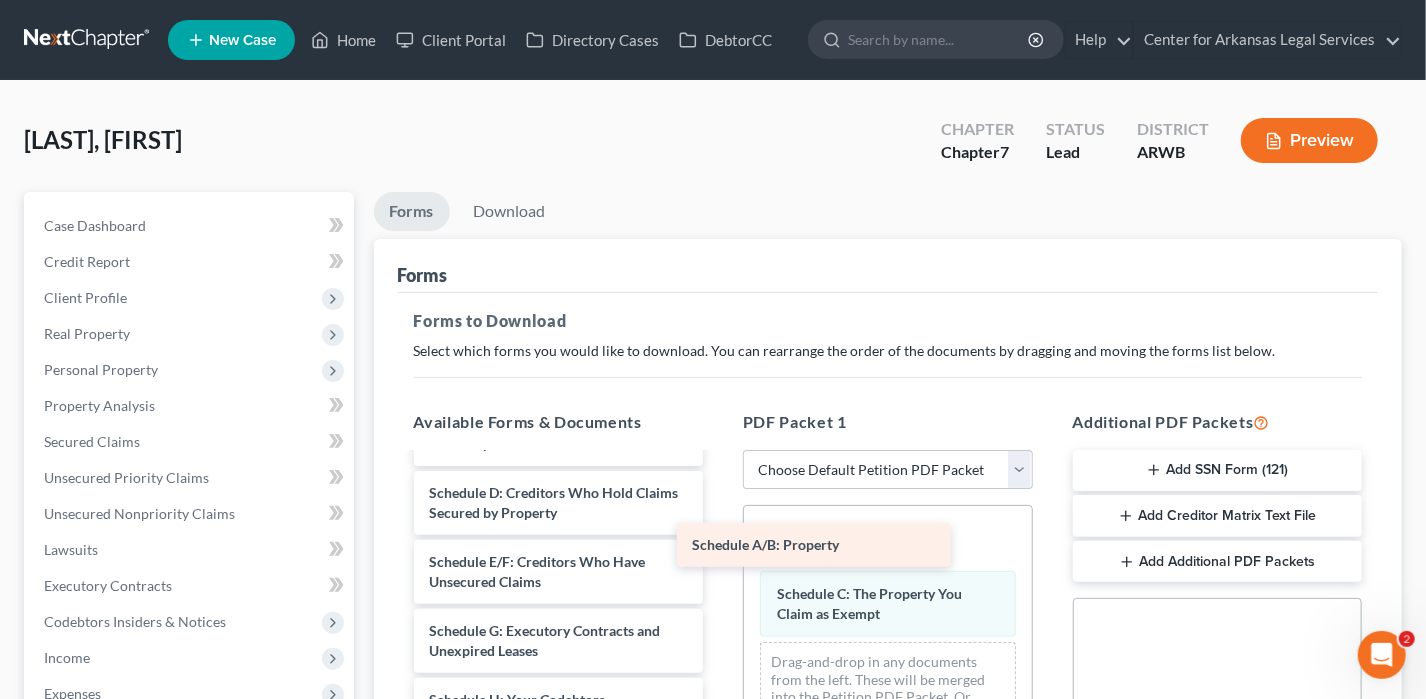 drag, startPoint x: 616, startPoint y: 498, endPoint x: 910, endPoint y: 558, distance: 300.06 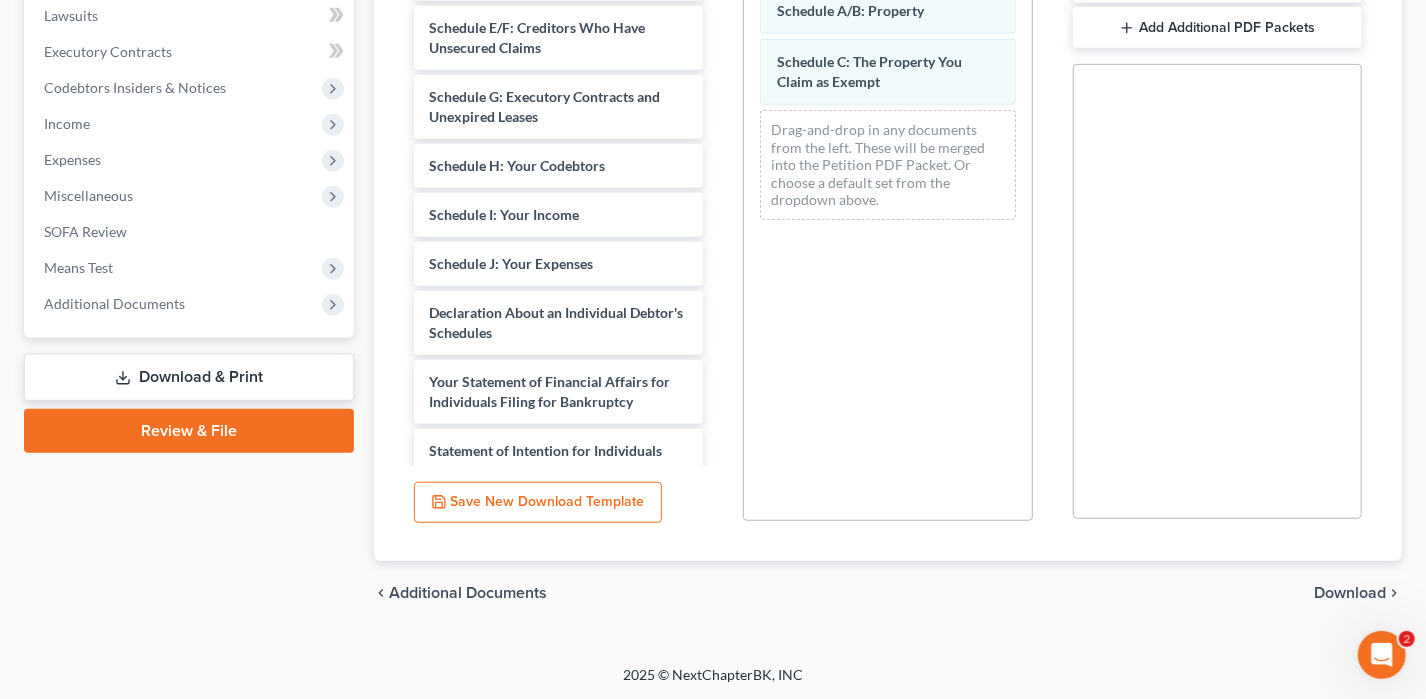 click on "Download" at bounding box center (1350, 593) 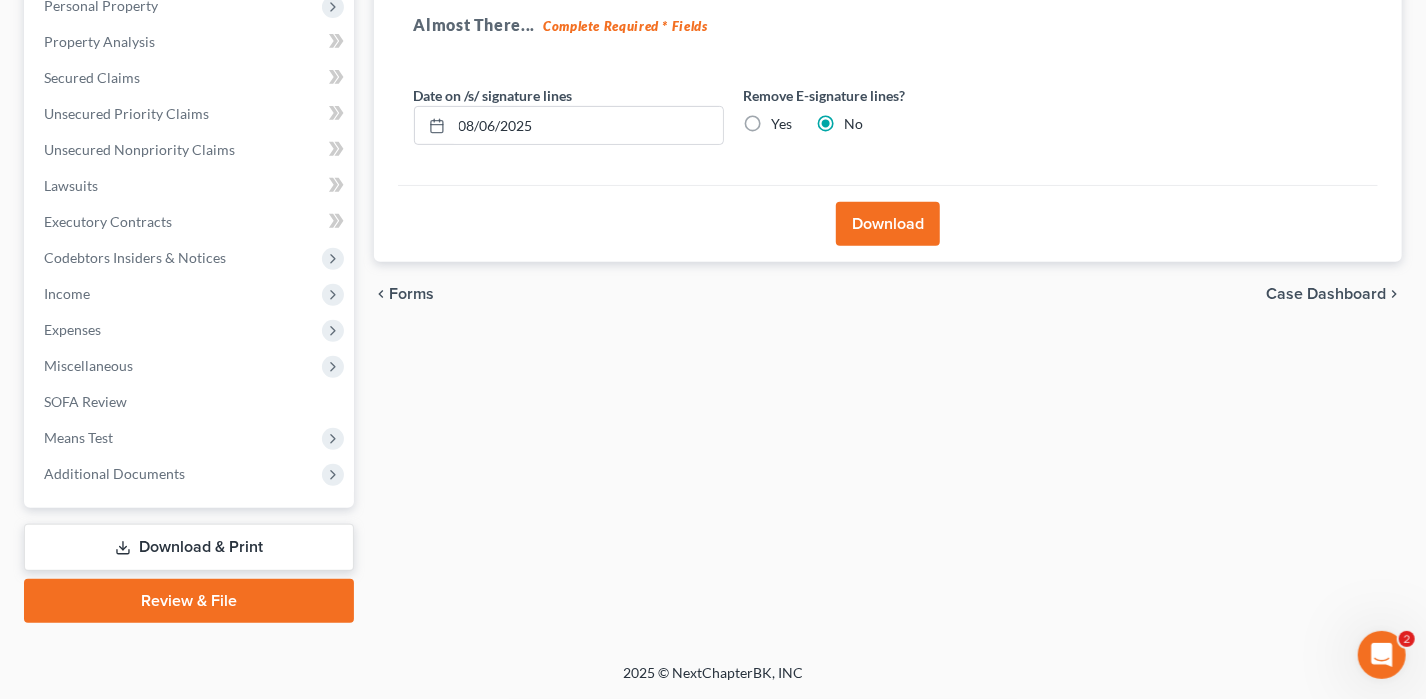 scroll, scrollTop: 360, scrollLeft: 0, axis: vertical 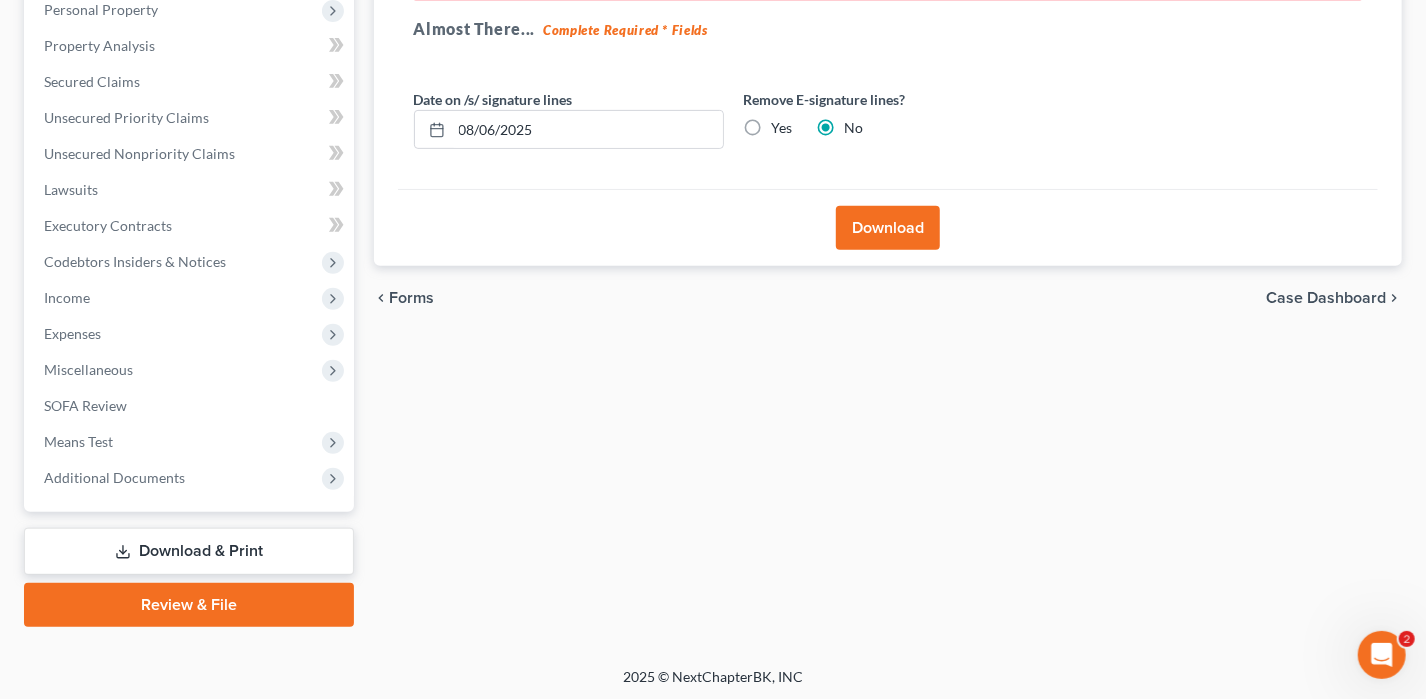 click on "Download" at bounding box center [888, 228] 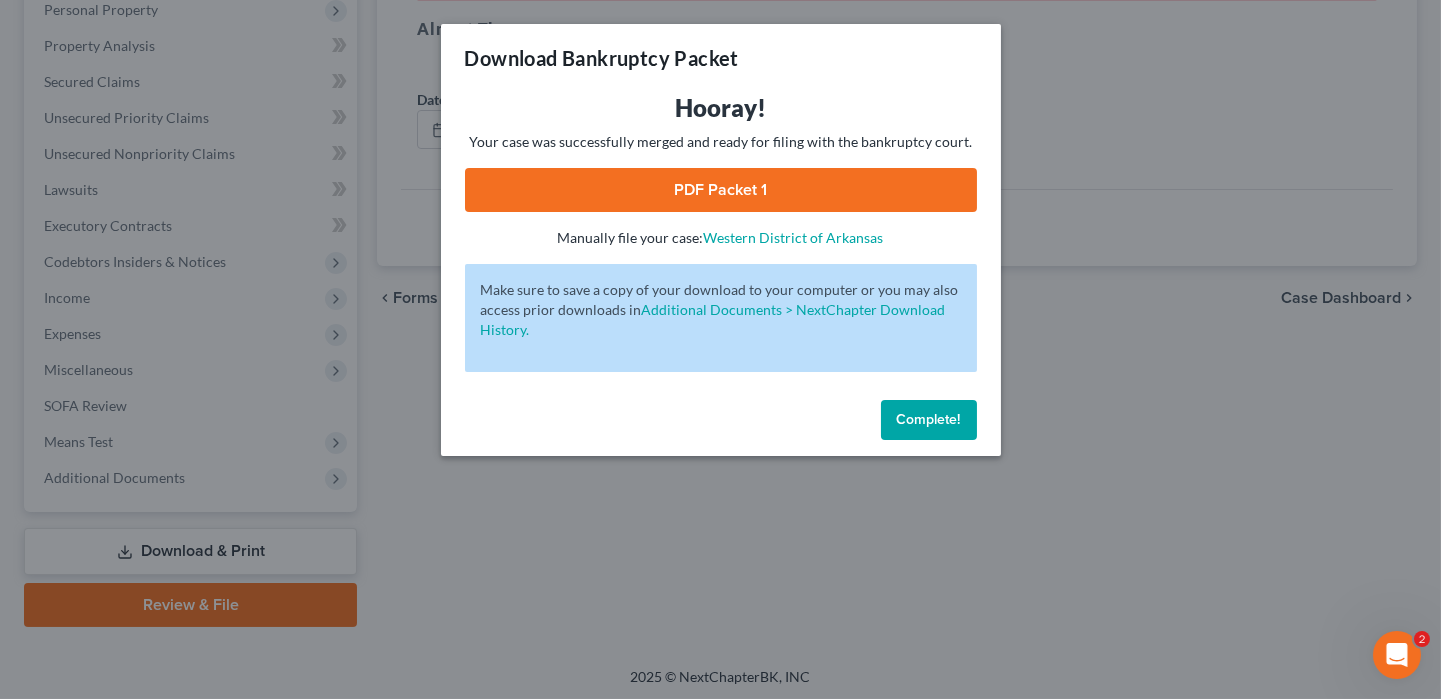 click on "PDF Packet 1" at bounding box center (721, 190) 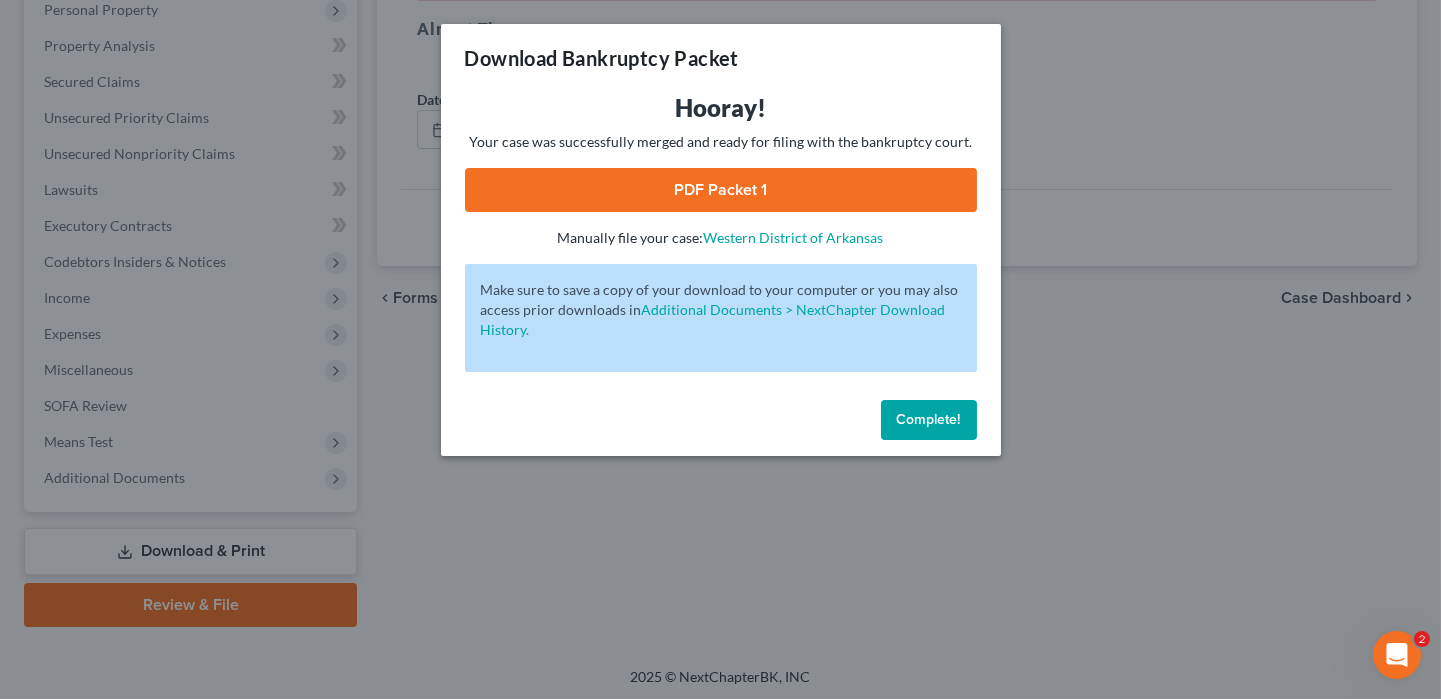 click on "Complete!" at bounding box center [929, 419] 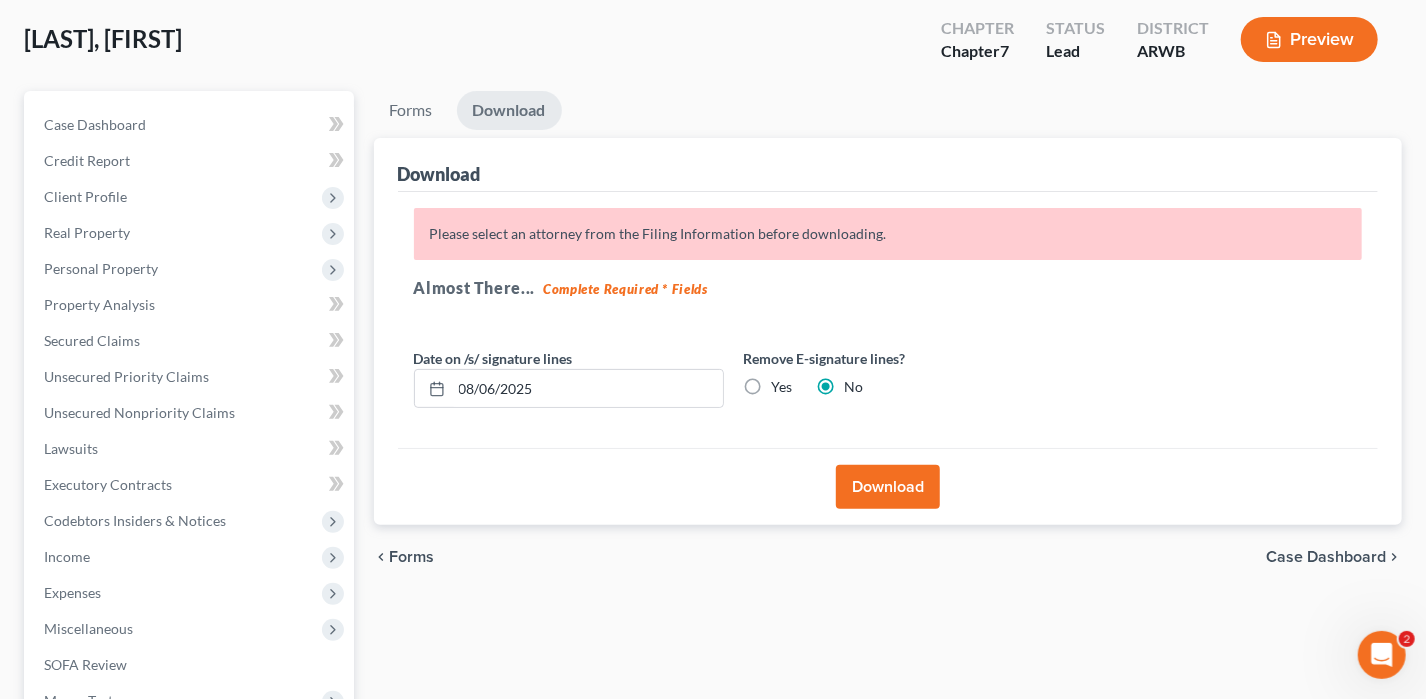 scroll, scrollTop: 60, scrollLeft: 0, axis: vertical 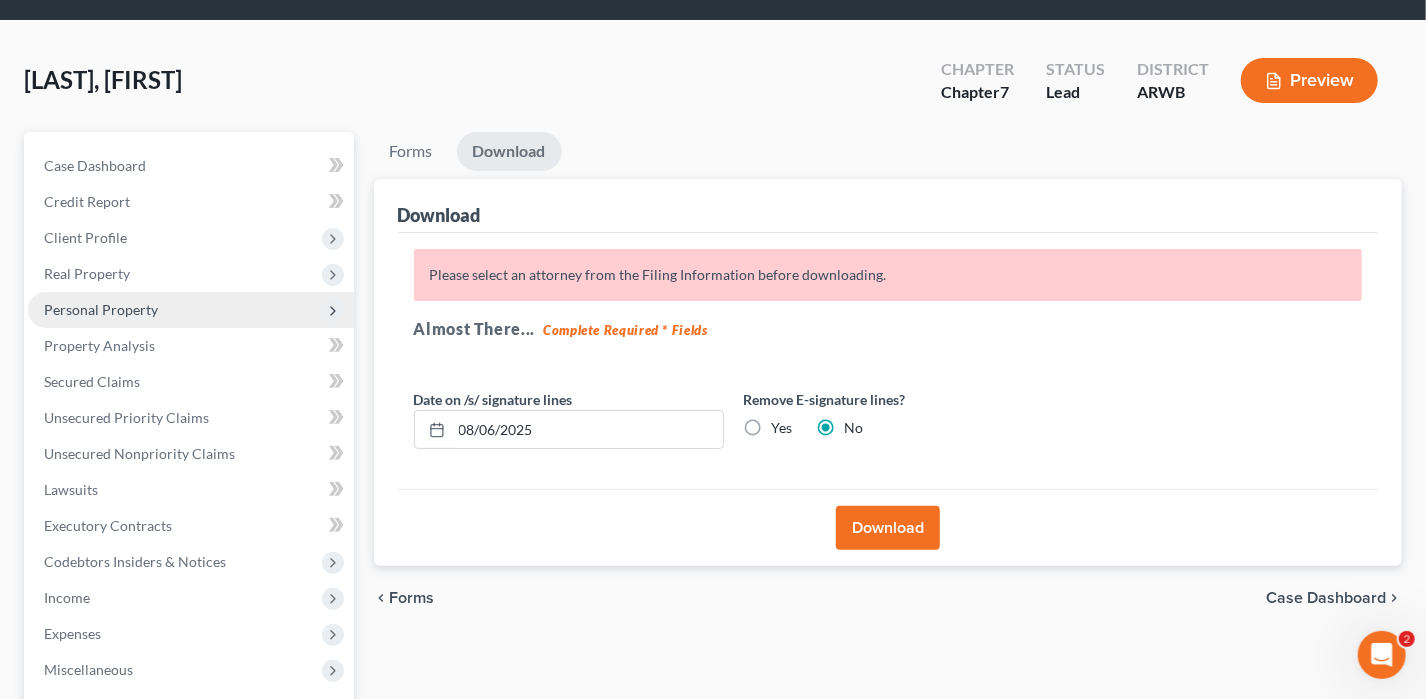 click on "Personal Property" at bounding box center (191, 310) 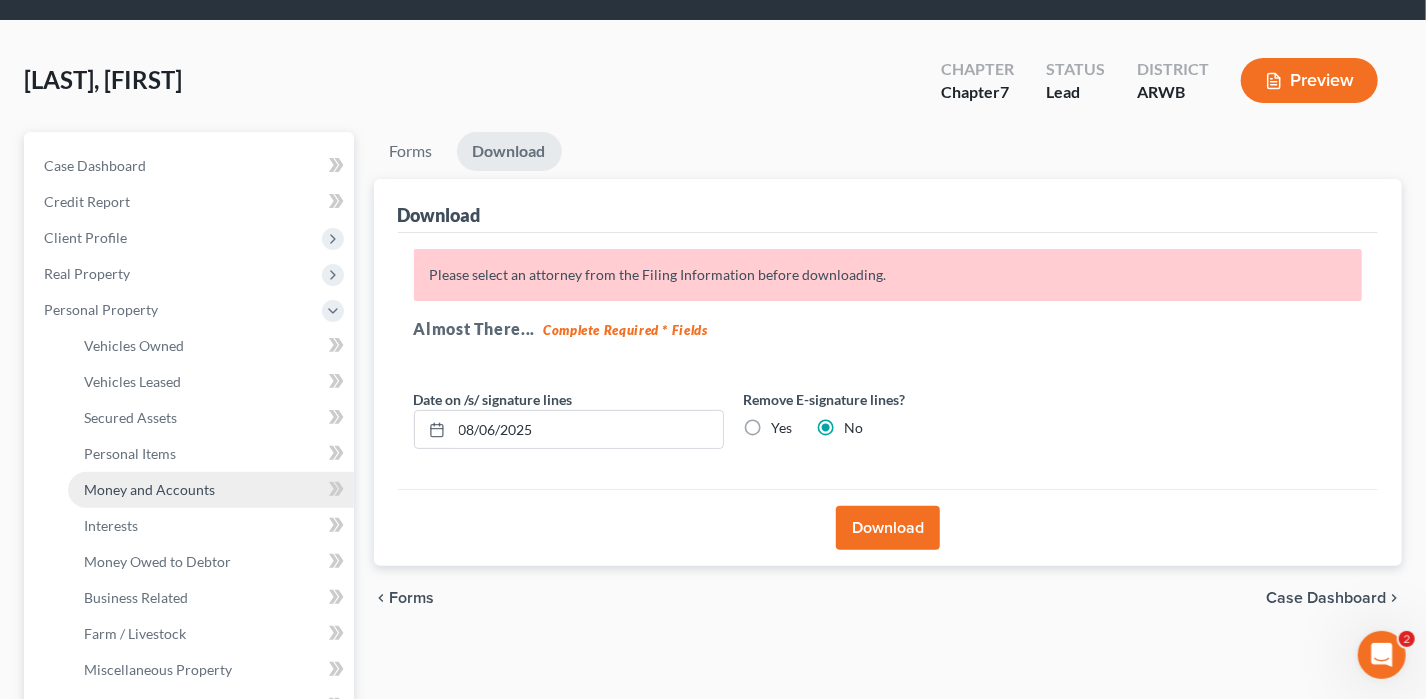 click on "Money and Accounts" at bounding box center [149, 489] 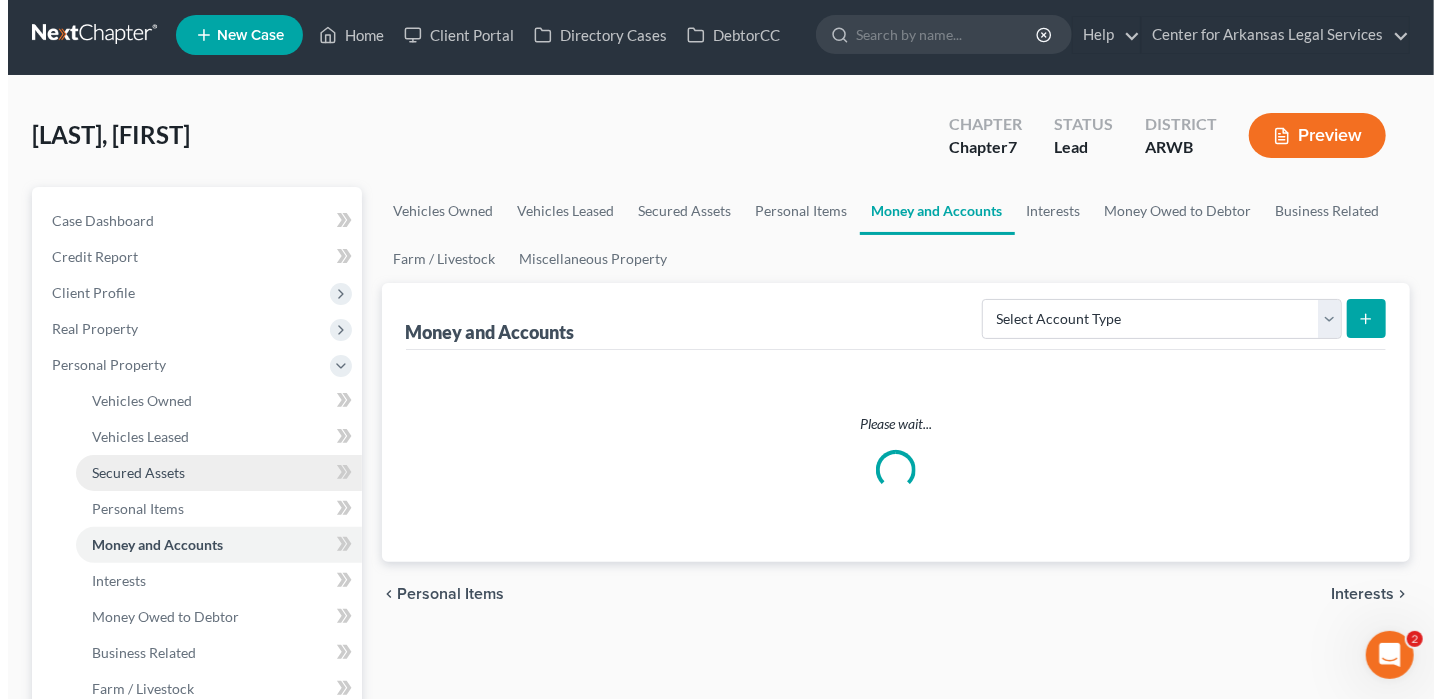 scroll, scrollTop: 0, scrollLeft: 0, axis: both 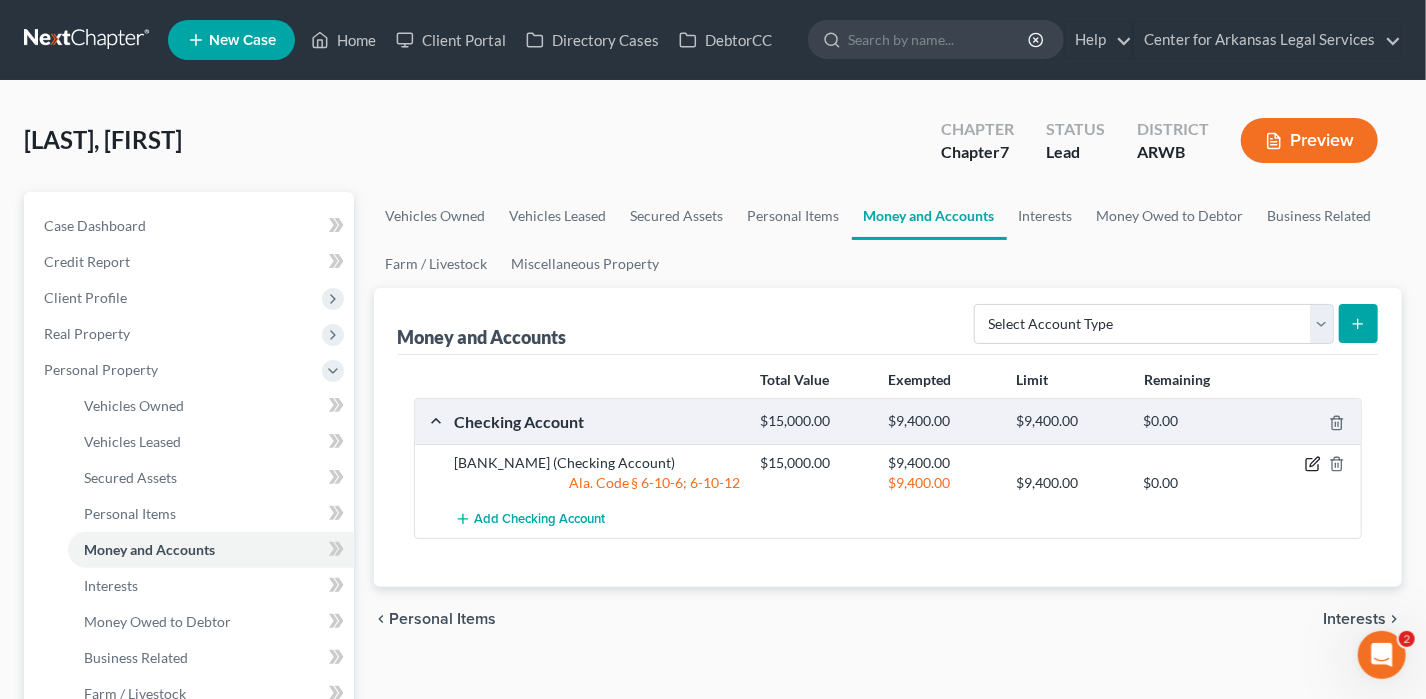 click 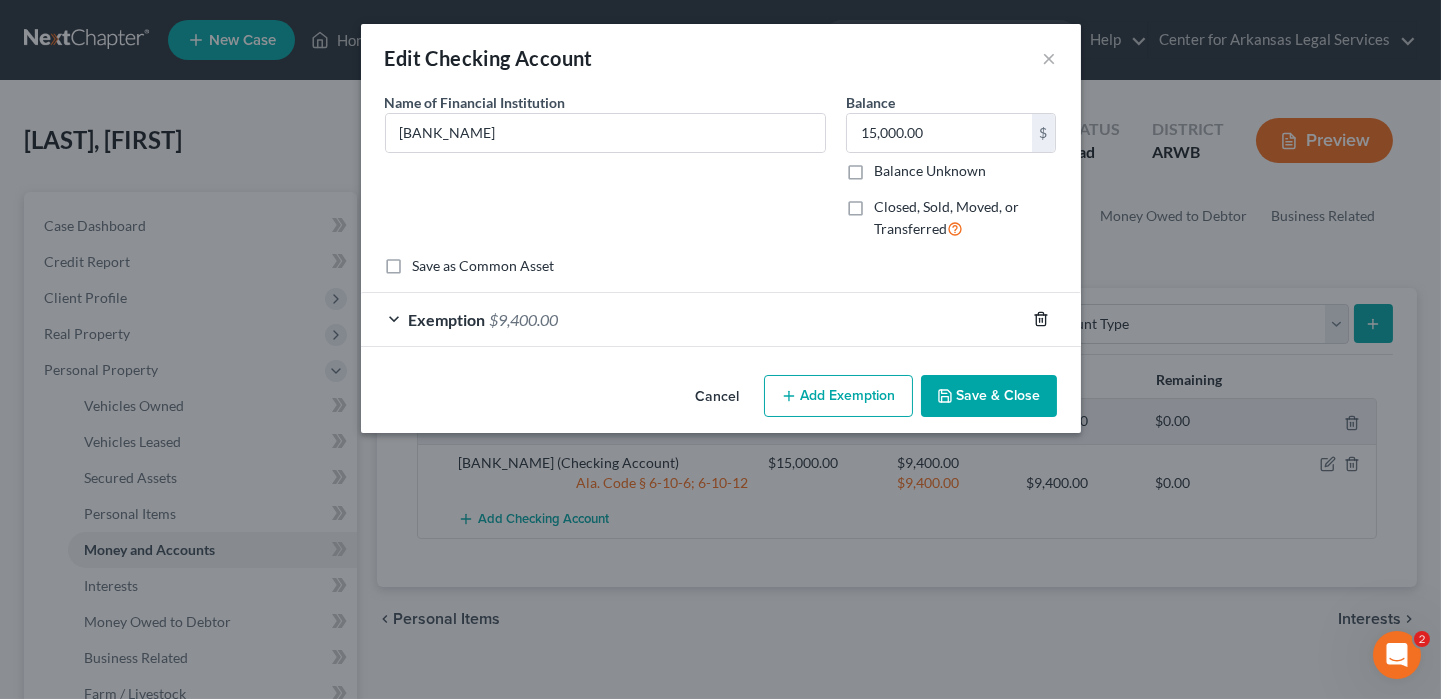 click 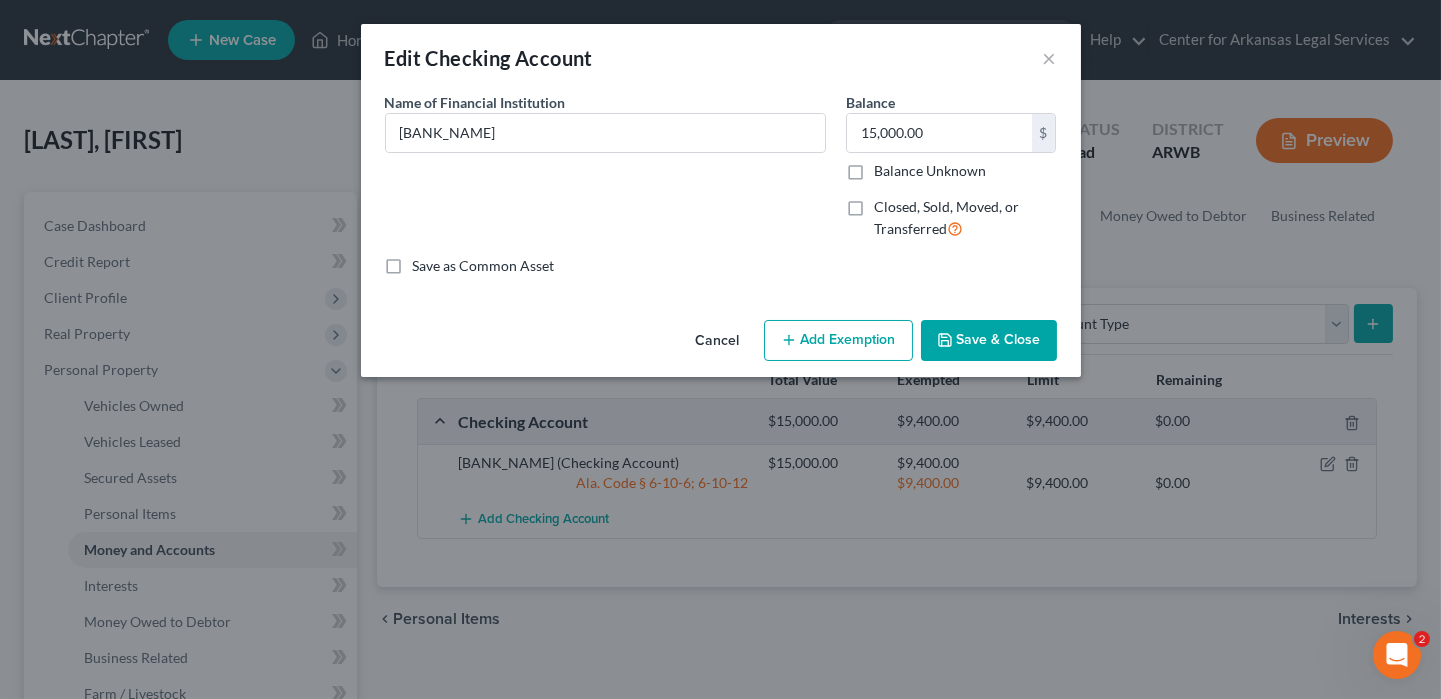 click on "Add Exemption" at bounding box center [838, 341] 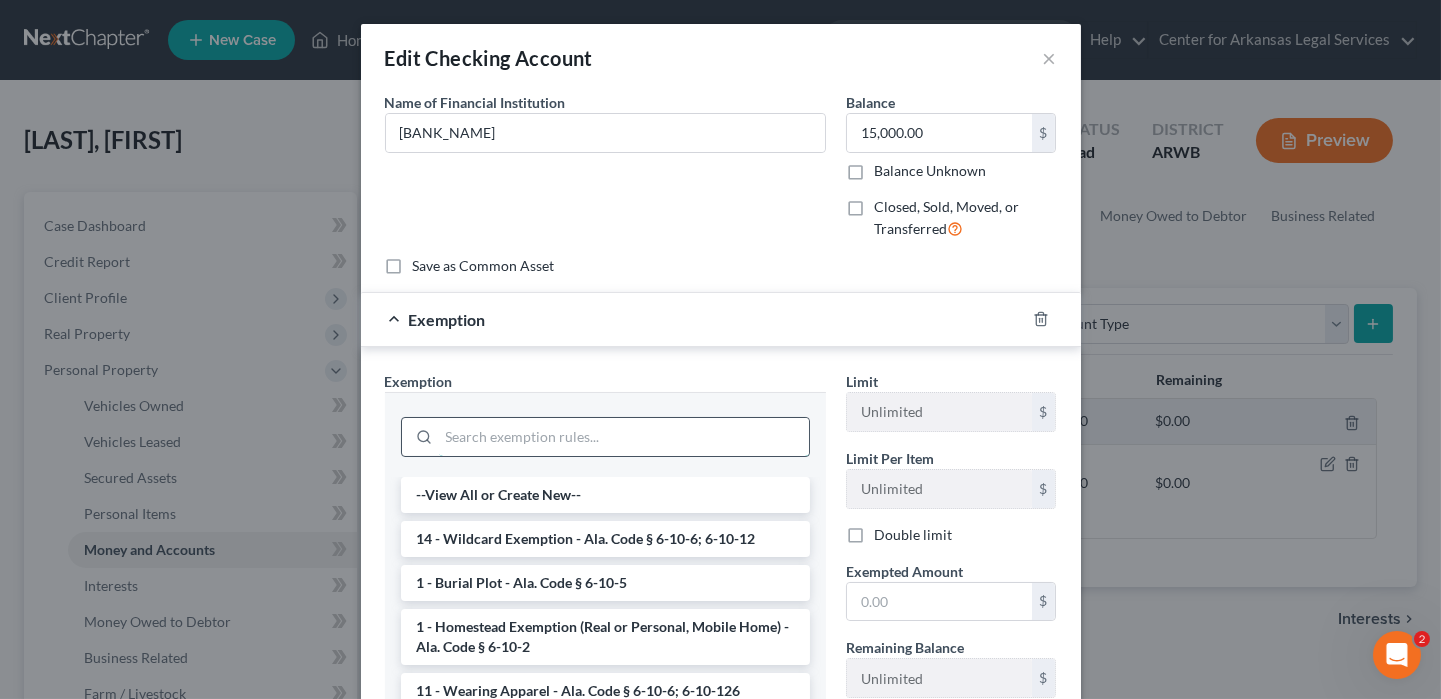 click at bounding box center (624, 437) 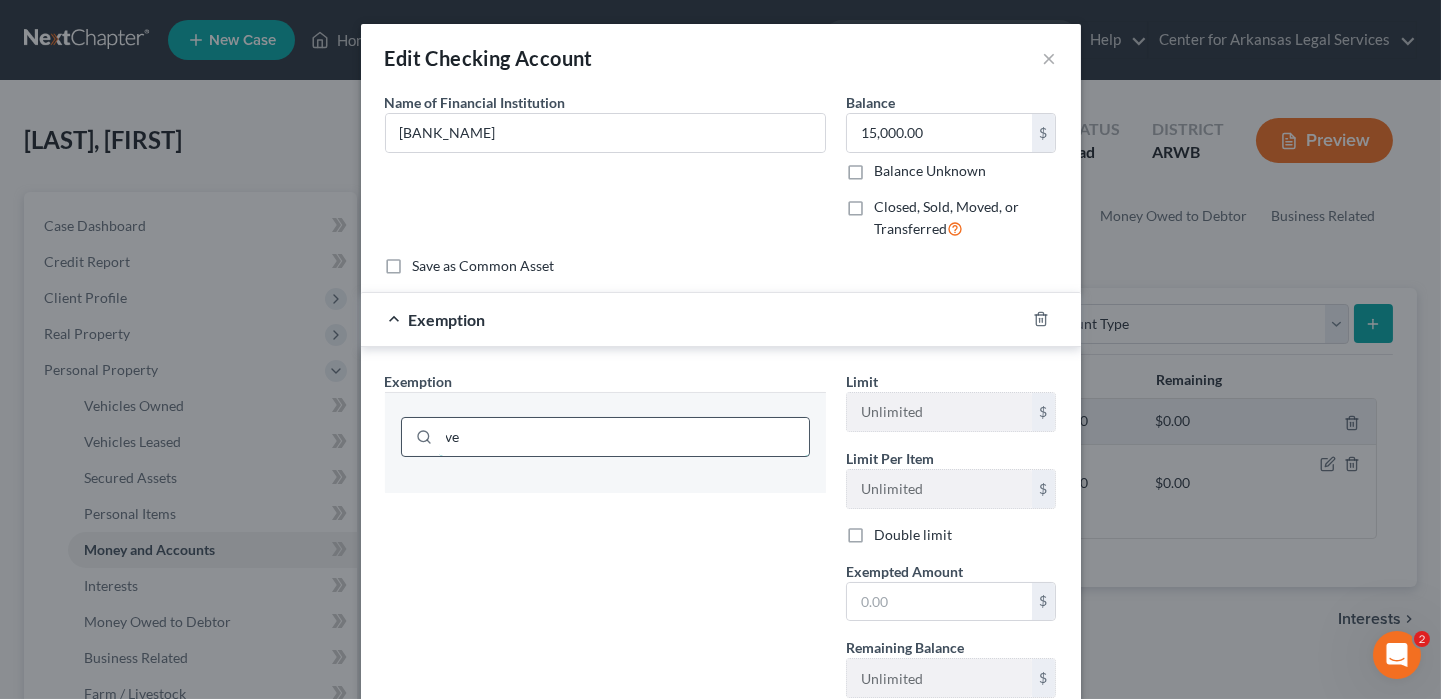 type on "v" 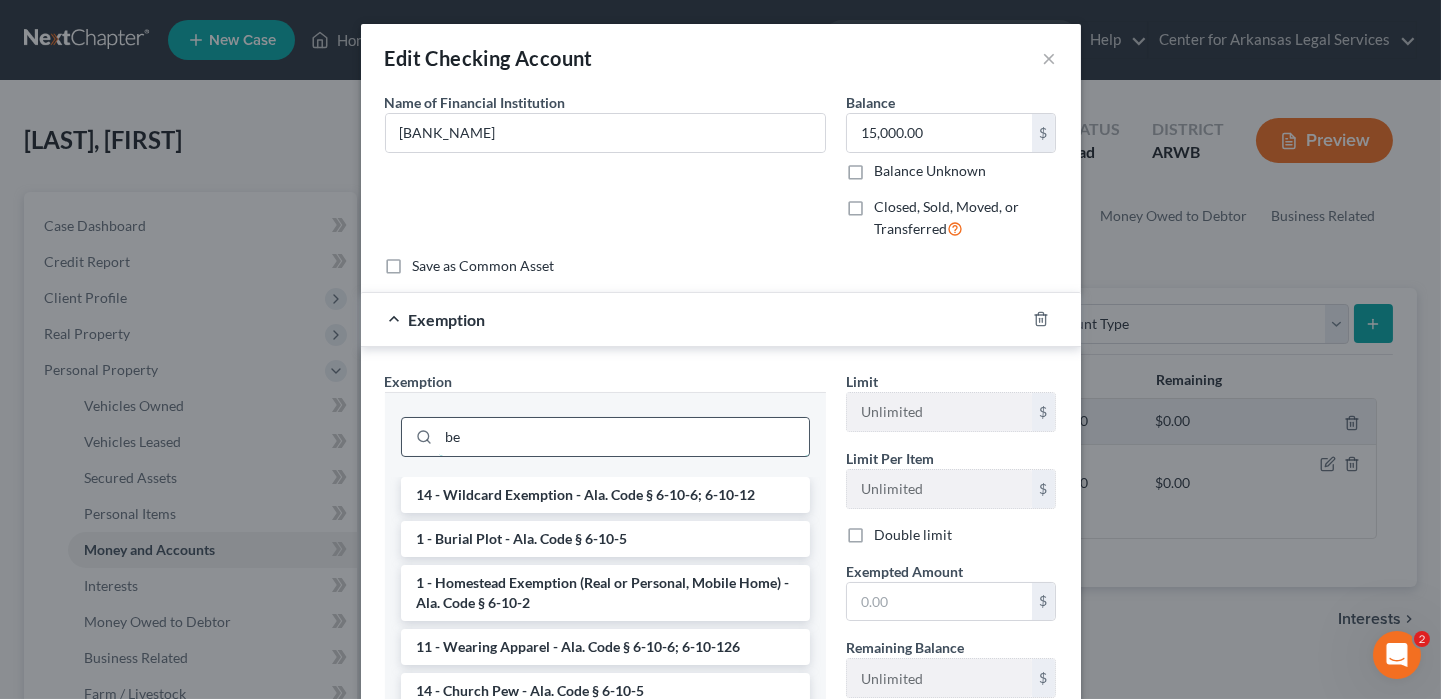 type on "b" 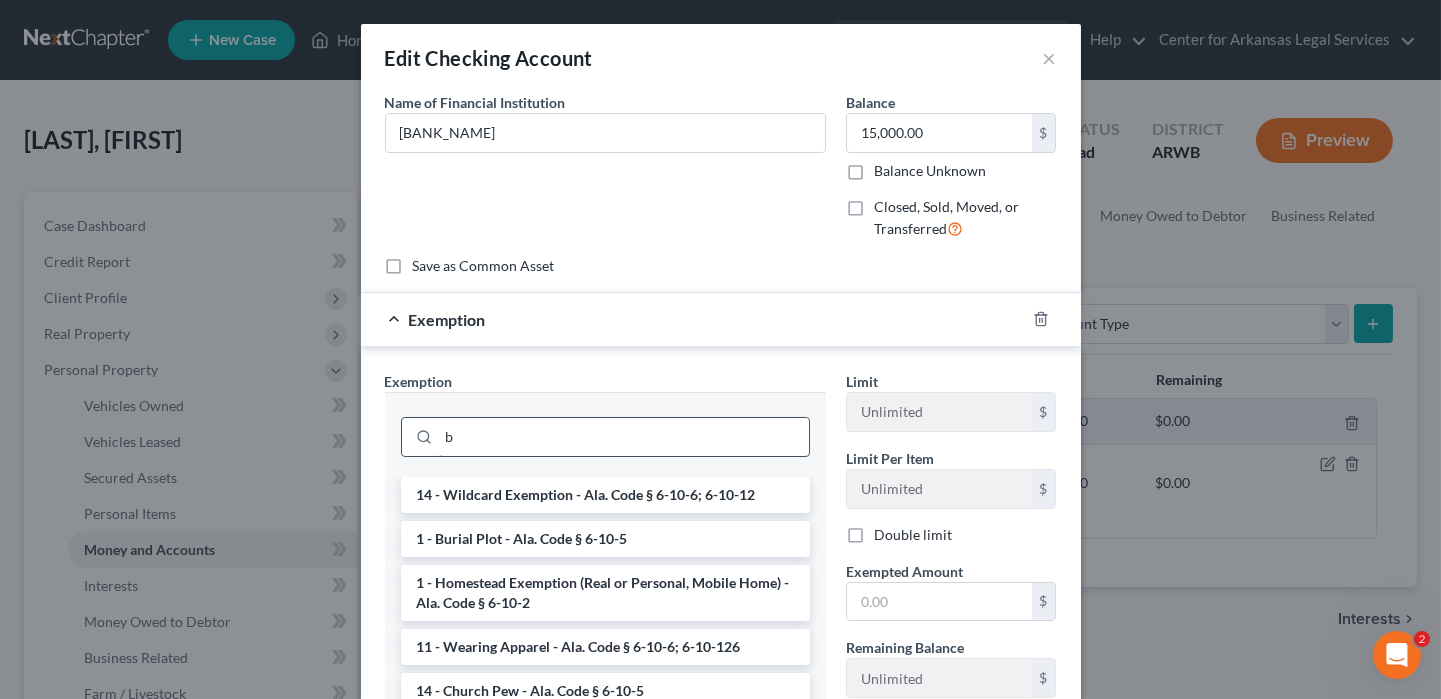 type 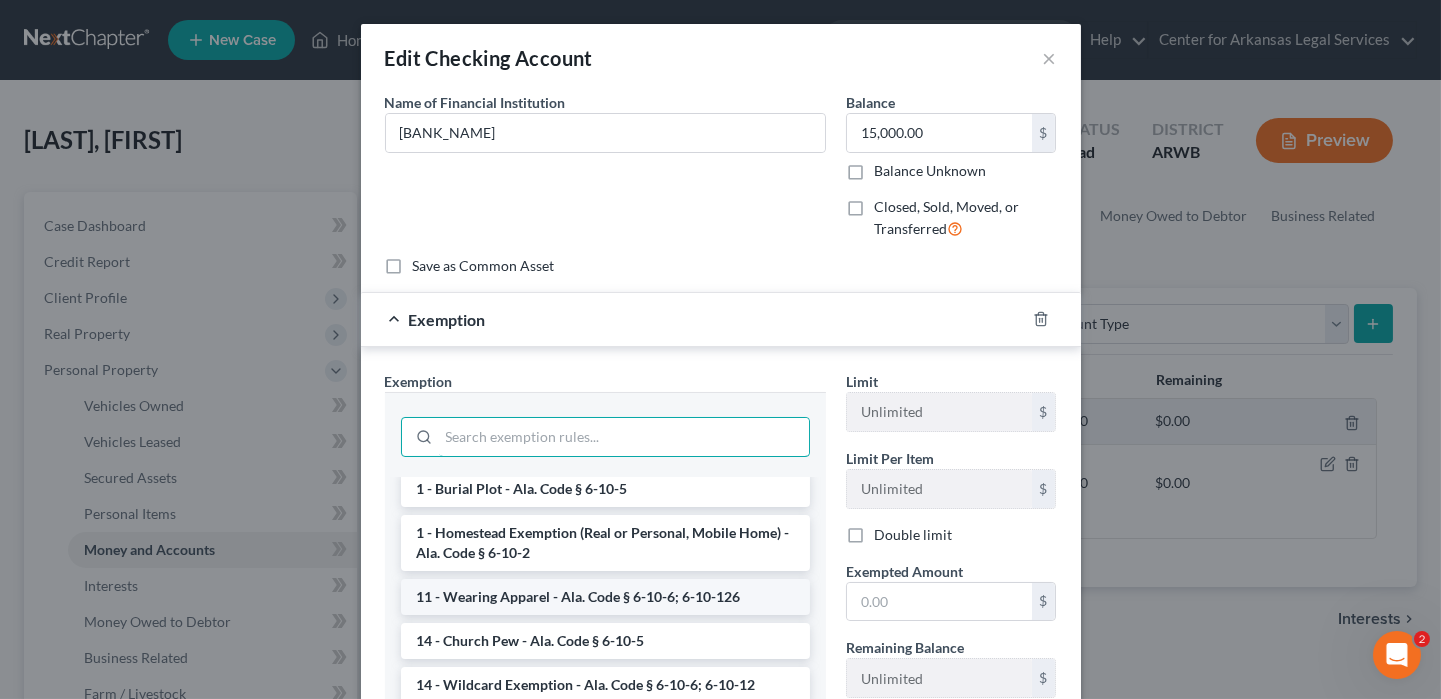 scroll, scrollTop: 200, scrollLeft: 0, axis: vertical 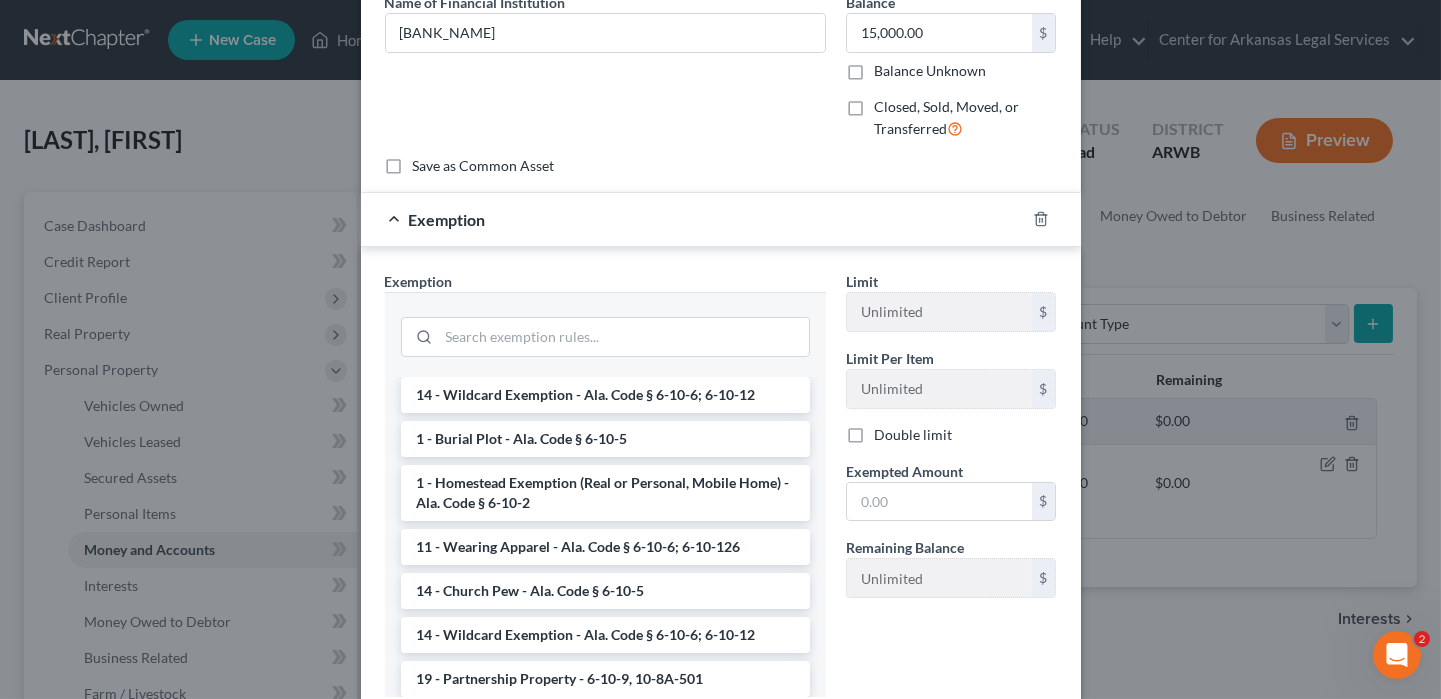 click on "Edit Checking Account  × An exemption set must first be selected from the Filing Information section. Common Asset Select
Name of Financial Institution
*
[BANK_NAME] Balance
[PRICE]
Balance Unknown
Balance Undetermined
[PRICE]
Balance Unknown
Closed, Sold, Moved, or Transferred  Save as Common Asset
Exemption
Exemption Set must be selected for CA.
Exemption
*
--View All or Create New-- 14 - Wildcard Exemption - Ala. Code § 6-10-6; 6-10-12 1 - Burial Plot - Ala. Code § 6-10-5 1 - Homestead Exemption (Real or Personal, Mobile Home) - Ala. Code § 6-10-2 11 - Wearing Apparel - Ala. Code § 6-10-6; 6-10-126 14 - Church Pew - Ala. Code § 6-10-5 14 - Wildcard Exemption - Ala. Code § 6-10-6; 6-10-12 19 - Partnership Property - 6-10-9, 10-8A-501 21 - IRA & Roth IRA - 19-3B-508 Limit     Unlimited $ $" at bounding box center [720, 349] 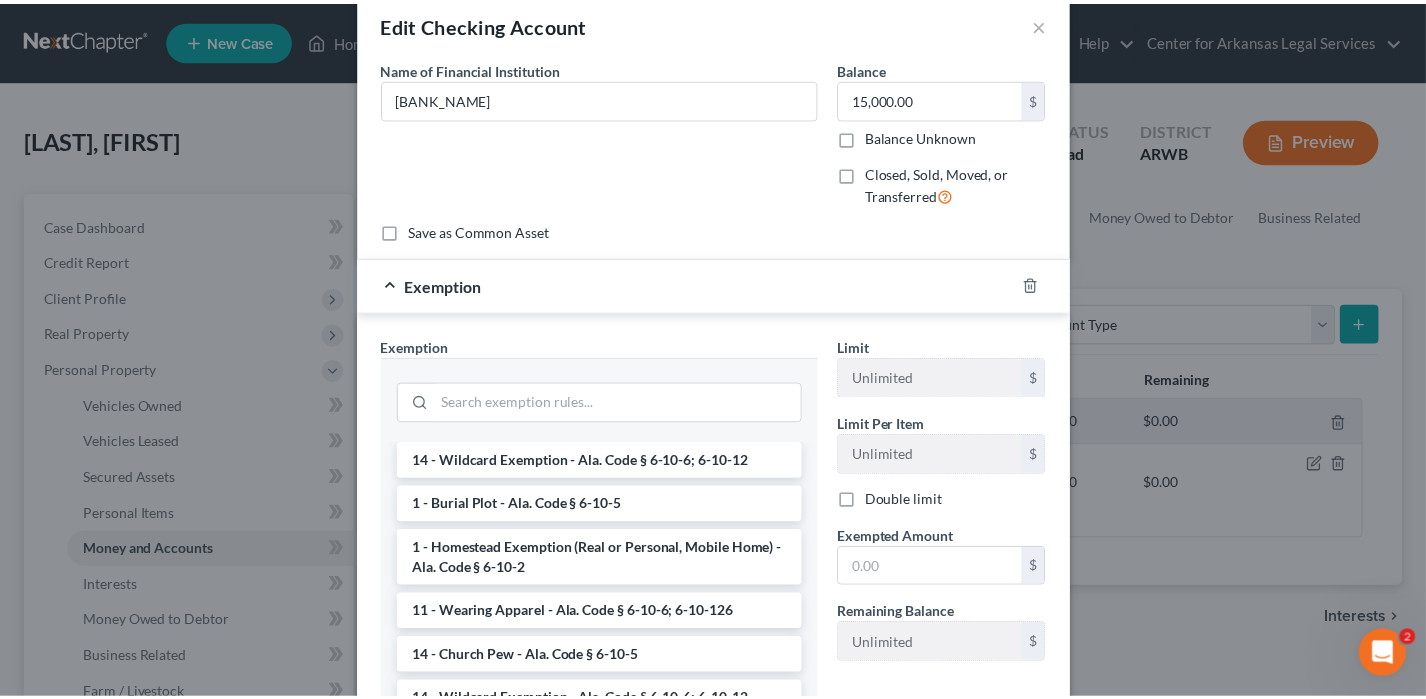 scroll, scrollTop: 0, scrollLeft: 0, axis: both 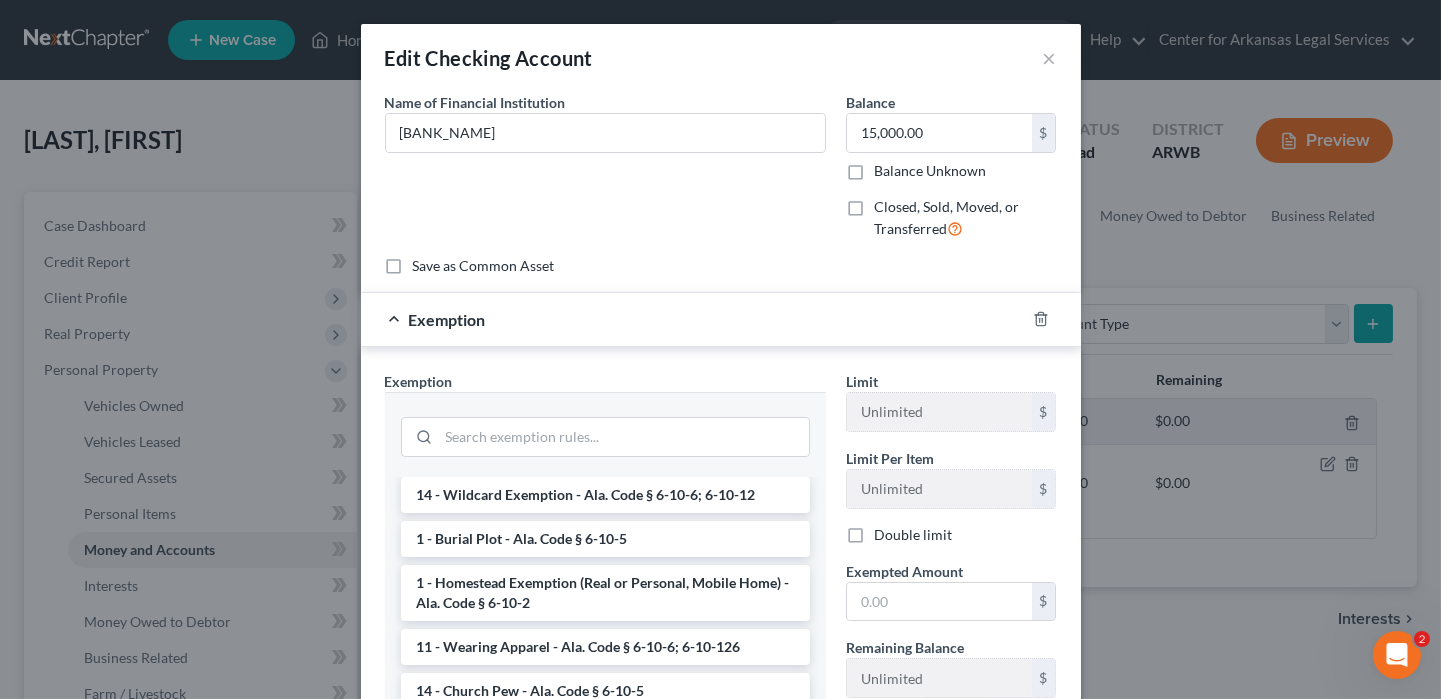 click on "Edit Checking Account  ×" at bounding box center [721, 58] 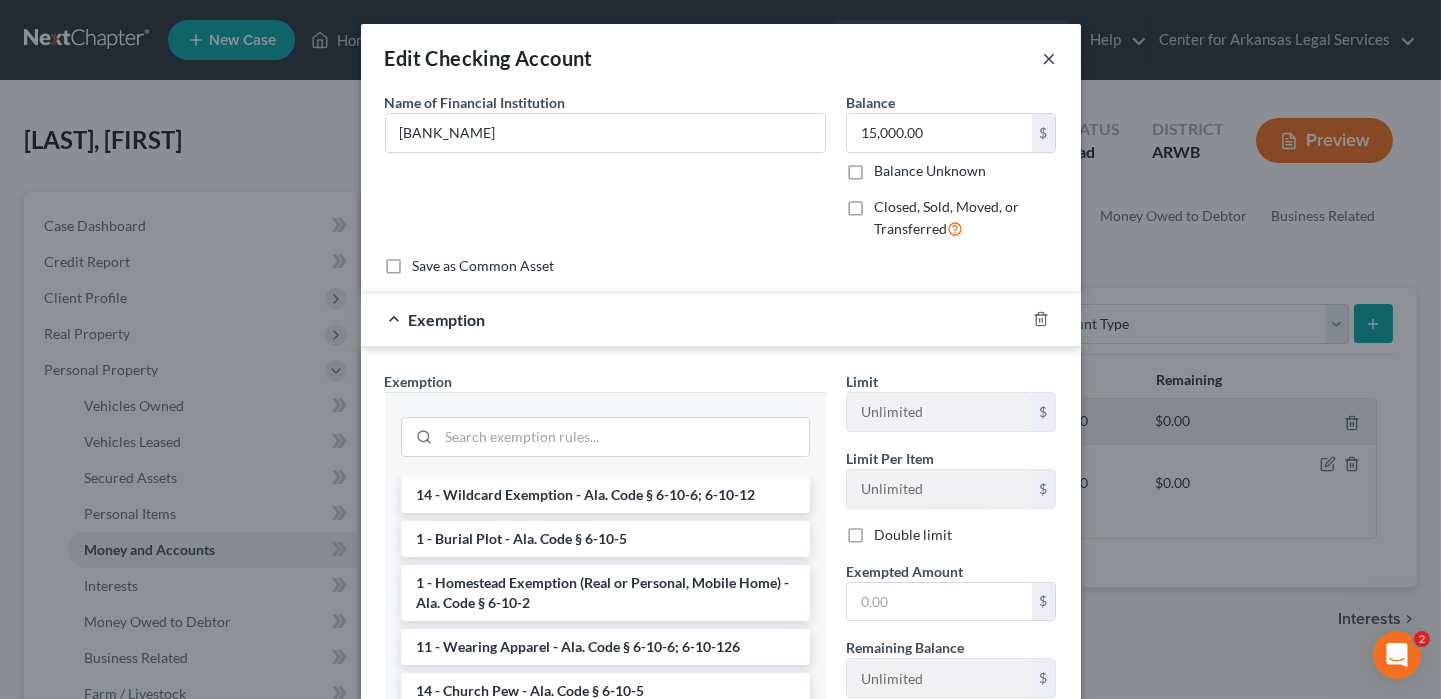 click on "Edit Checking Account  ×" at bounding box center (721, 58) 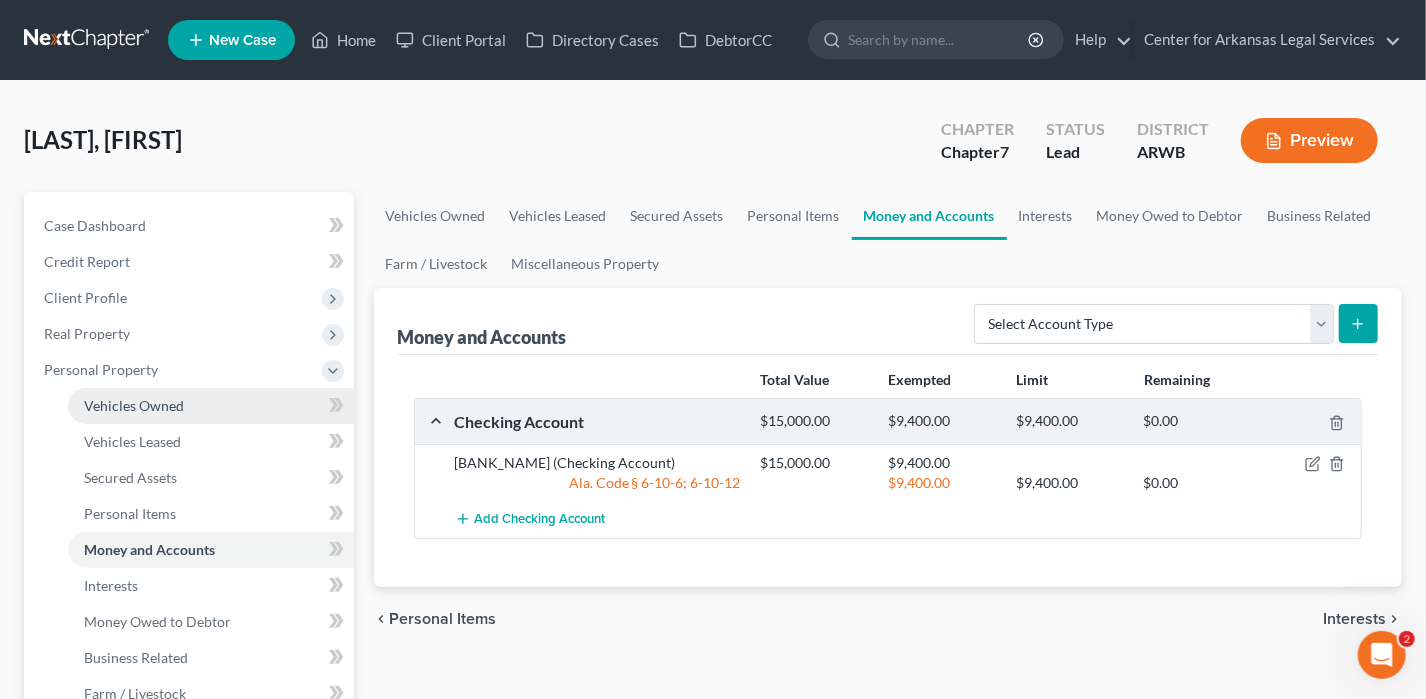 click on "Vehicles Owned" at bounding box center [134, 405] 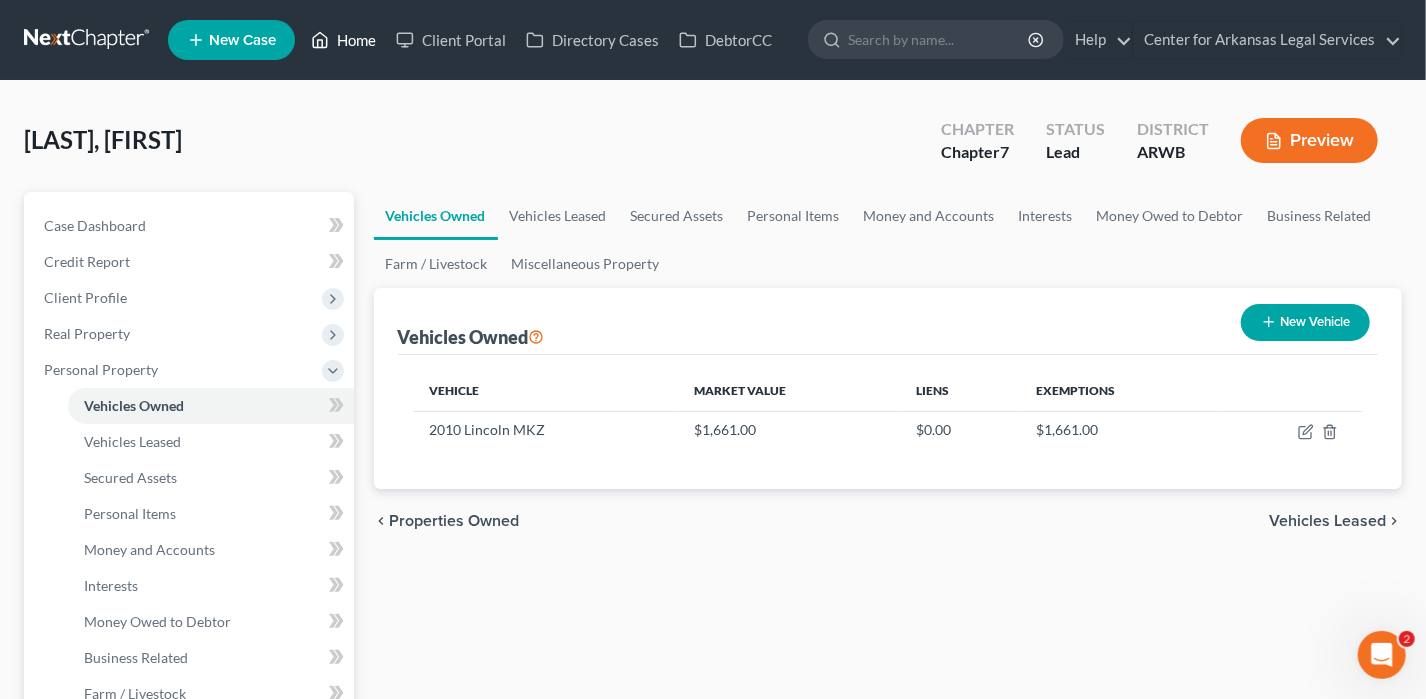 click on "Home" at bounding box center [343, 40] 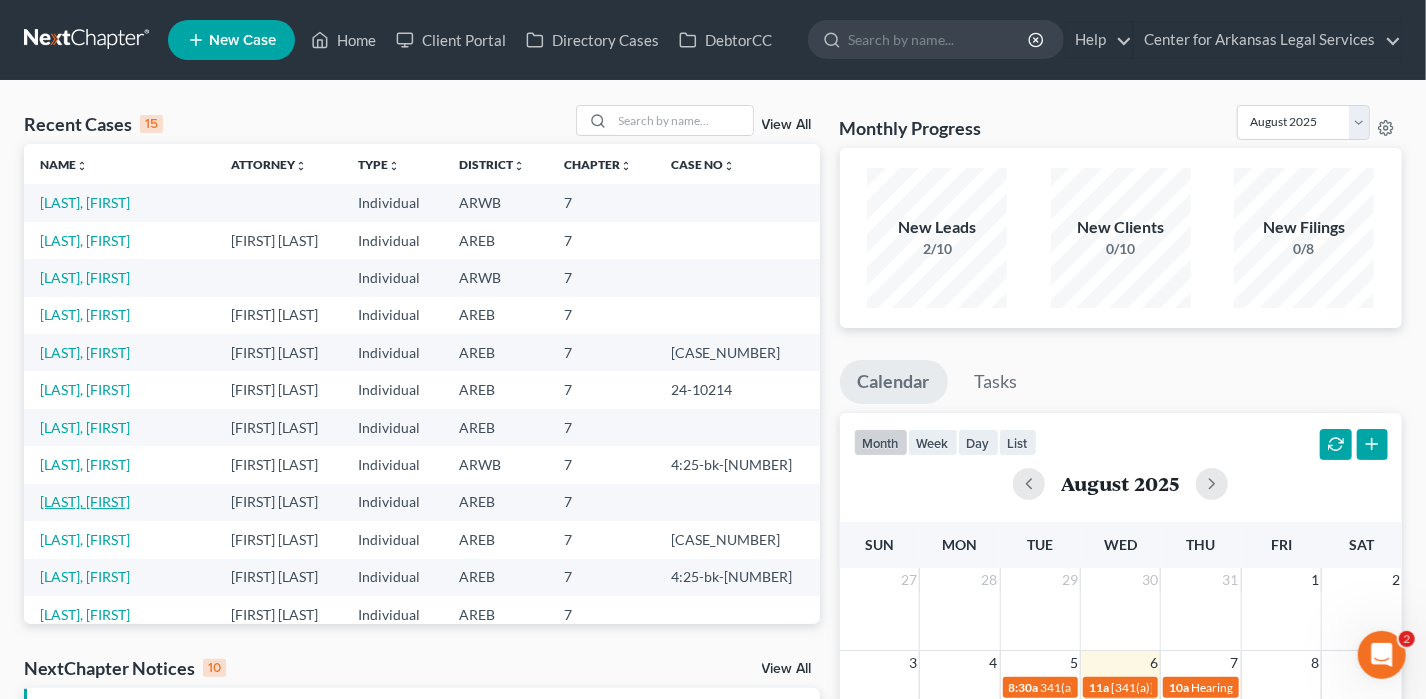 click on "[LAST], [FIRST]" at bounding box center [85, 501] 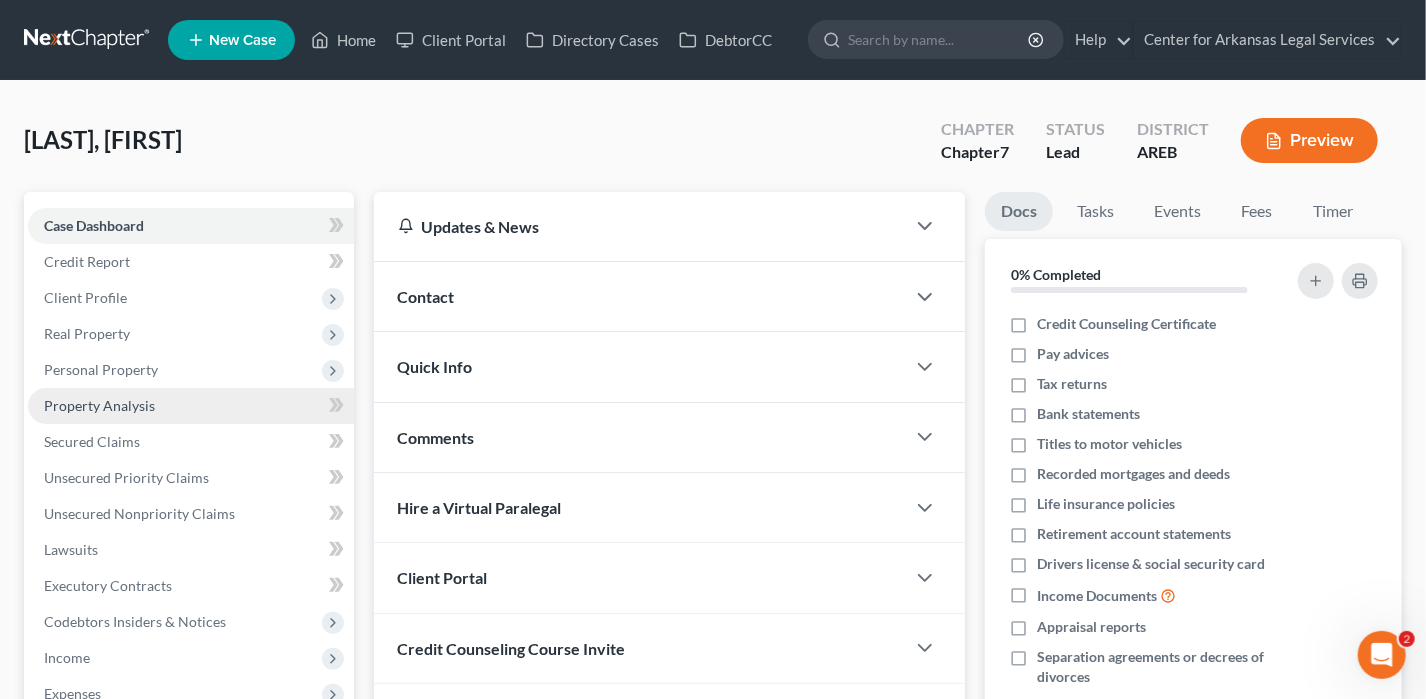 click on "Property Analysis" at bounding box center [99, 405] 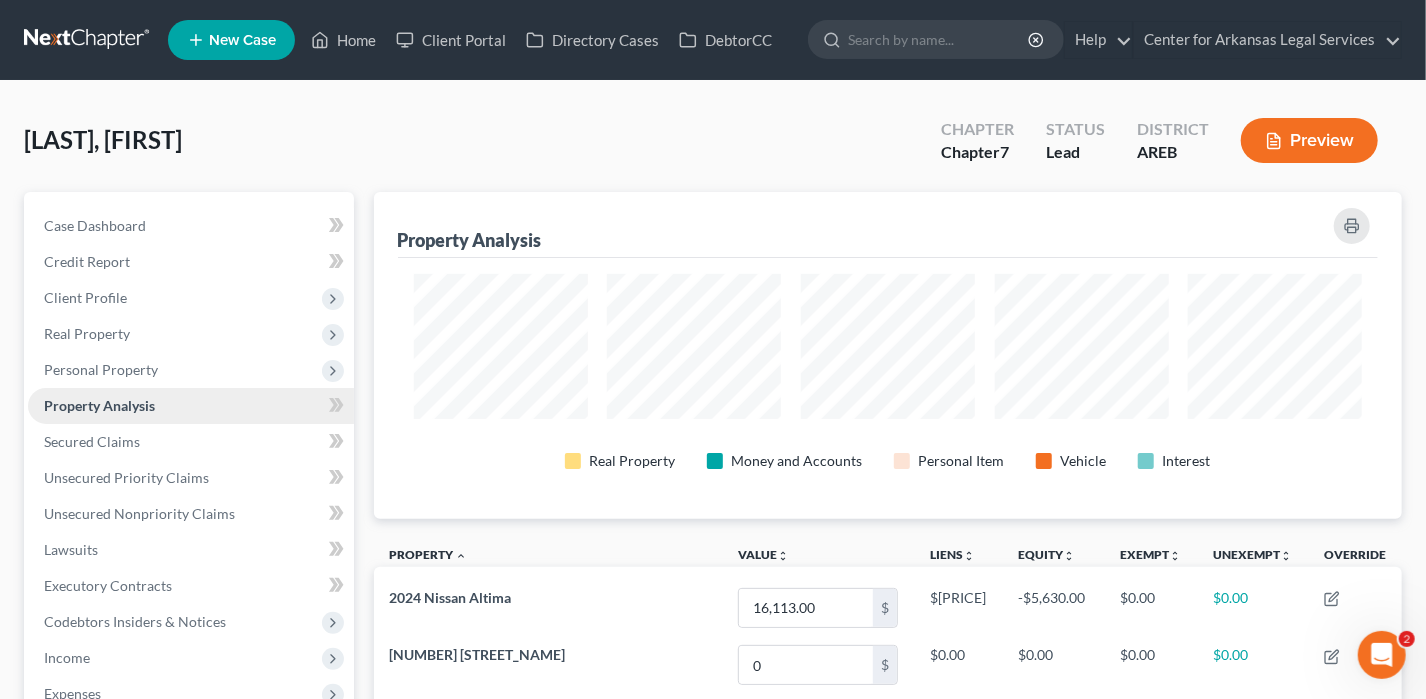 scroll, scrollTop: 999673, scrollLeft: 998971, axis: both 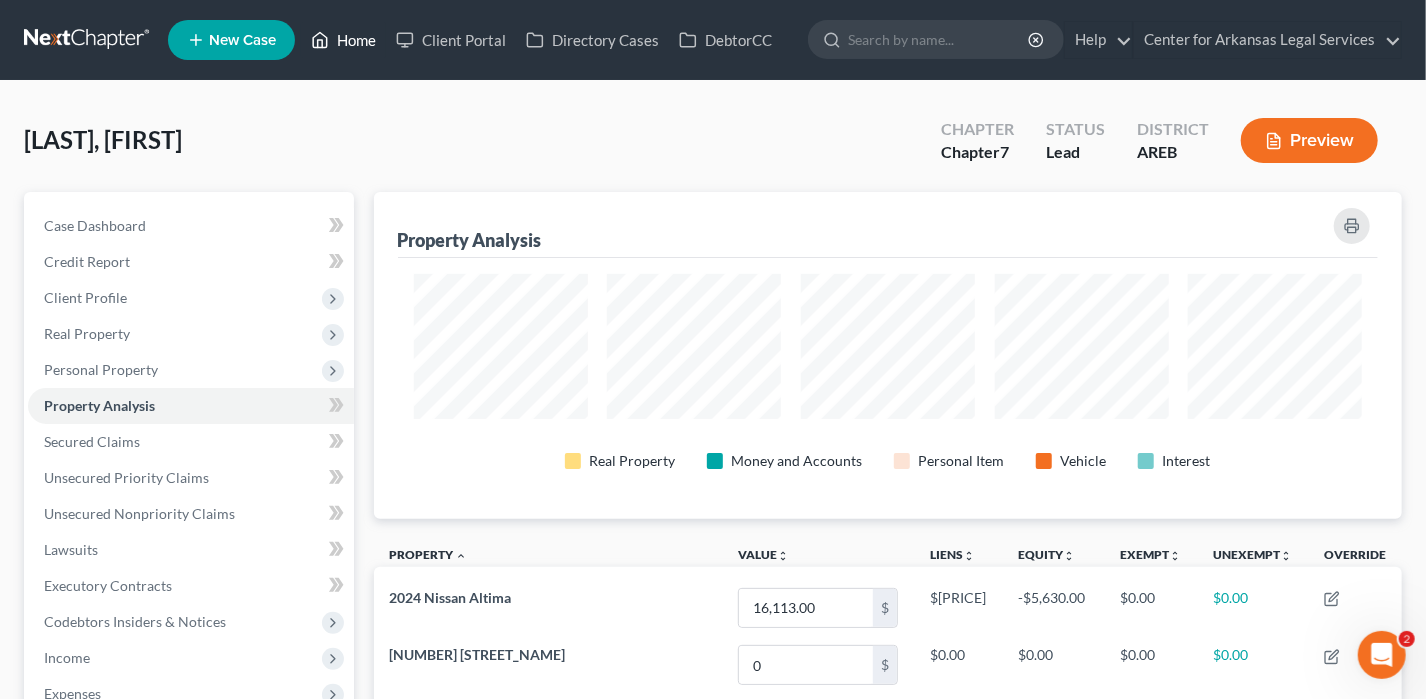click on "Home" at bounding box center [343, 40] 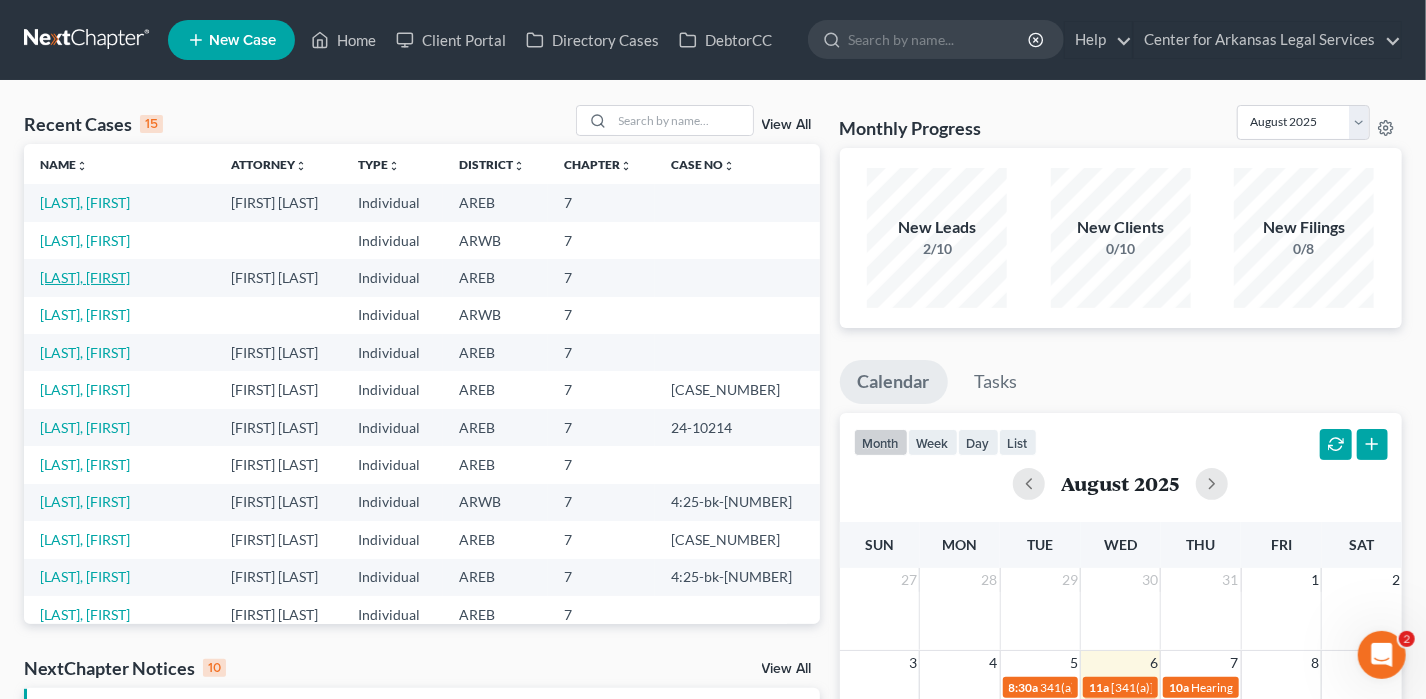 click on "[LAST], [FIRST]" at bounding box center [85, 277] 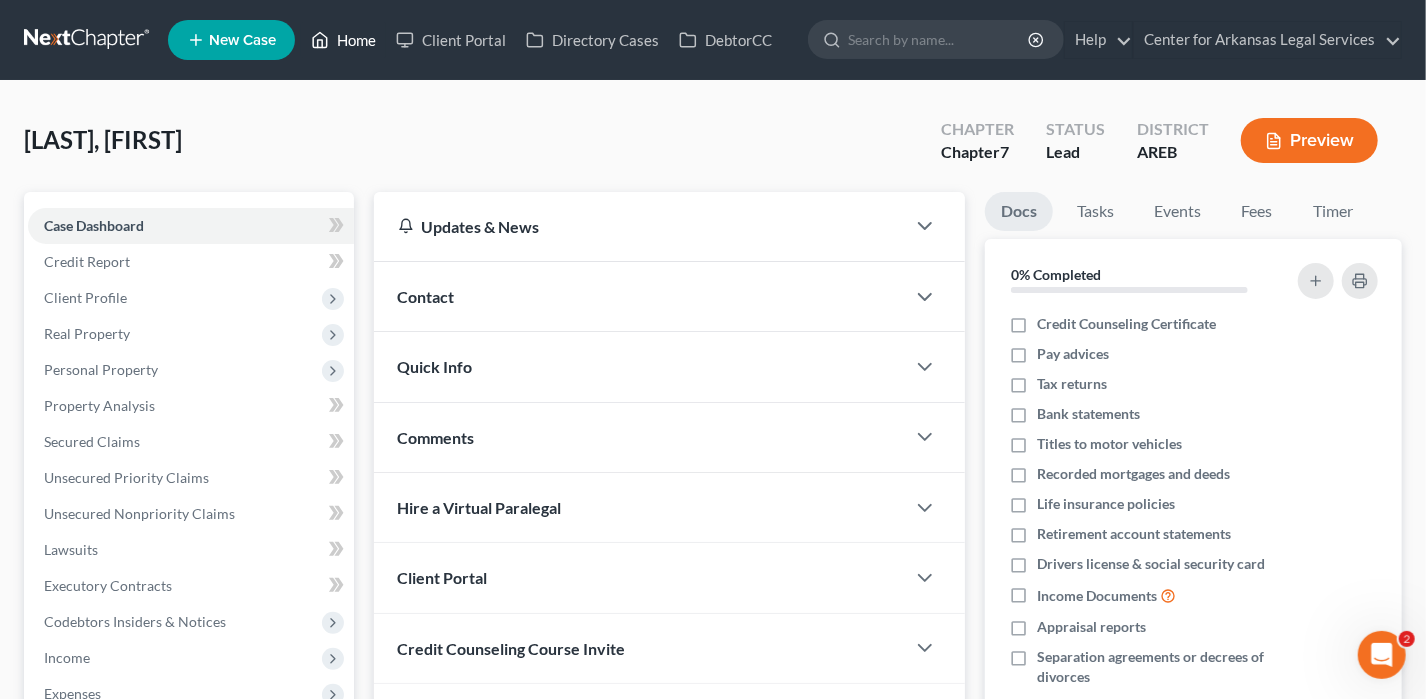 click on "Home" at bounding box center [343, 40] 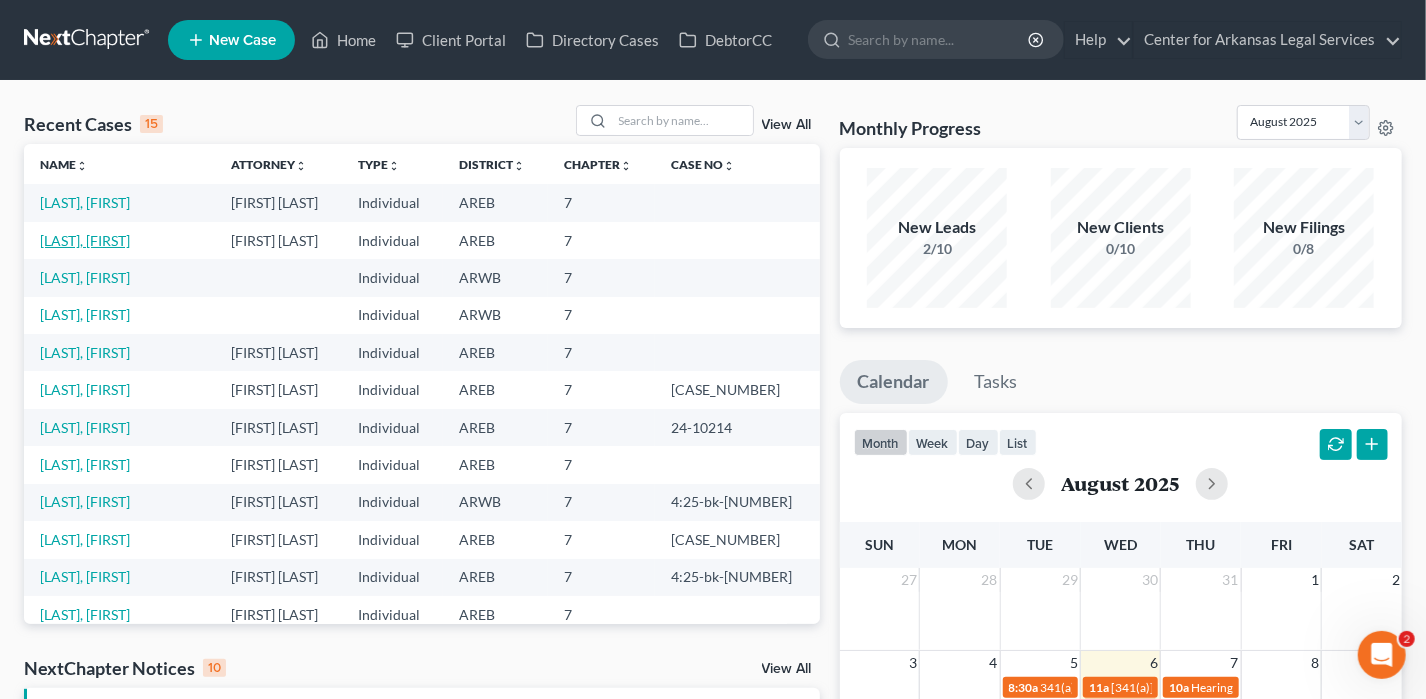 click on "[LAST], [FIRST]" at bounding box center [85, 240] 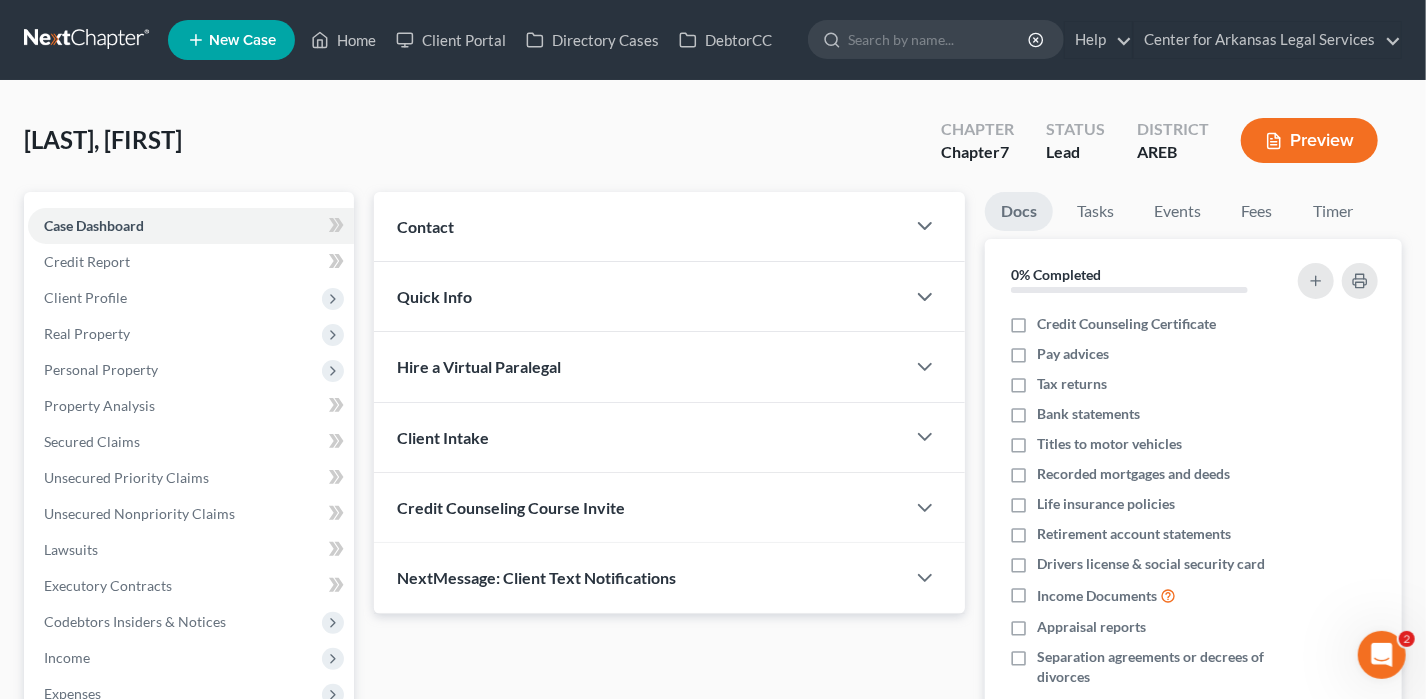 click on "Case Dashboard" at bounding box center (191, 226) 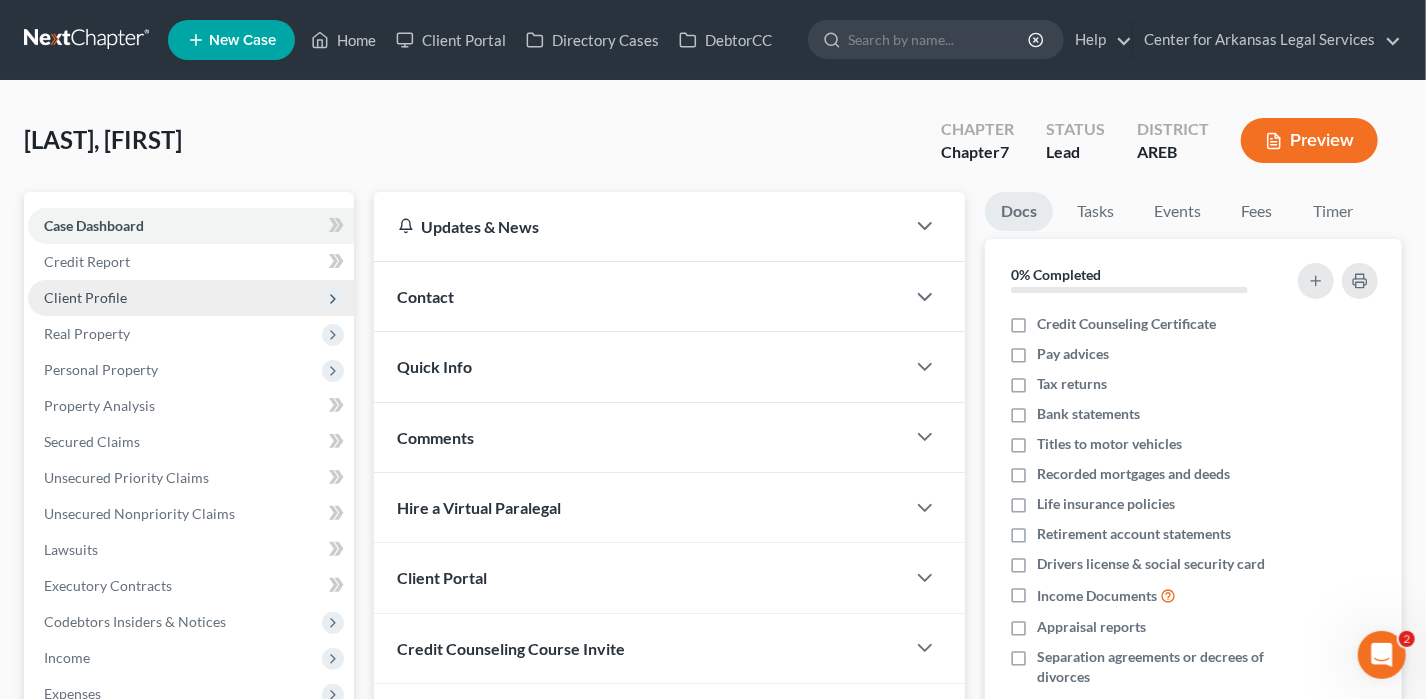 click on "Client Profile" at bounding box center (85, 297) 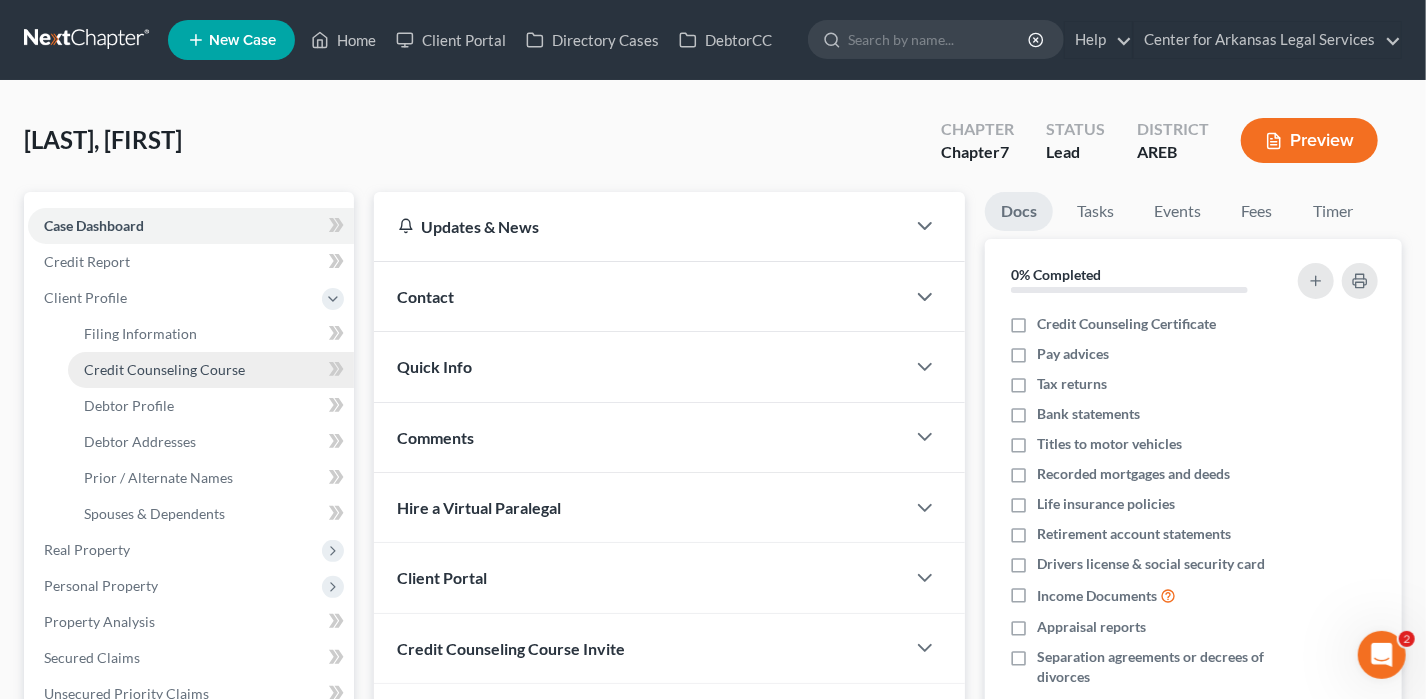 click on "Credit Counseling Course" at bounding box center (164, 369) 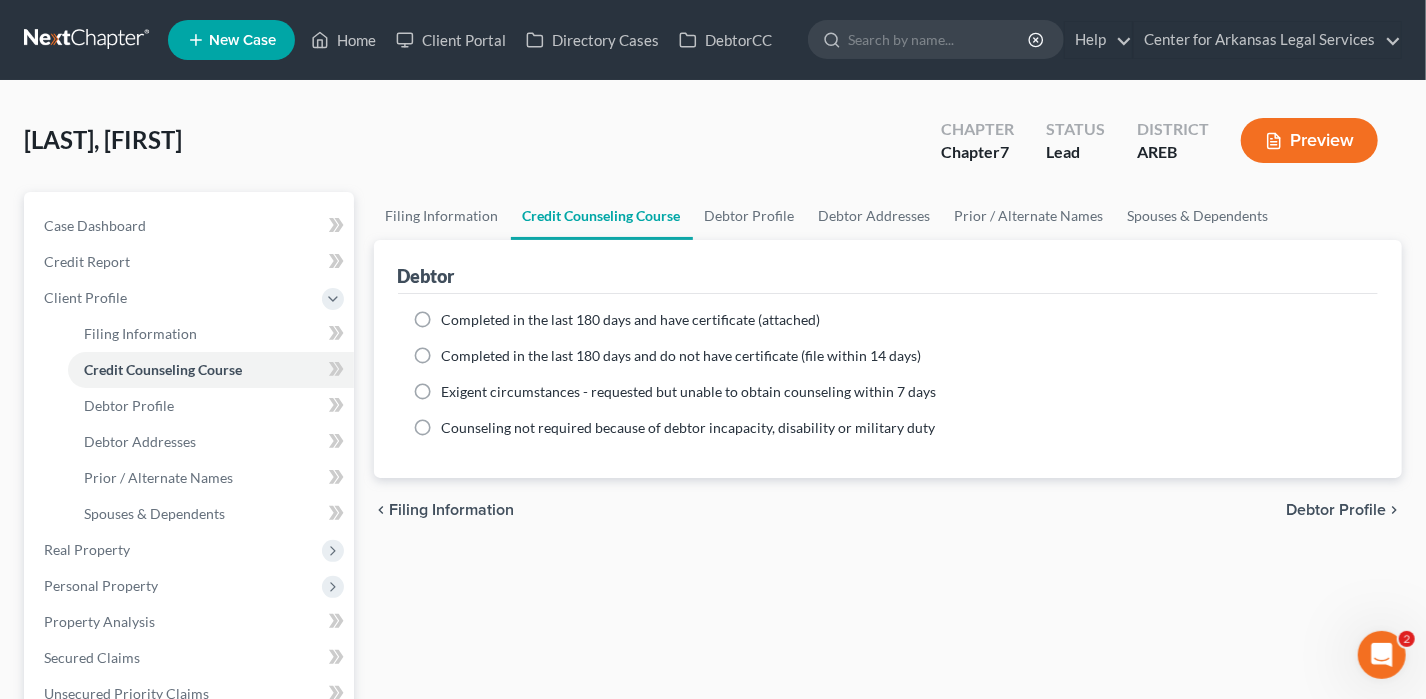 click on "Completed in the last 180 days and have certificate (attached)" at bounding box center [631, 320] 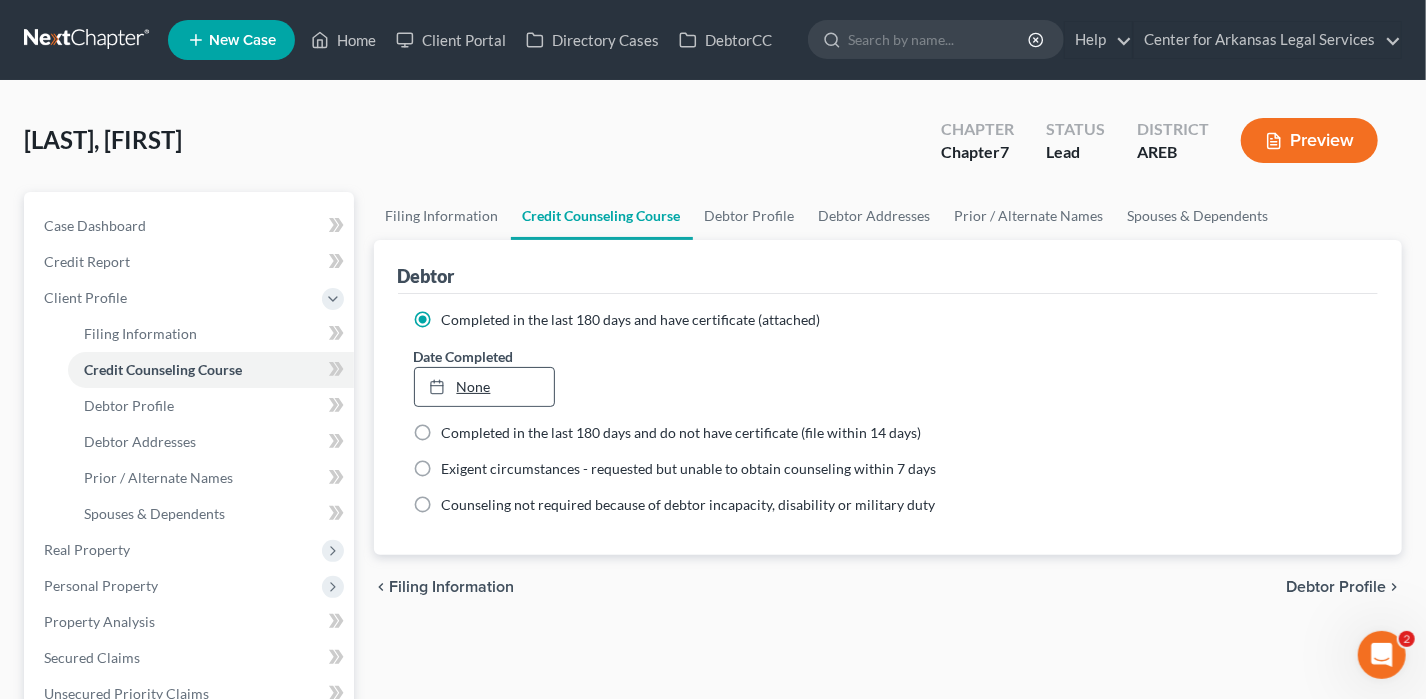 type on "8/6/2025" 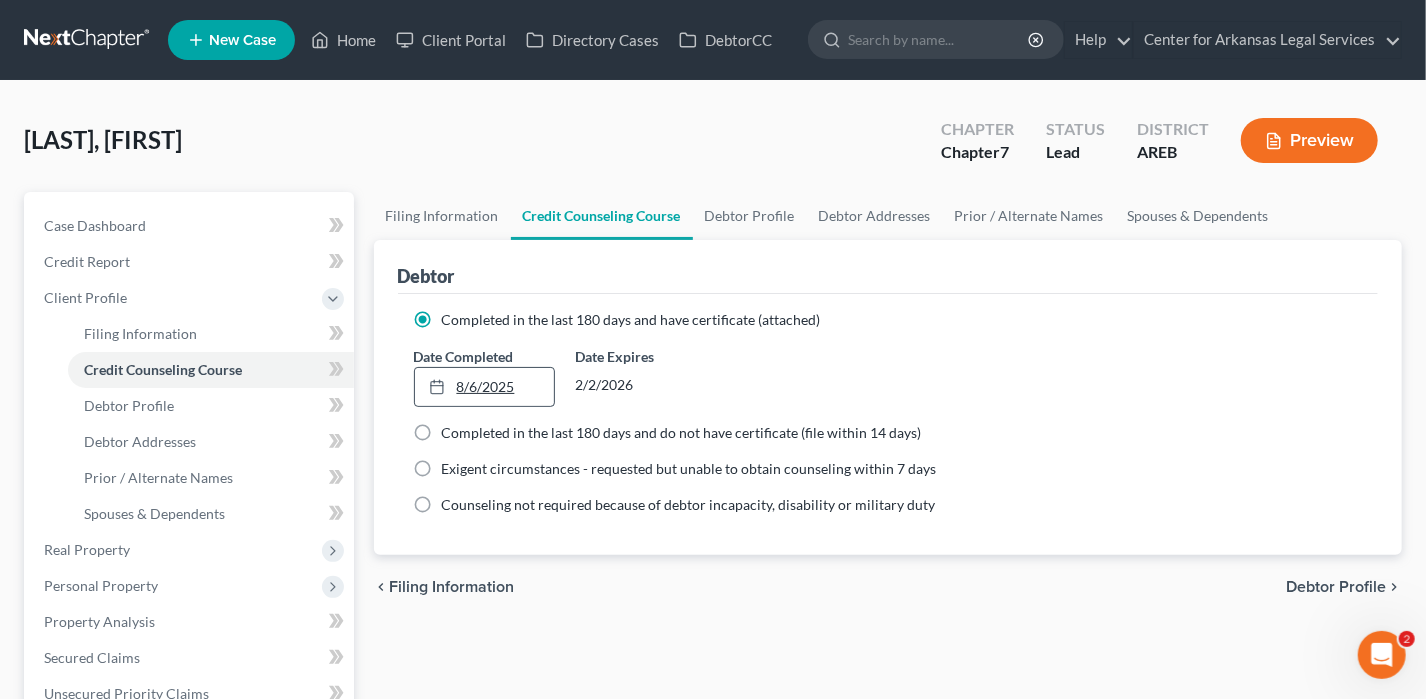click on "8/6/2025" at bounding box center [484, 387] 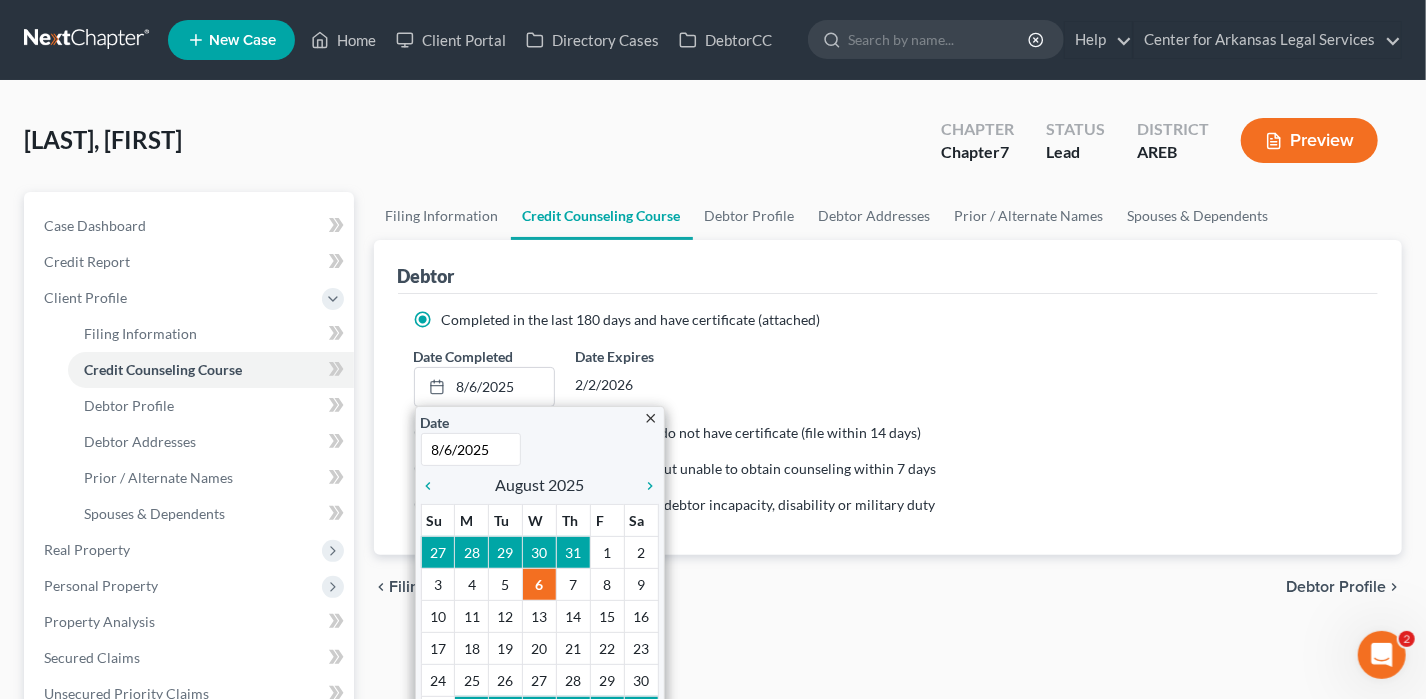 click on "[LAST], [FIRST] Upgraded Chapter Chapter  7 Status Lead District AREB Preview" at bounding box center (713, 148) 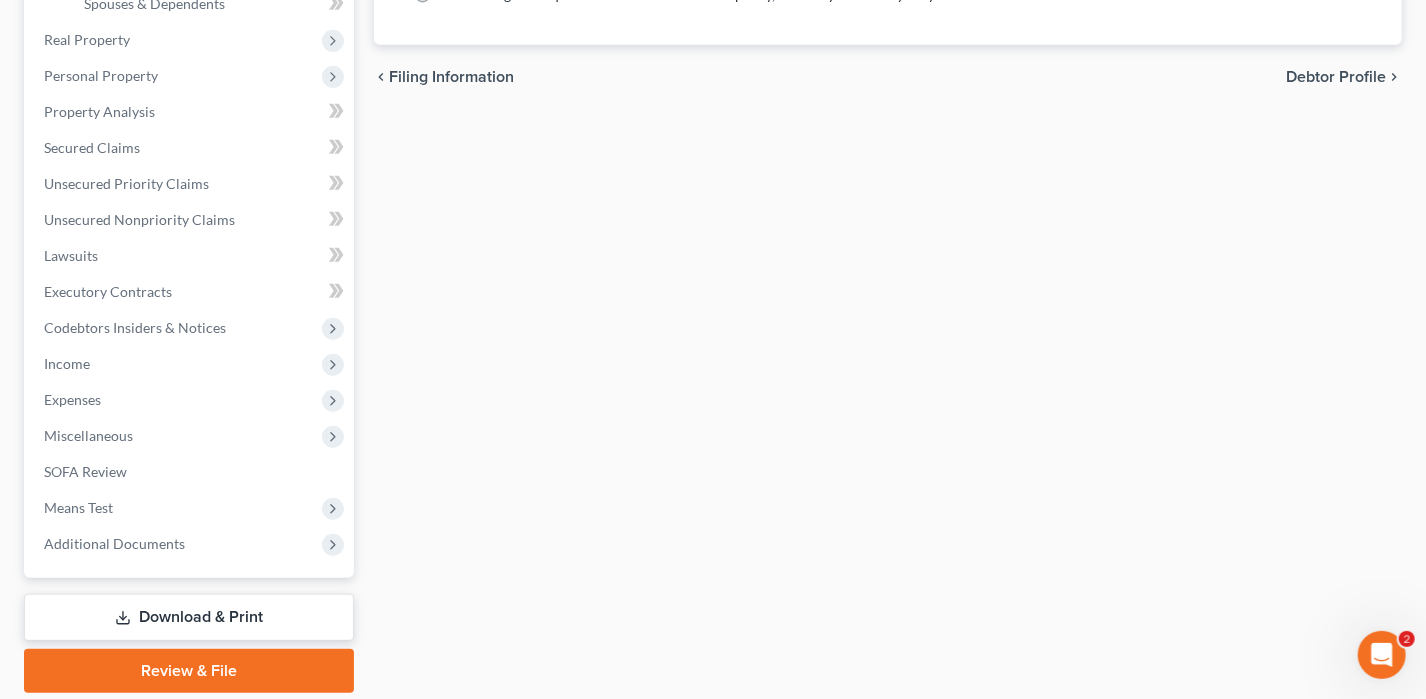 scroll, scrollTop: 576, scrollLeft: 0, axis: vertical 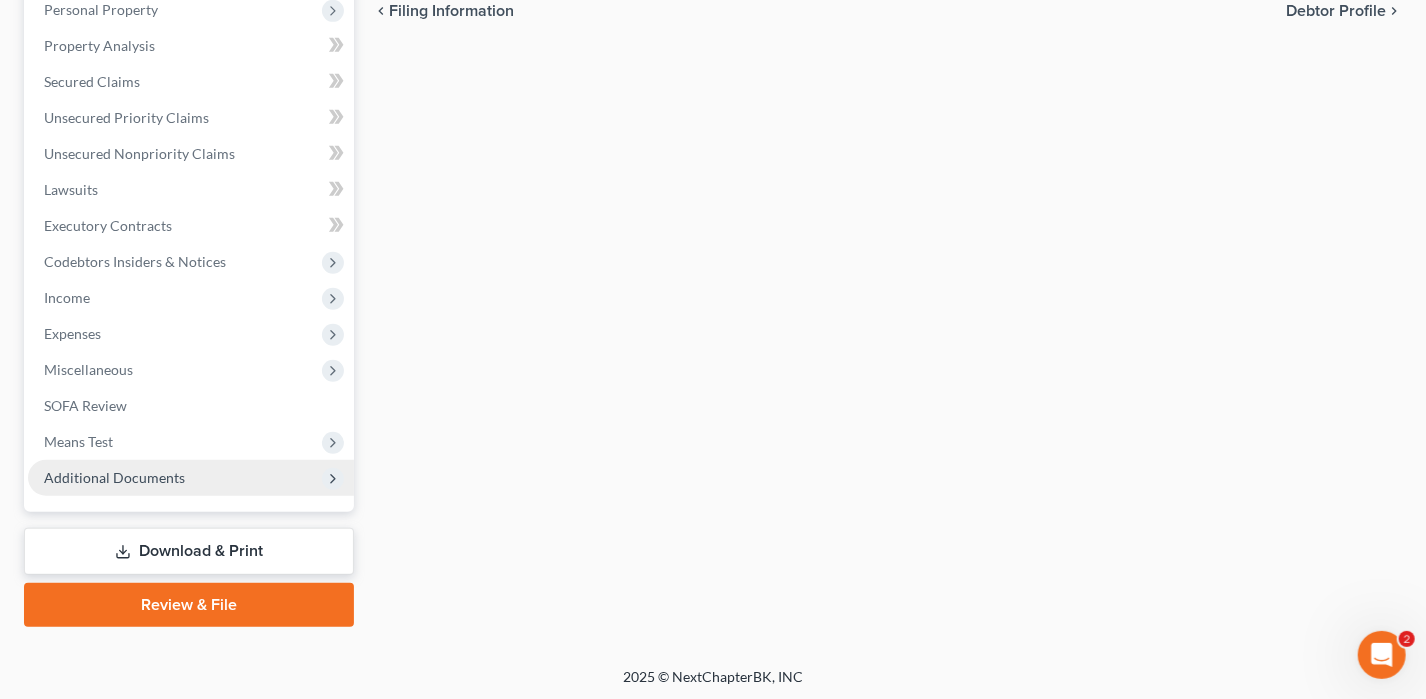 click on "Additional Documents" at bounding box center [191, 478] 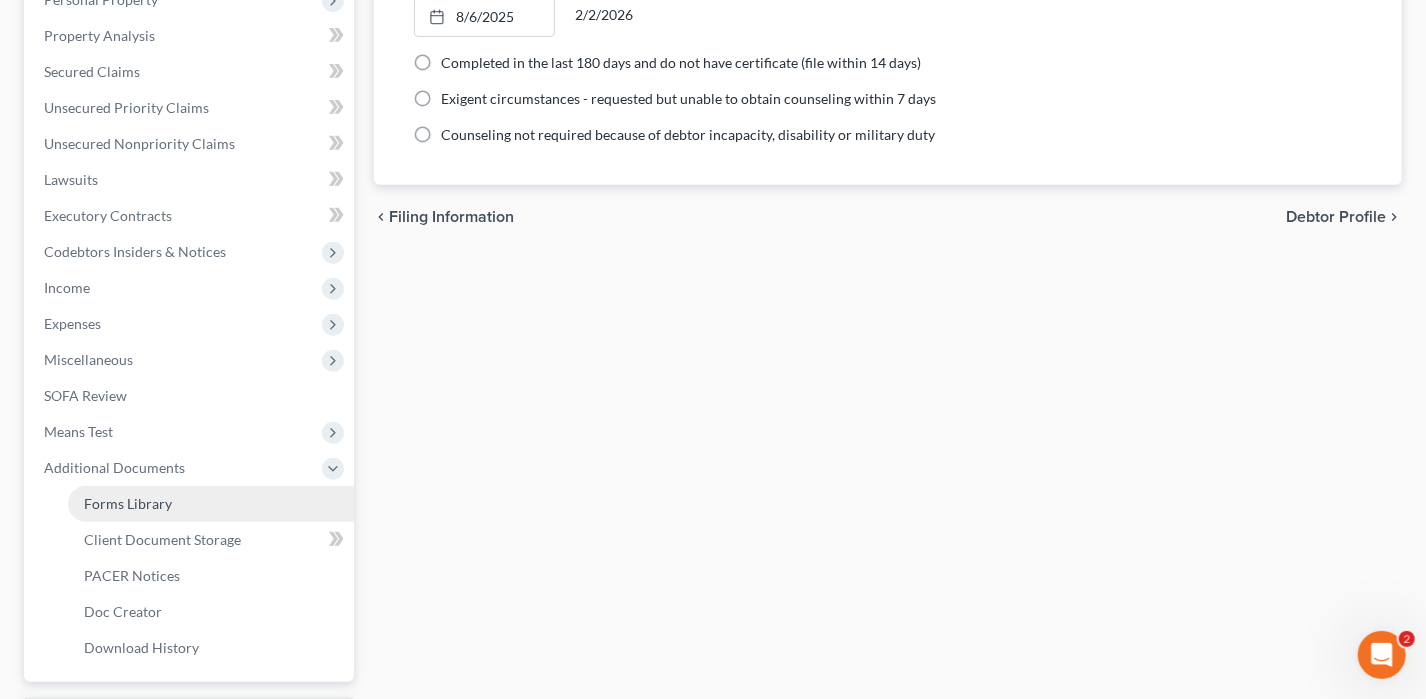 scroll, scrollTop: 360, scrollLeft: 0, axis: vertical 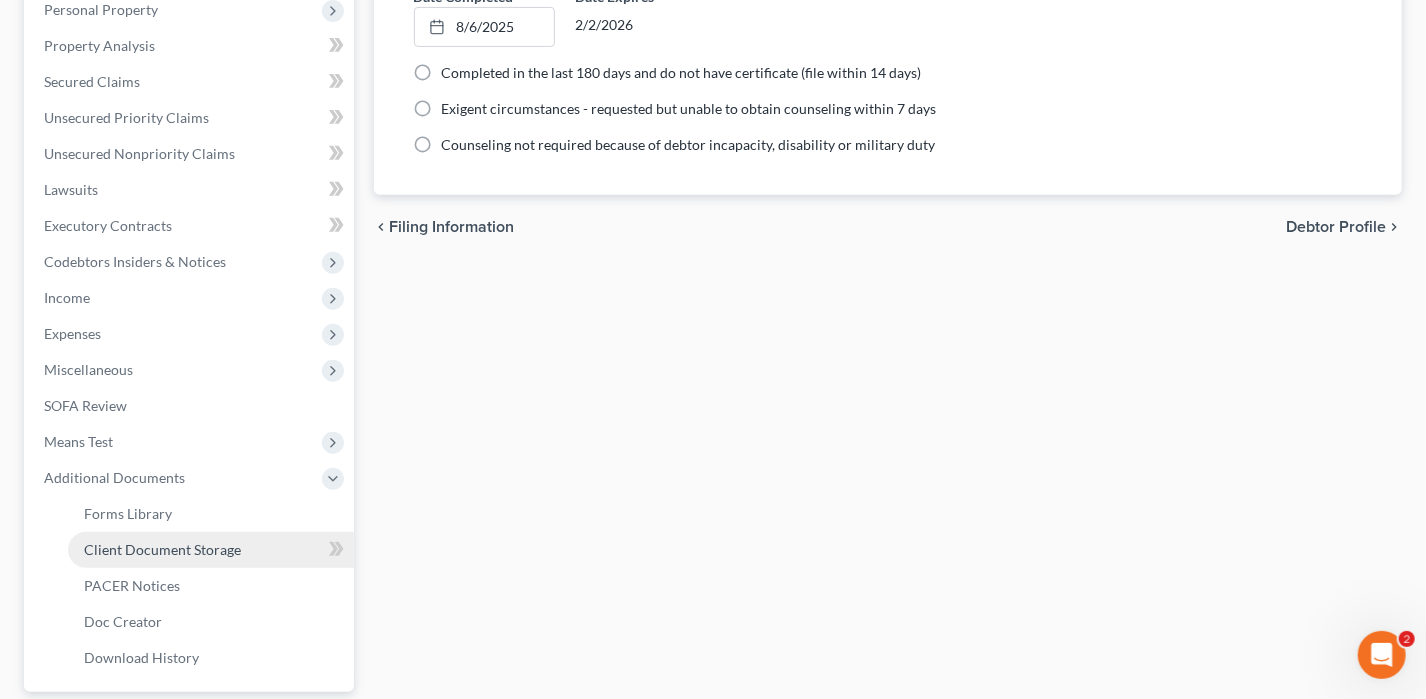 click on "Client Document Storage" at bounding box center [162, 549] 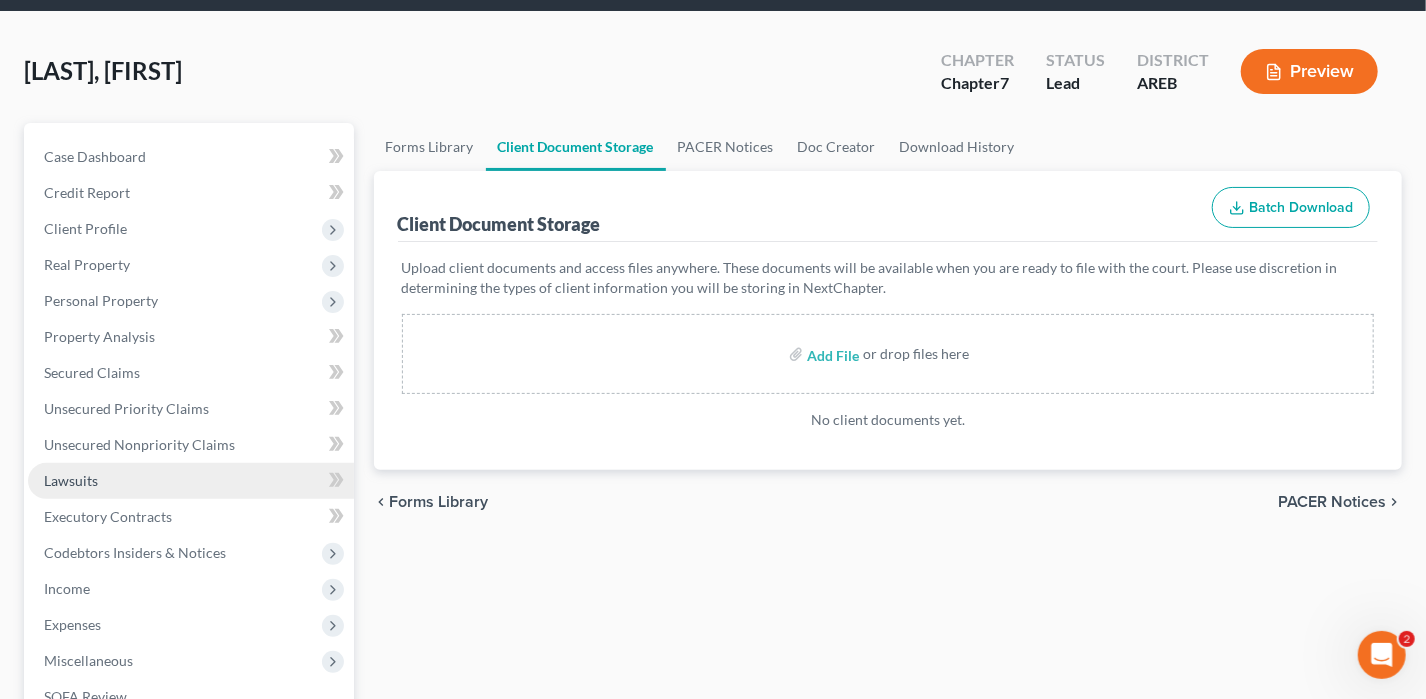 scroll, scrollTop: 0, scrollLeft: 0, axis: both 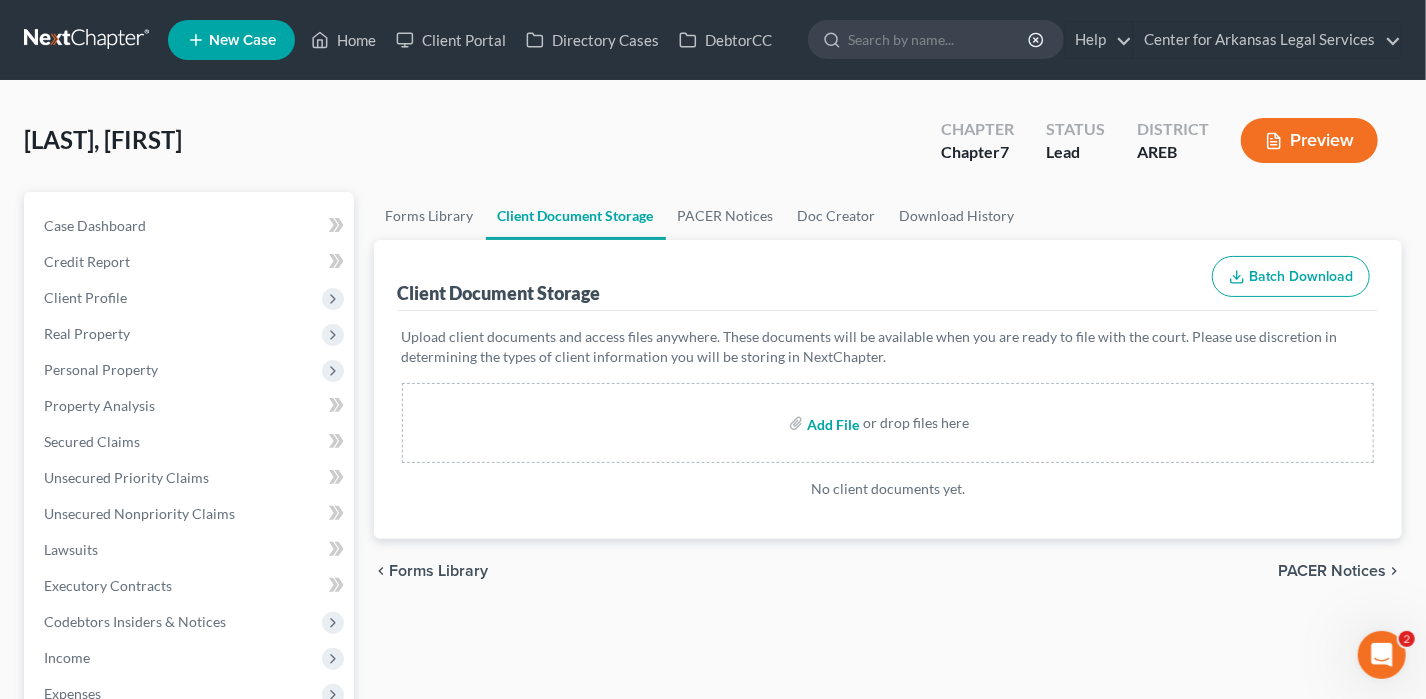 click at bounding box center [831, 423] 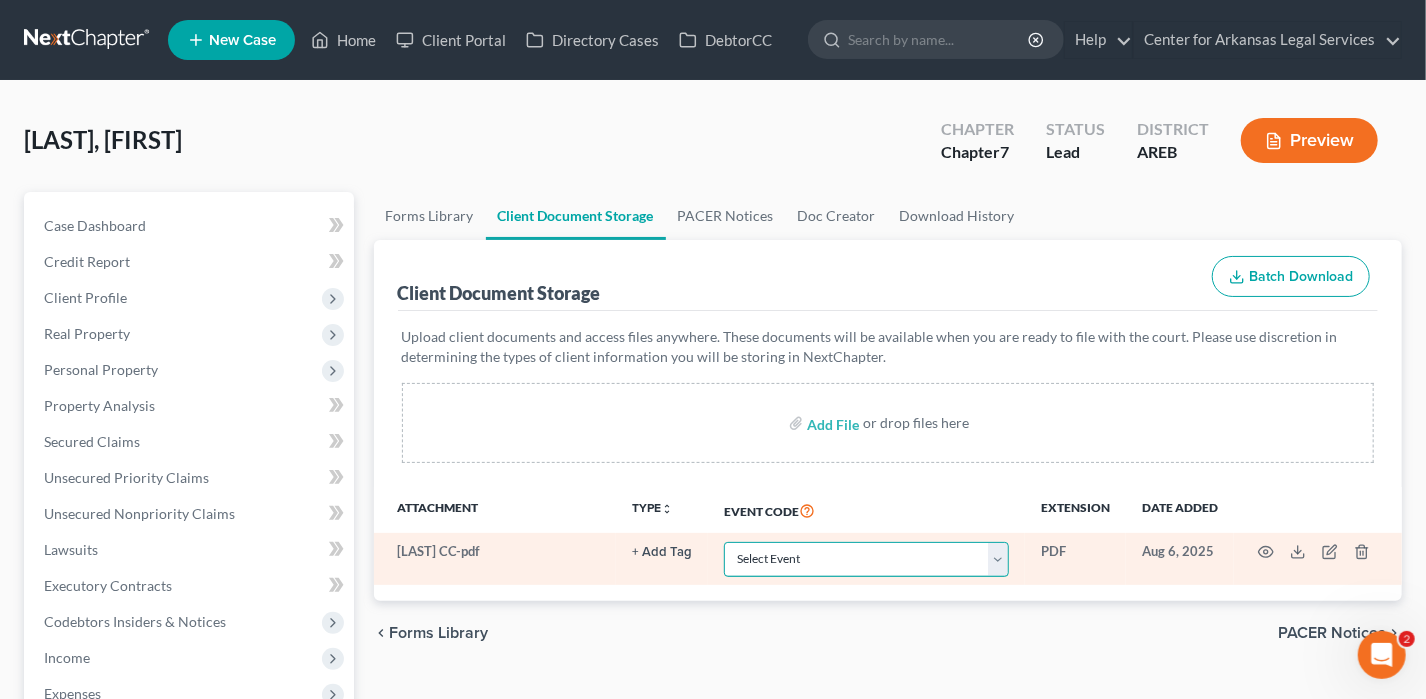 click on "Select Event Certificate of Credit Counseling - Debtor Certificate of Credit Counseling - Joint Debtor Chapter 13 Plan In Forma Pauperis/Waive Ch 7 Filing Fee Pay Filing Fee in Installments (Application / Motion)" at bounding box center [866, 559] 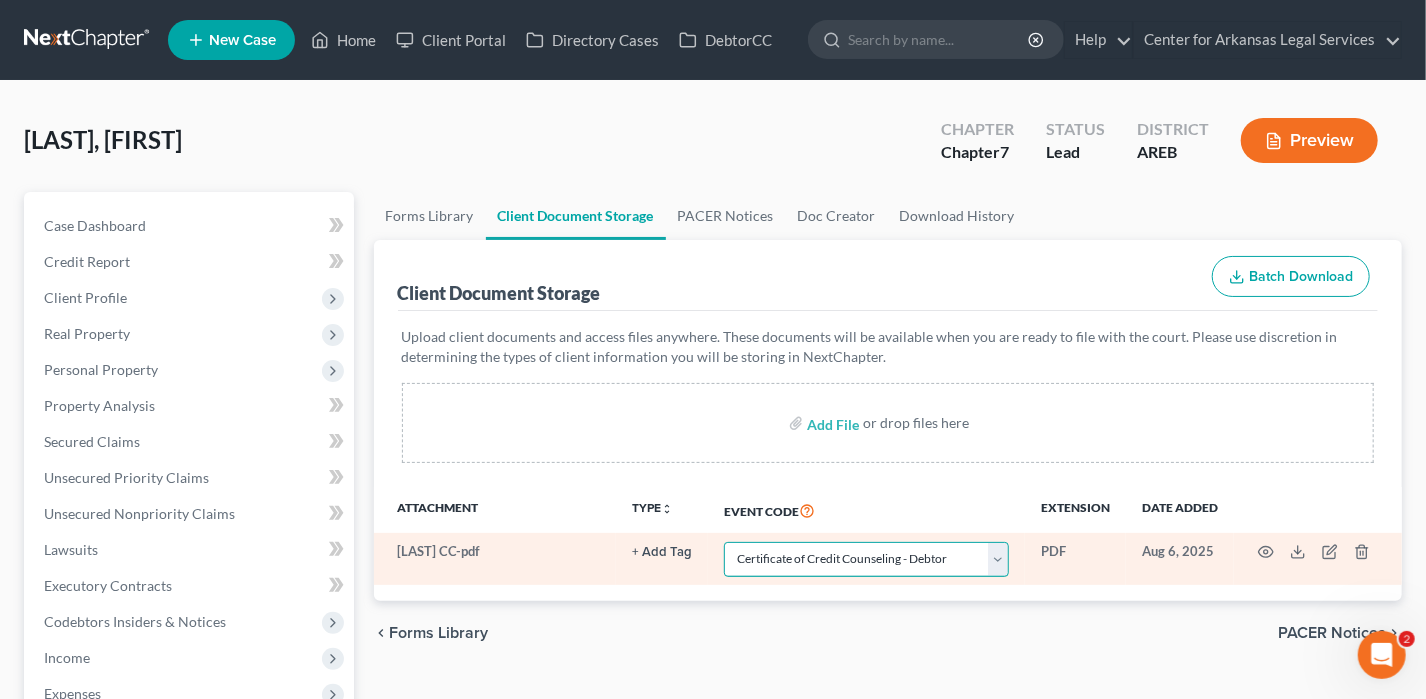 click on "Select Event Certificate of Credit Counseling - Debtor Certificate of Credit Counseling - Joint Debtor Chapter 13 Plan In Forma Pauperis/Waive Ch 7 Filing Fee Pay Filing Fee in Installments (Application / Motion)" at bounding box center (866, 559) 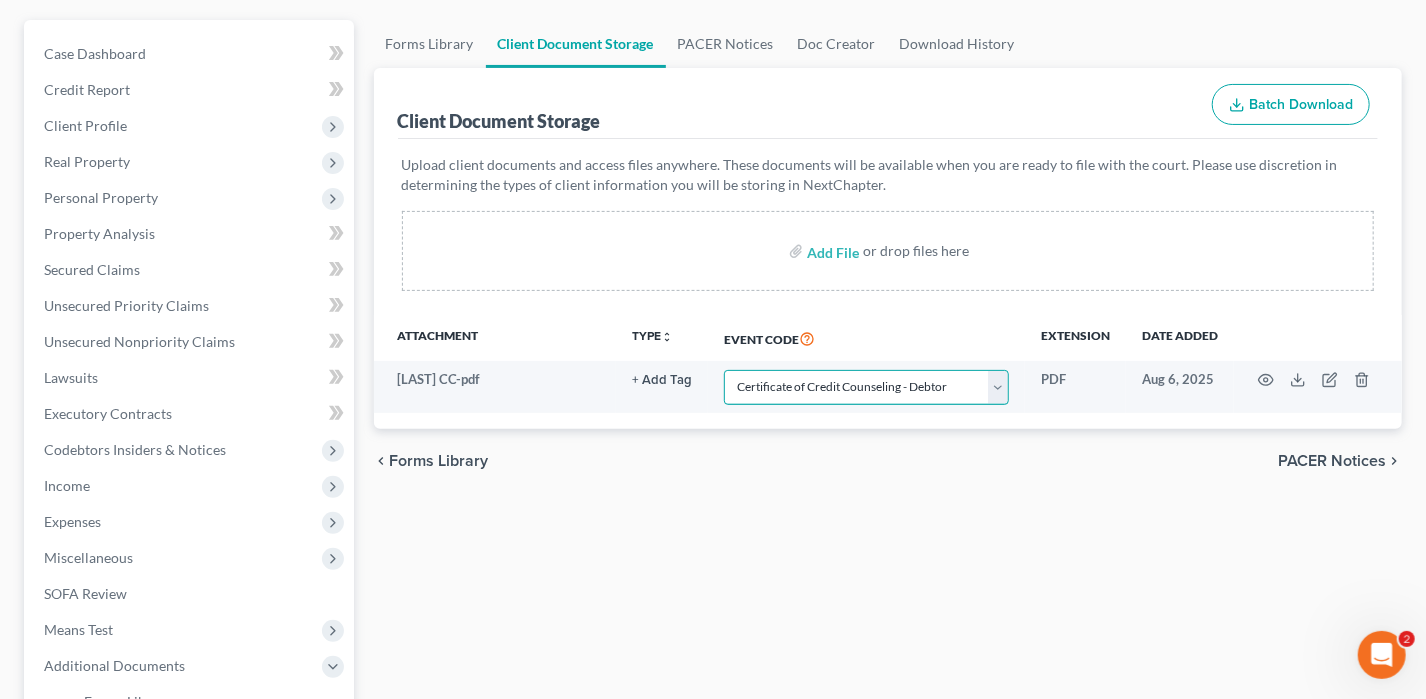 scroll, scrollTop: 0, scrollLeft: 0, axis: both 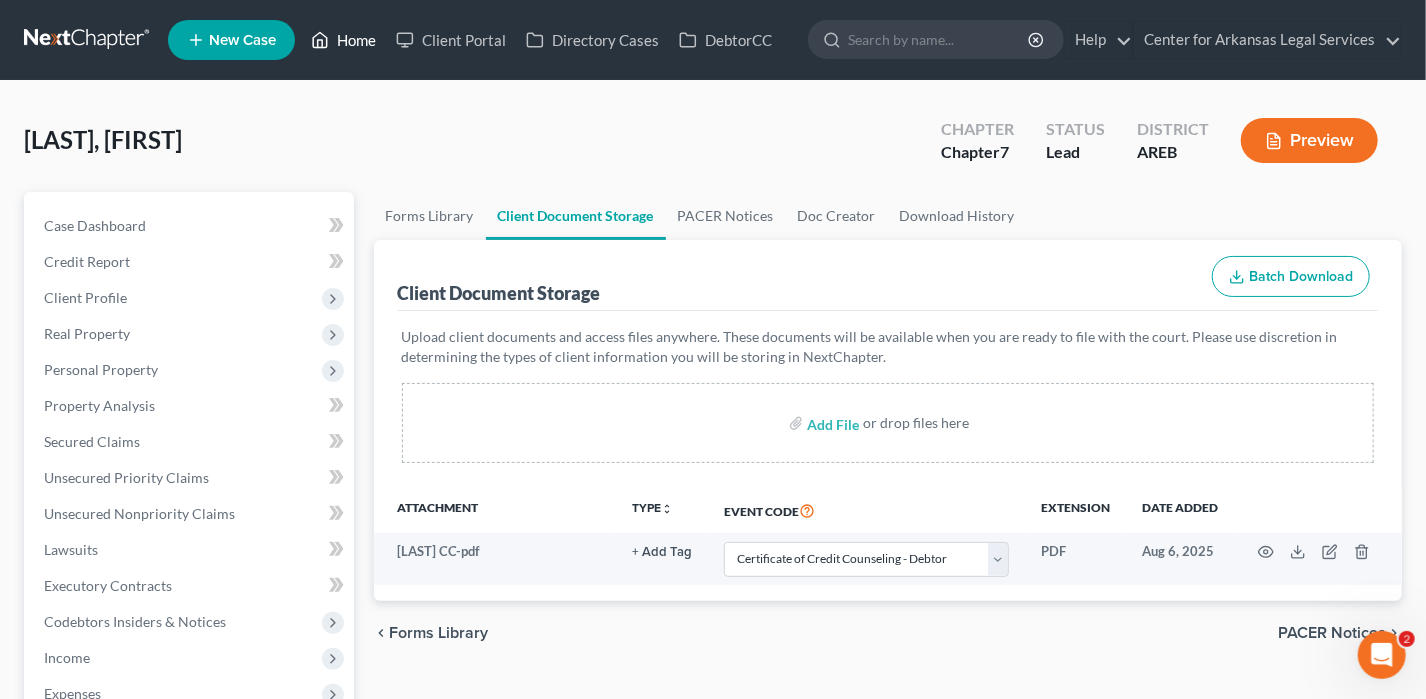click on "Home" at bounding box center (343, 40) 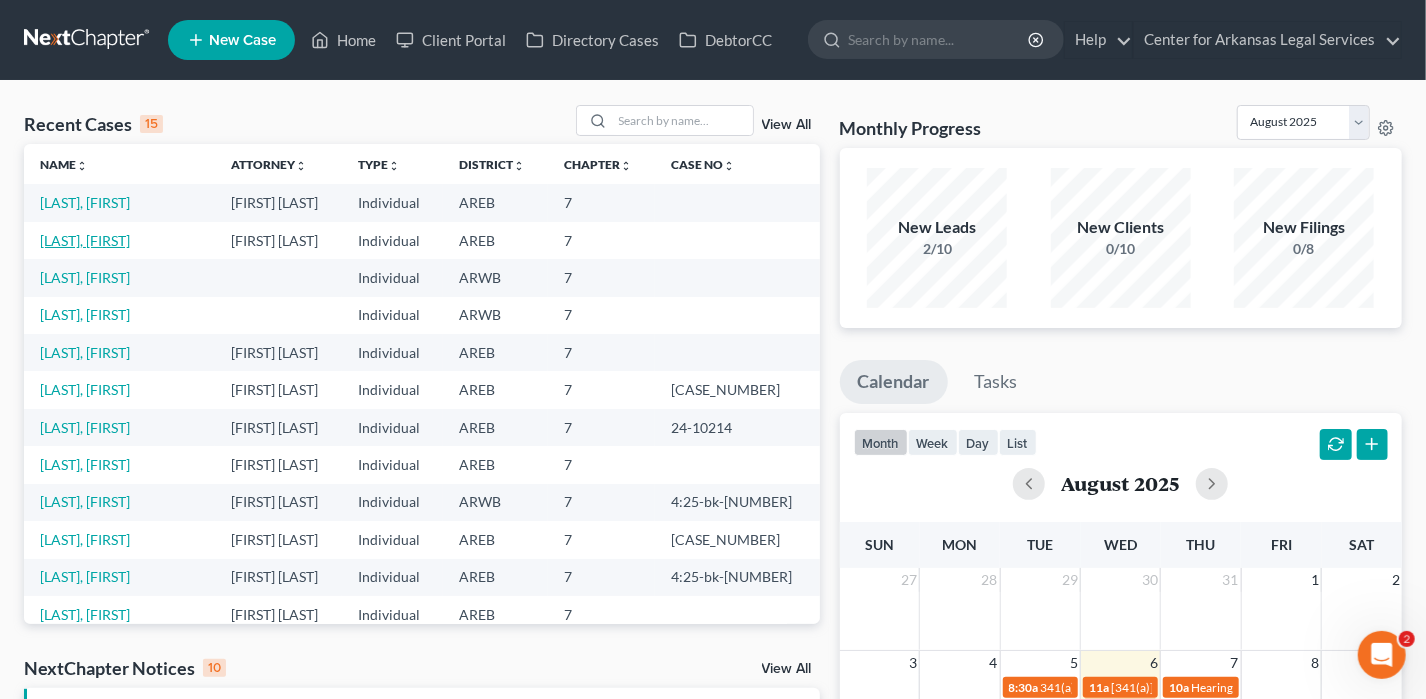 click on "[LAST], [FIRST]" at bounding box center (85, 240) 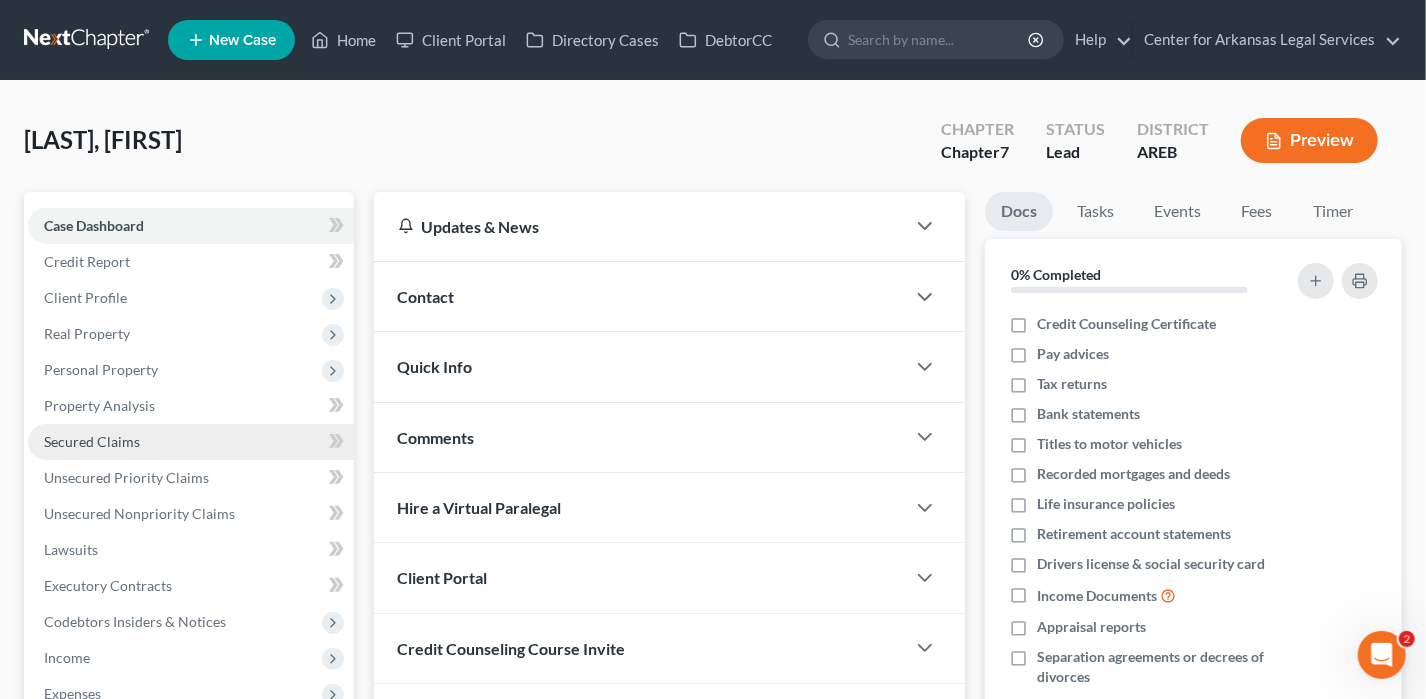 click on "Secured Claims" at bounding box center (92, 441) 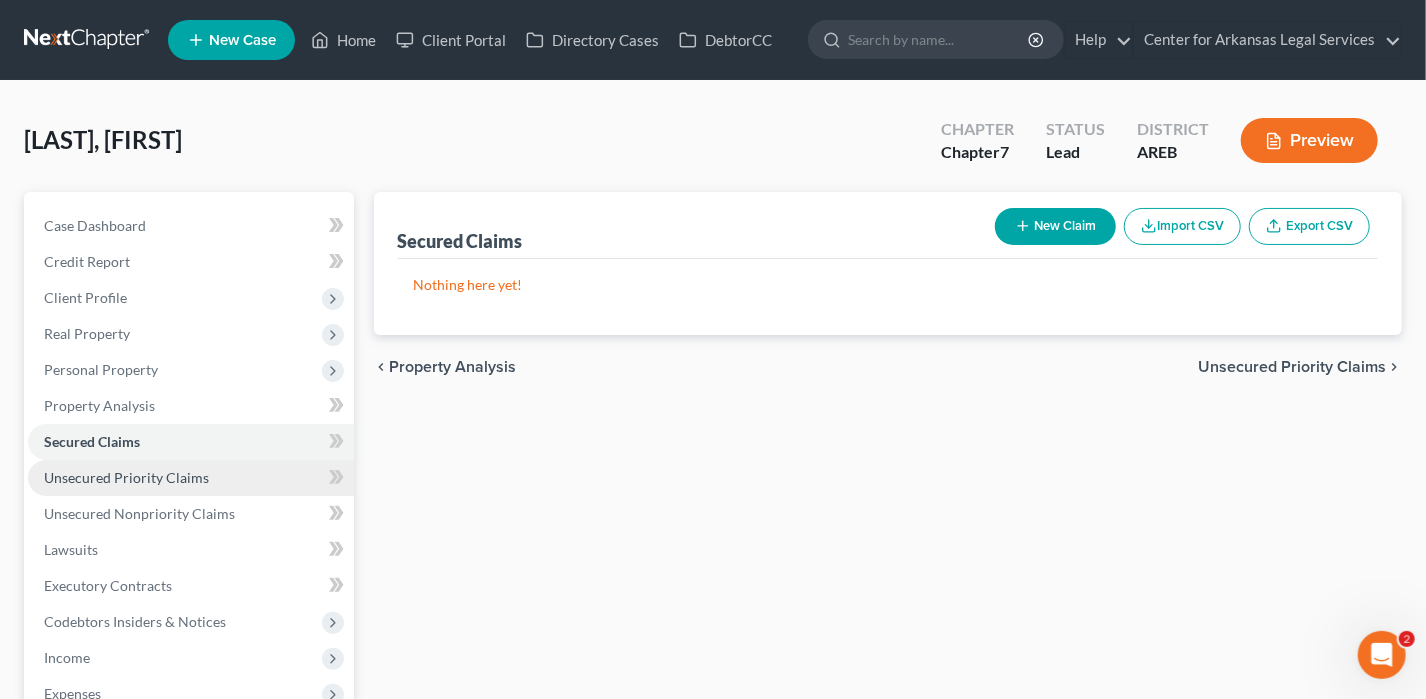 click on "Unsecured Priority Claims" at bounding box center (126, 477) 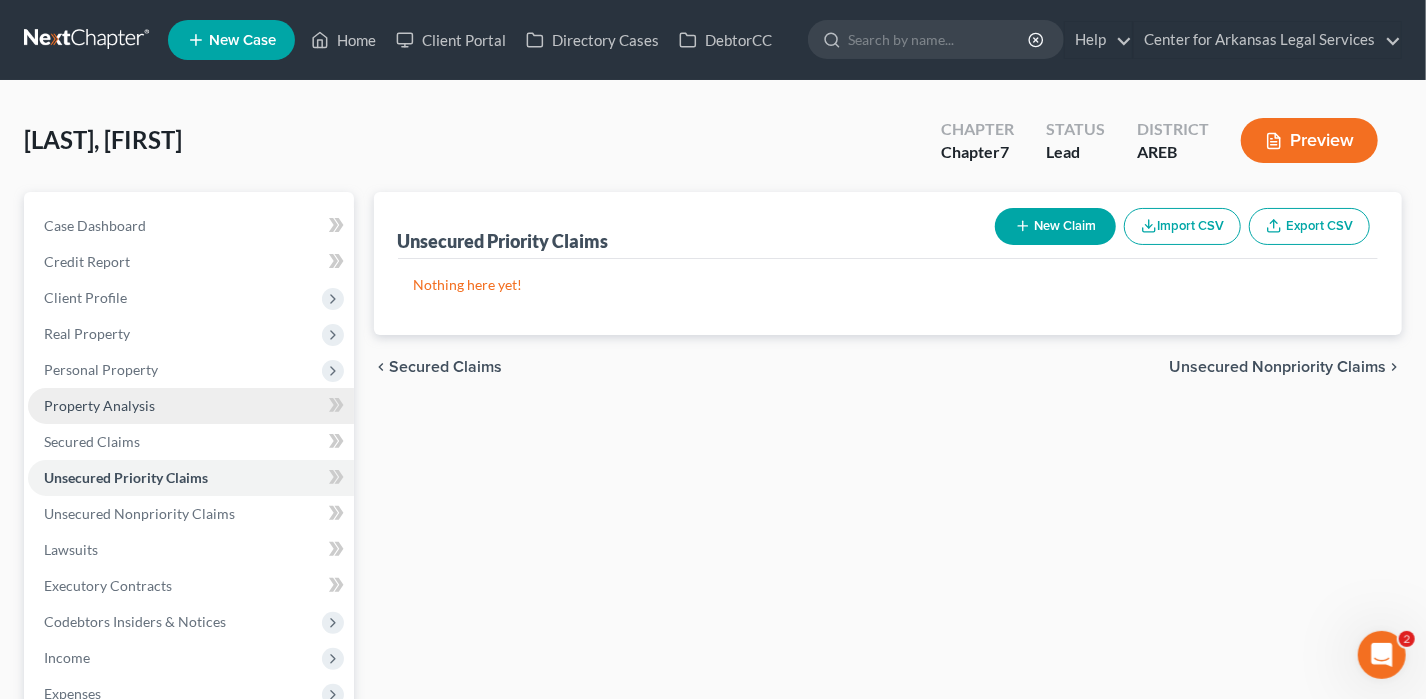 scroll, scrollTop: 100, scrollLeft: 0, axis: vertical 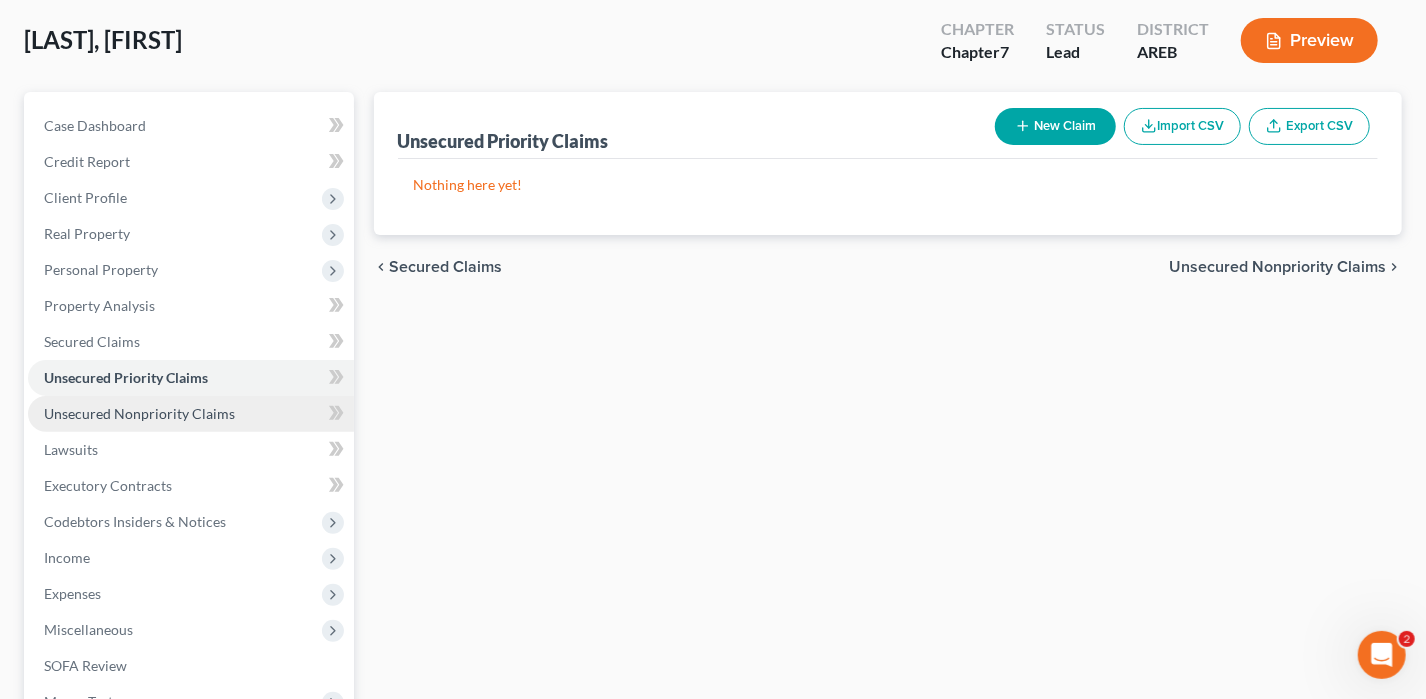 click on "Unsecured Nonpriority Claims" at bounding box center (139, 413) 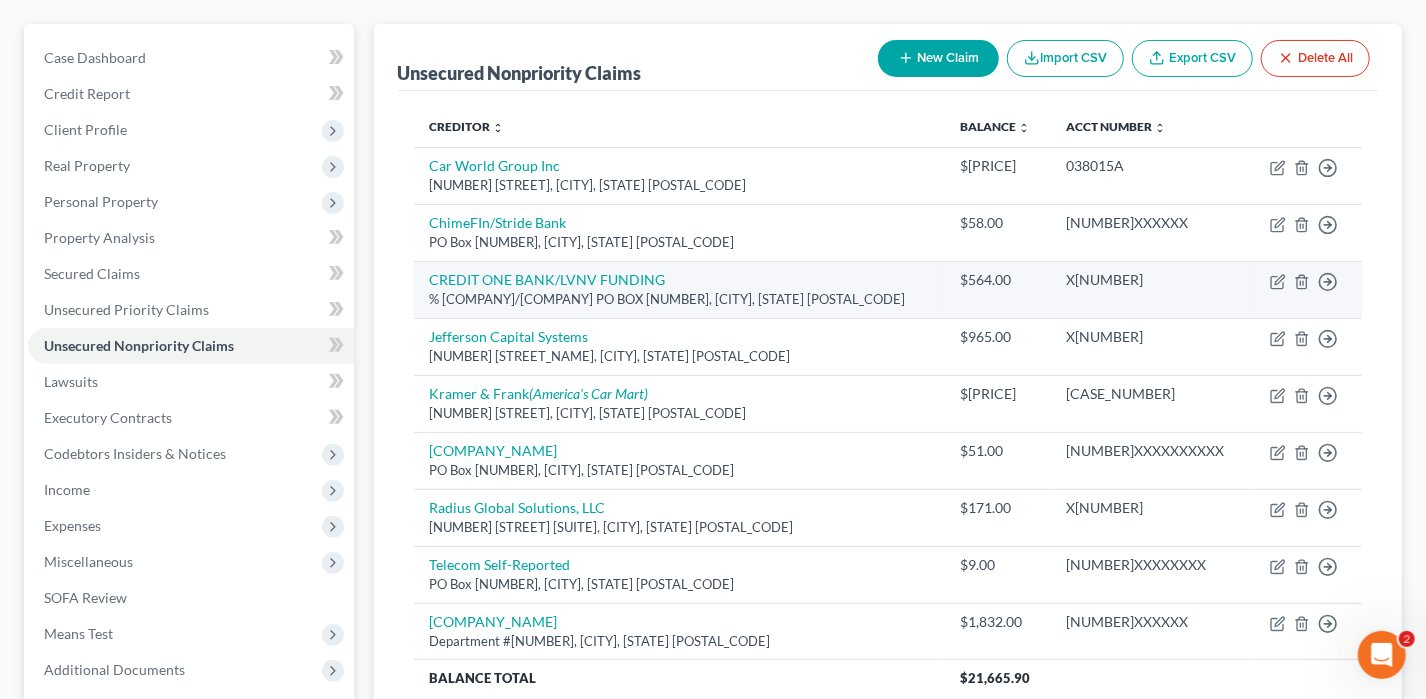 scroll, scrollTop: 200, scrollLeft: 0, axis: vertical 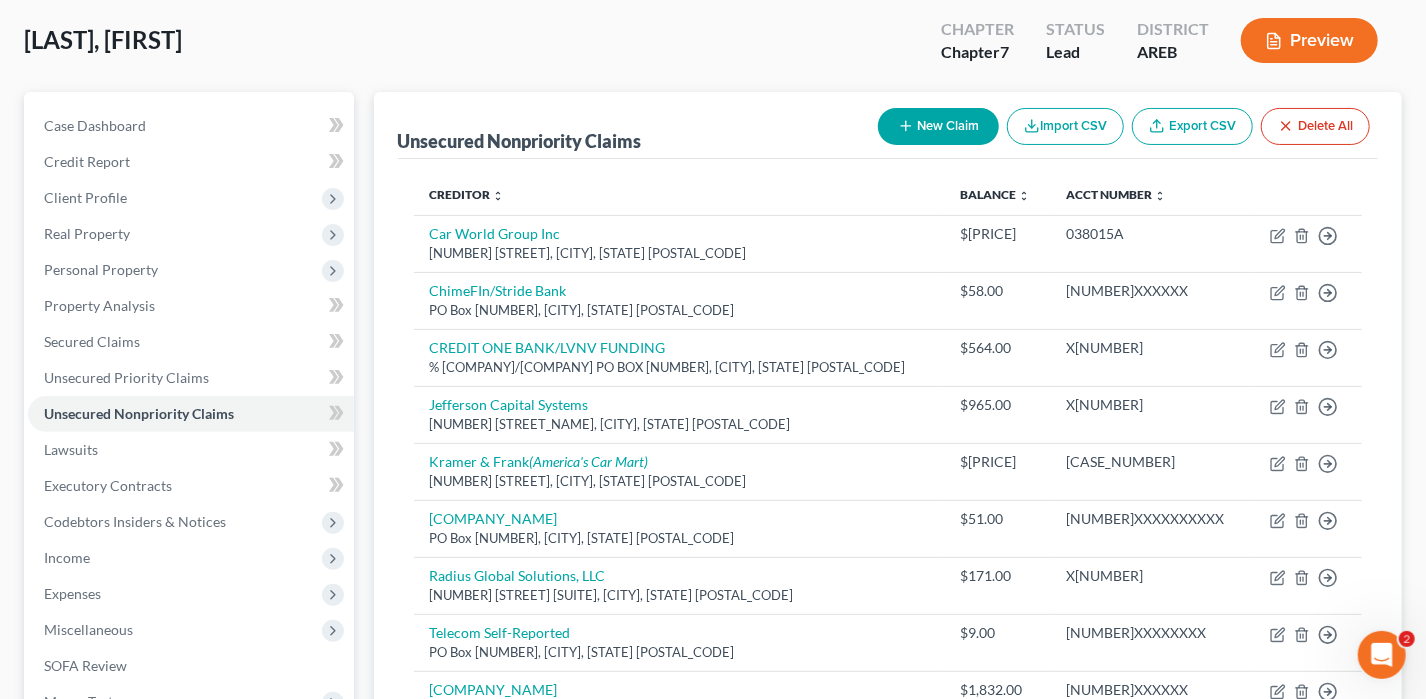 click on "New Claim" at bounding box center [938, 126] 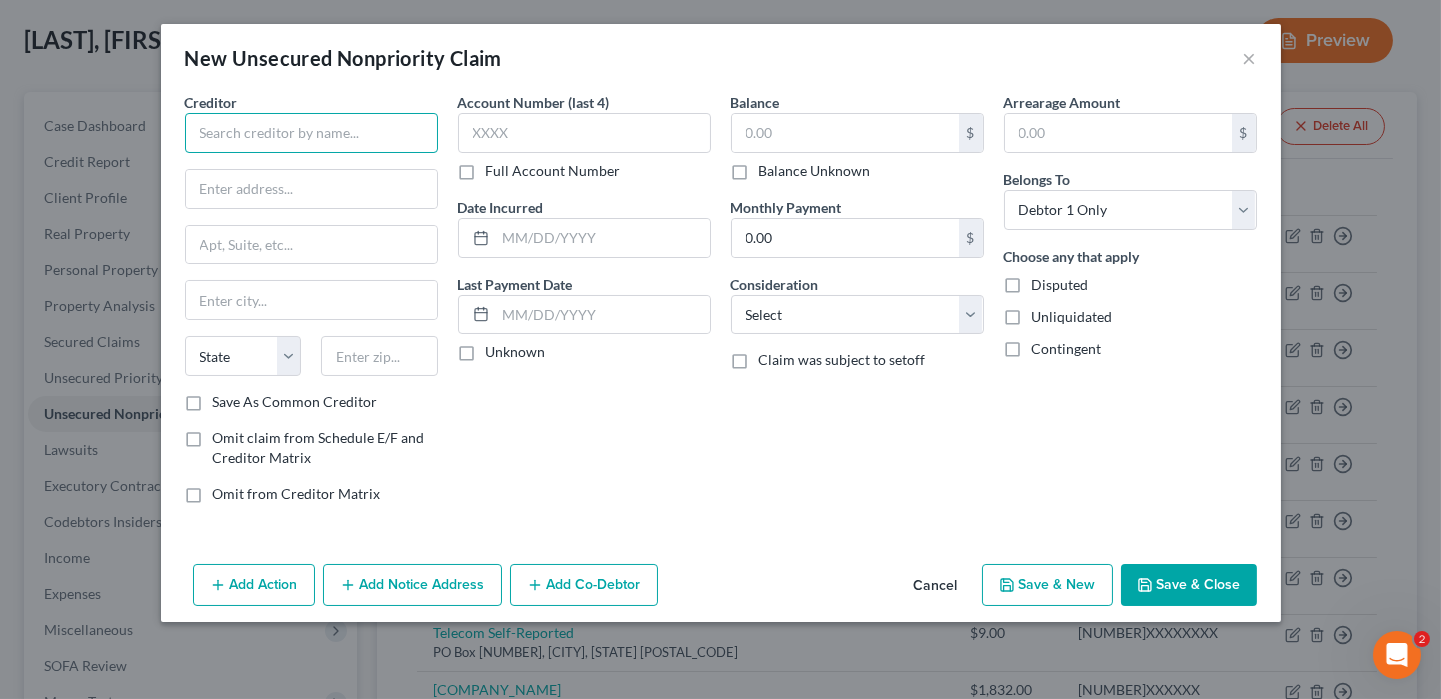 click at bounding box center (311, 133) 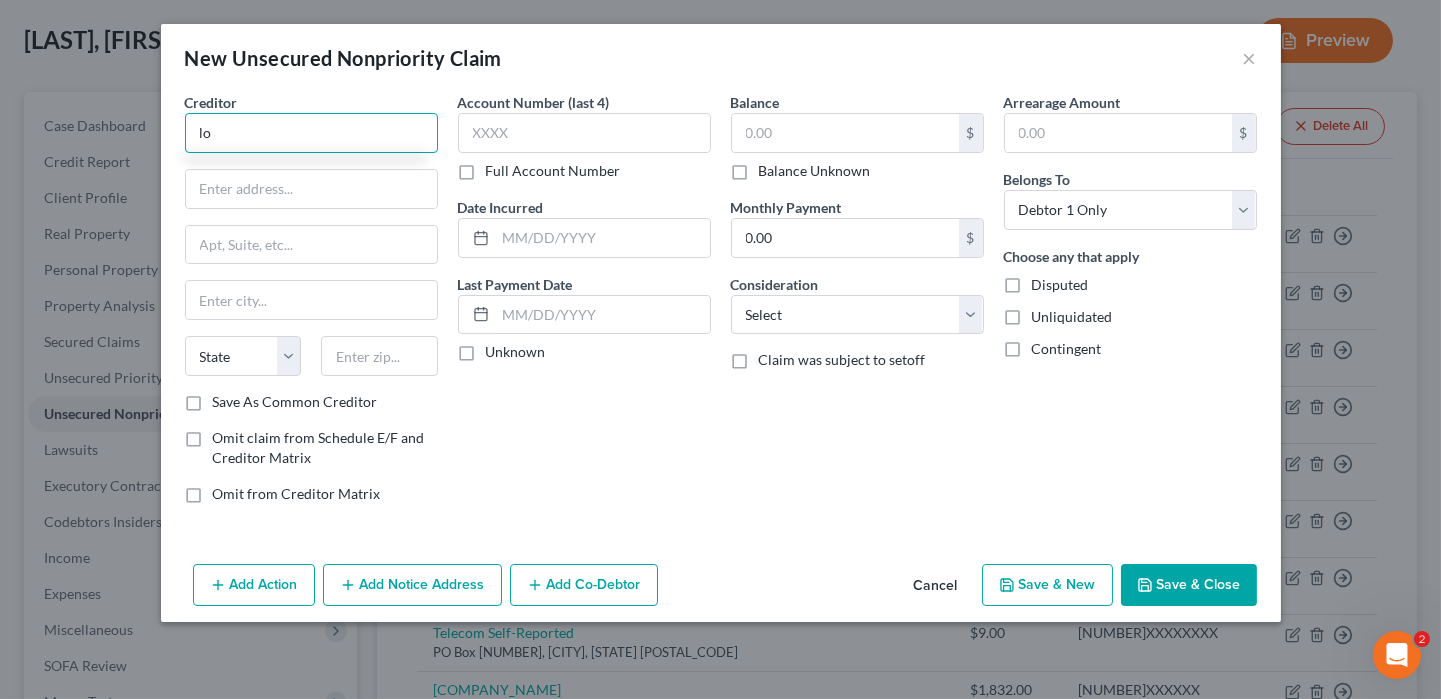 type on "l" 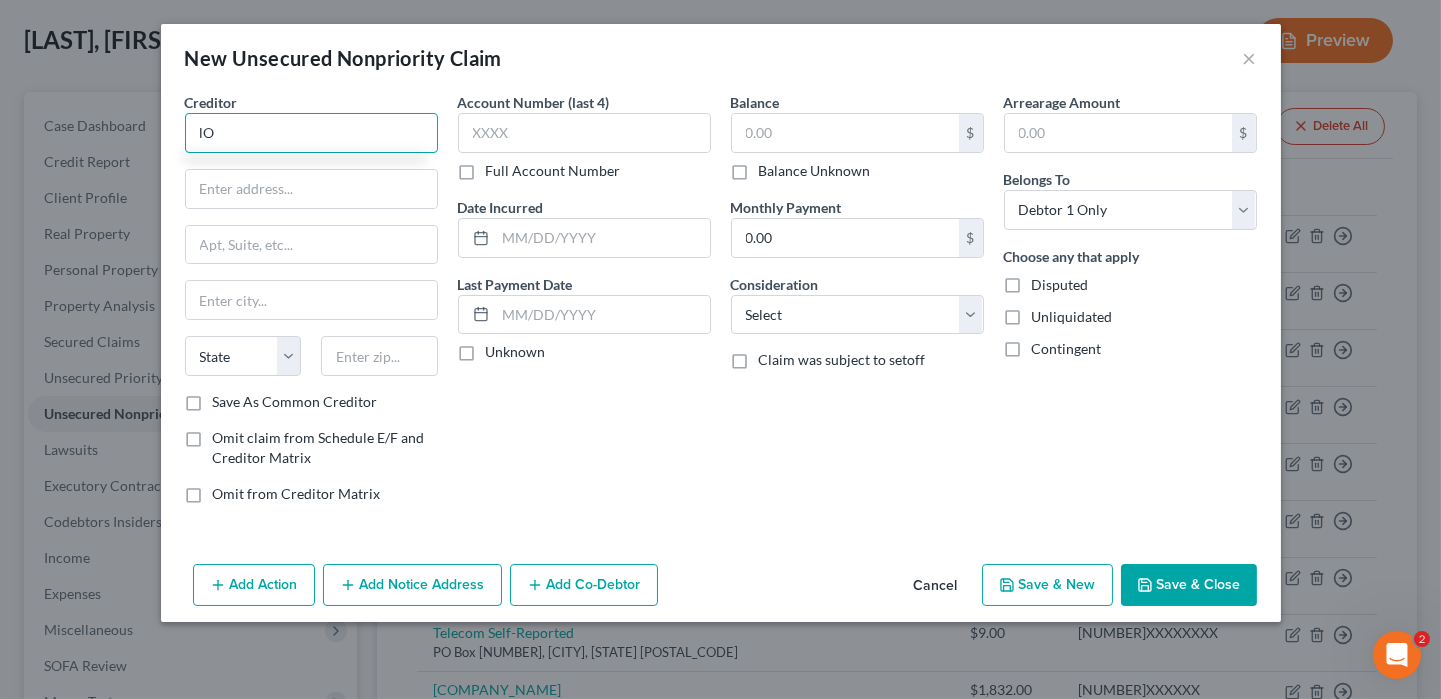 type on "l" 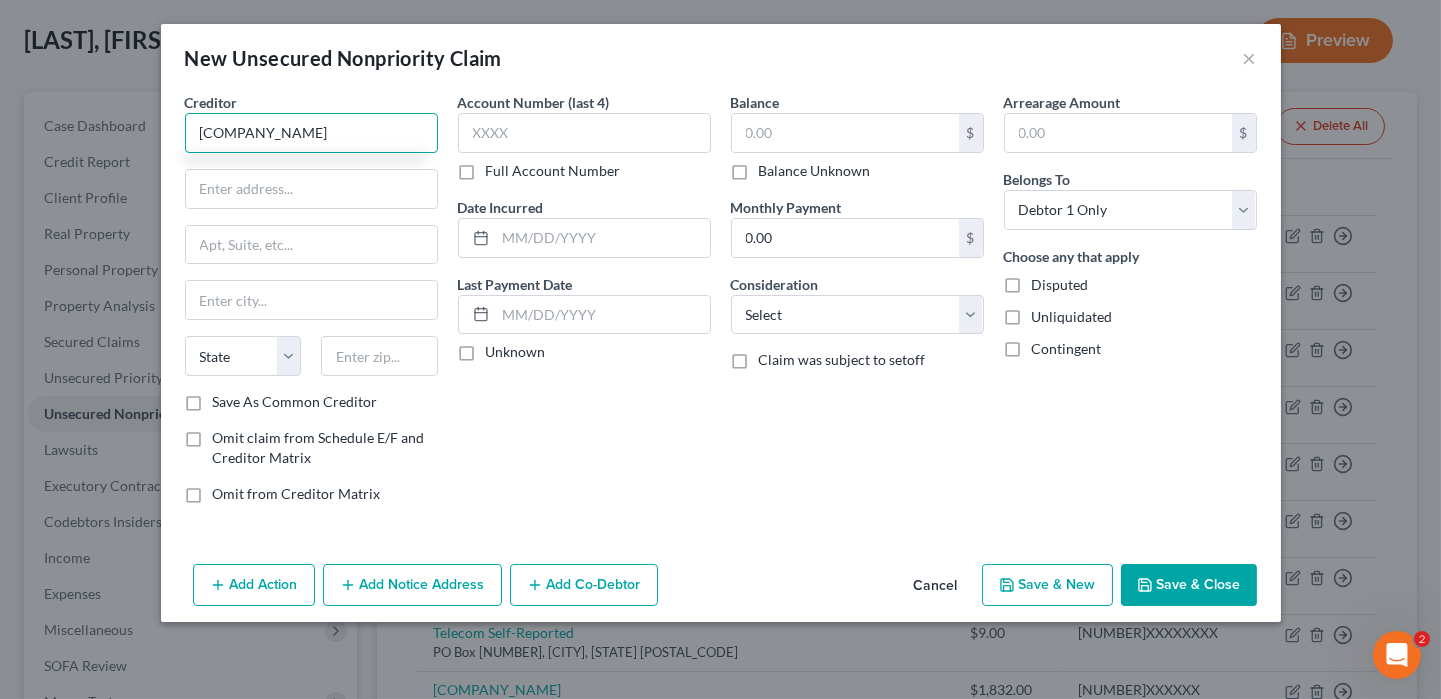 type on "[COMPANY_NAME]" 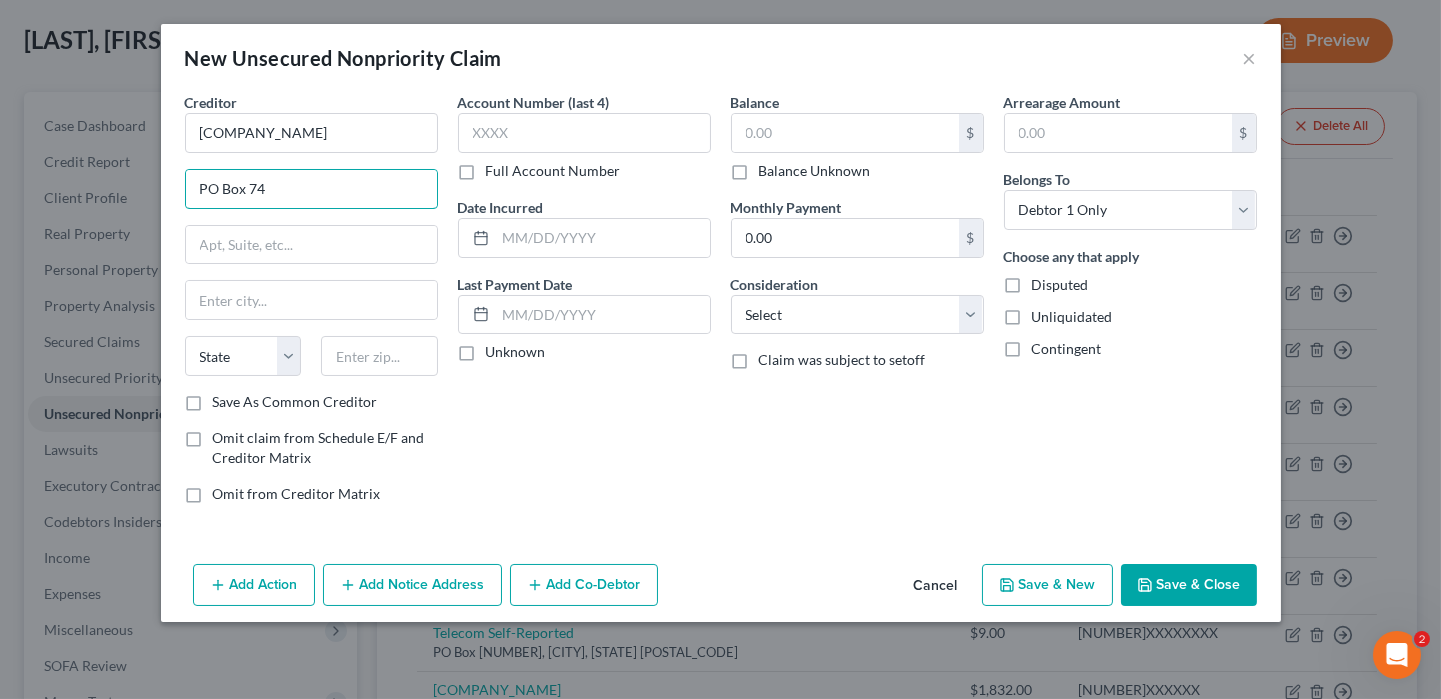 type on "PO Box [NUMBER]" 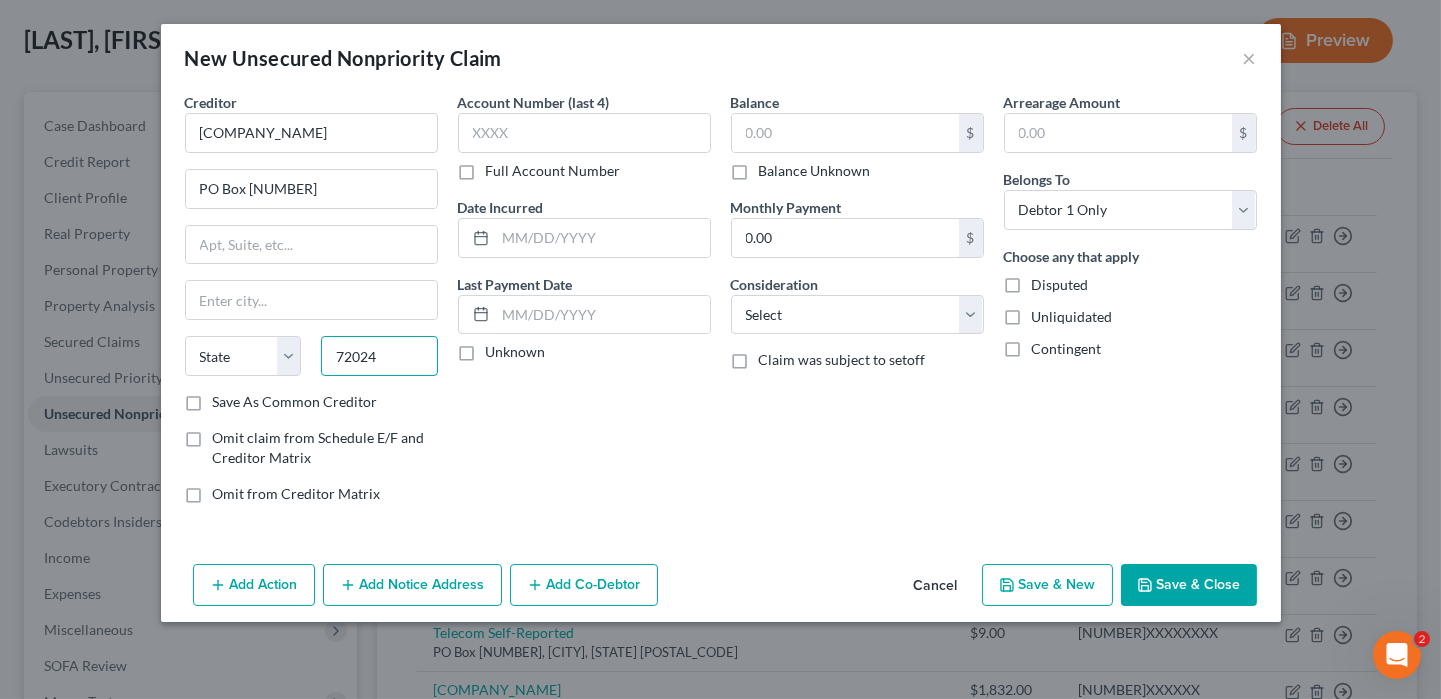 type on "72024" 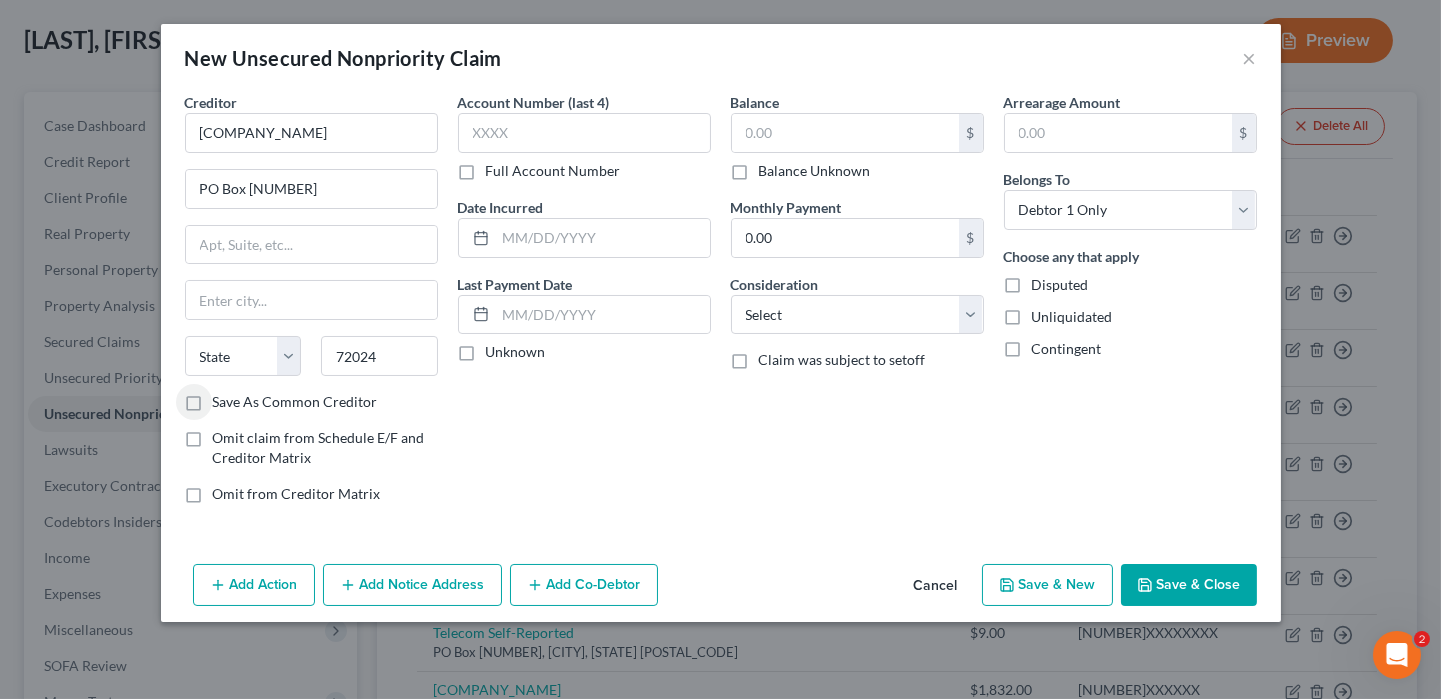 type on "[LAST]" 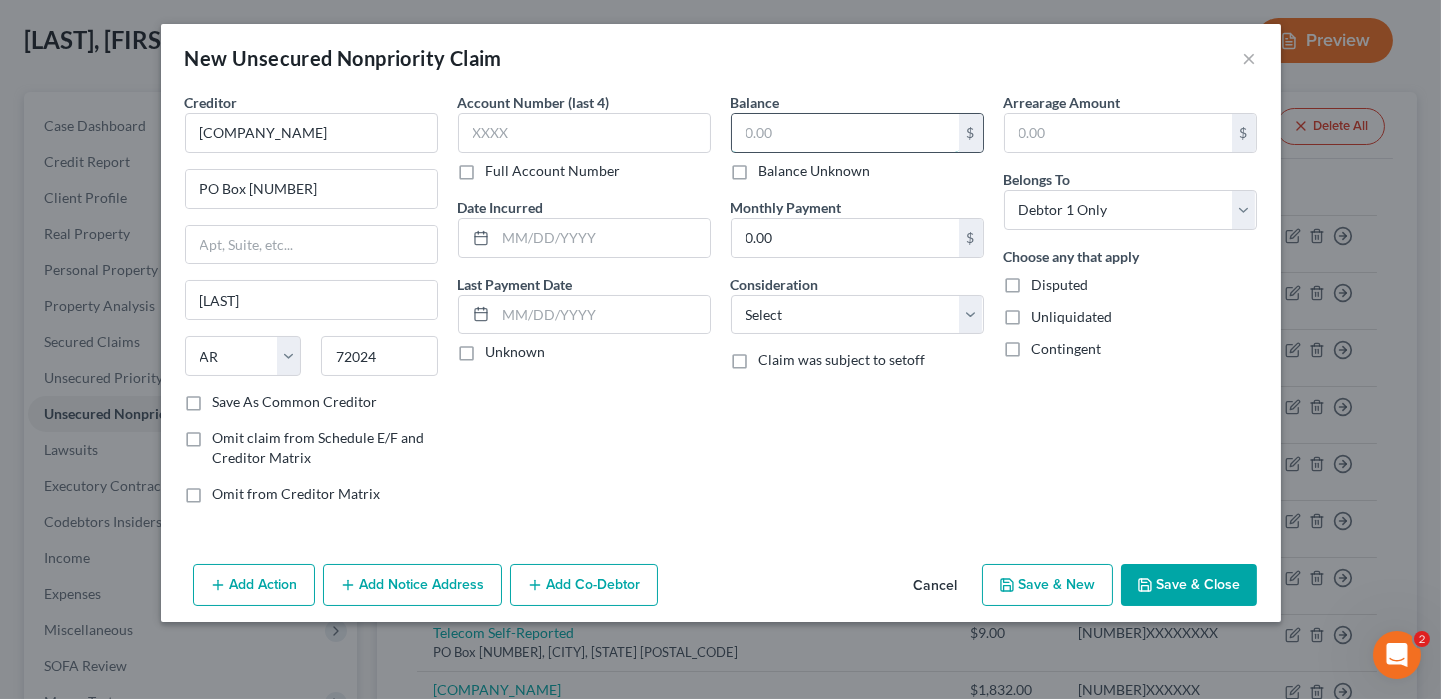 click at bounding box center [845, 133] 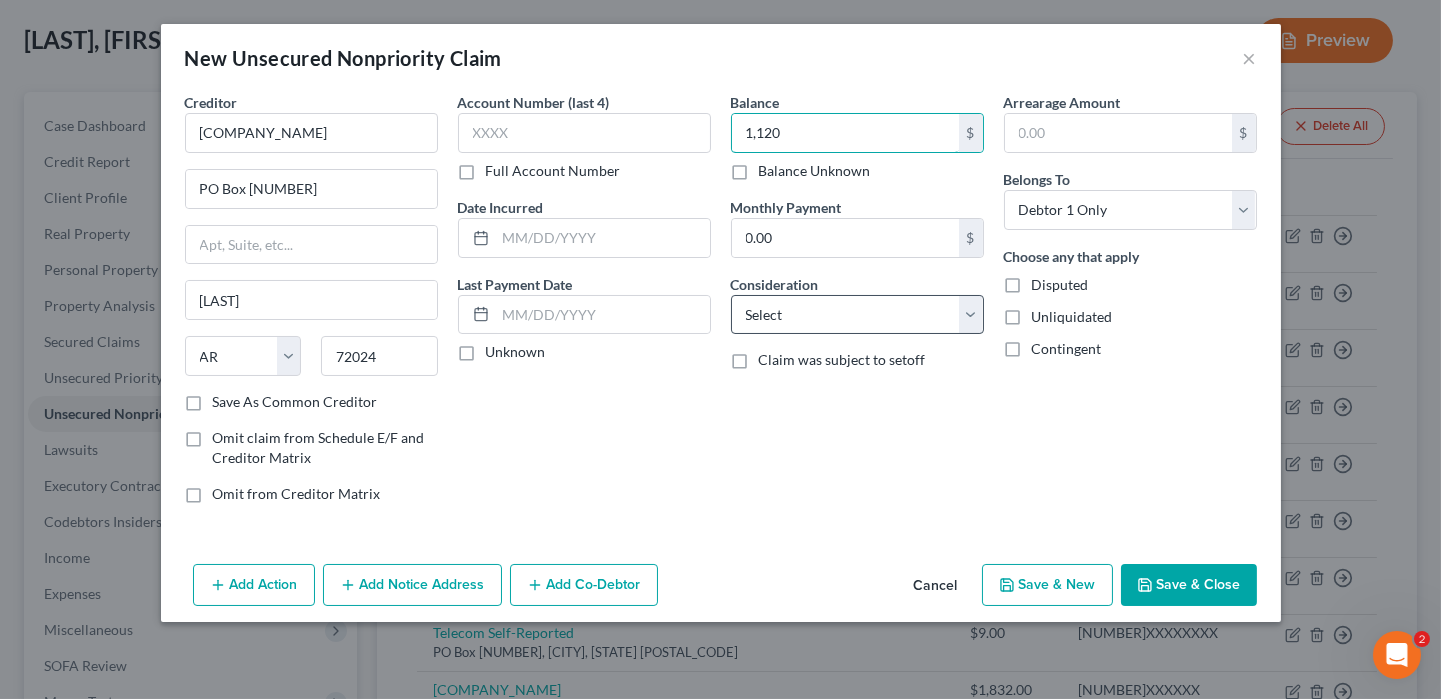 type on "1,120" 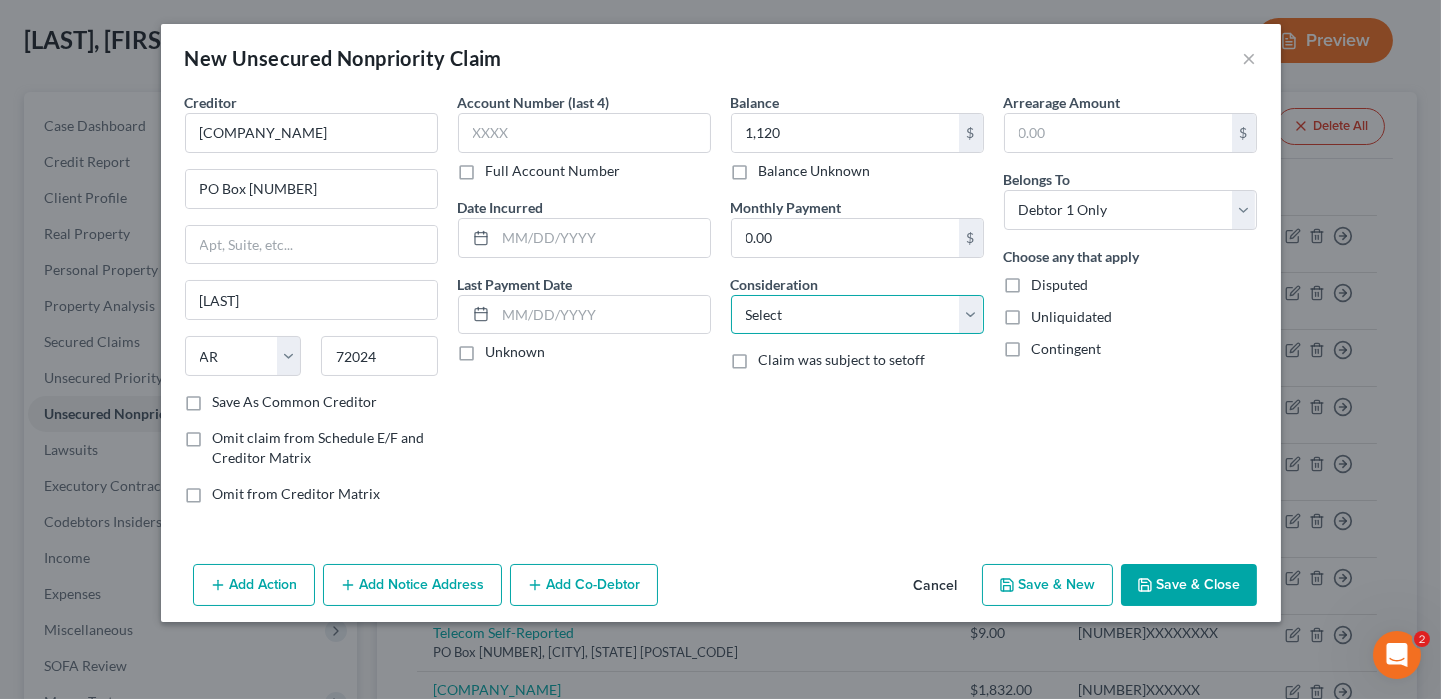 click on "Select Cable / Satellite Services Collection Agency Credit Card Debt Debt Counseling / Attorneys Deficiency Balance Domestic Support Obligations Home / Car Repairs Income Taxes Judgment Liens Medical Services Monies Loaned / Advanced Mortgage Obligation From Divorce Or Separation Obligation To Pensions Other Overdrawn Bank Account Promised To Help Pay Creditors Student Loans Suppliers And Vendors Telephone / Internet Services Utility Services" at bounding box center (857, 315) 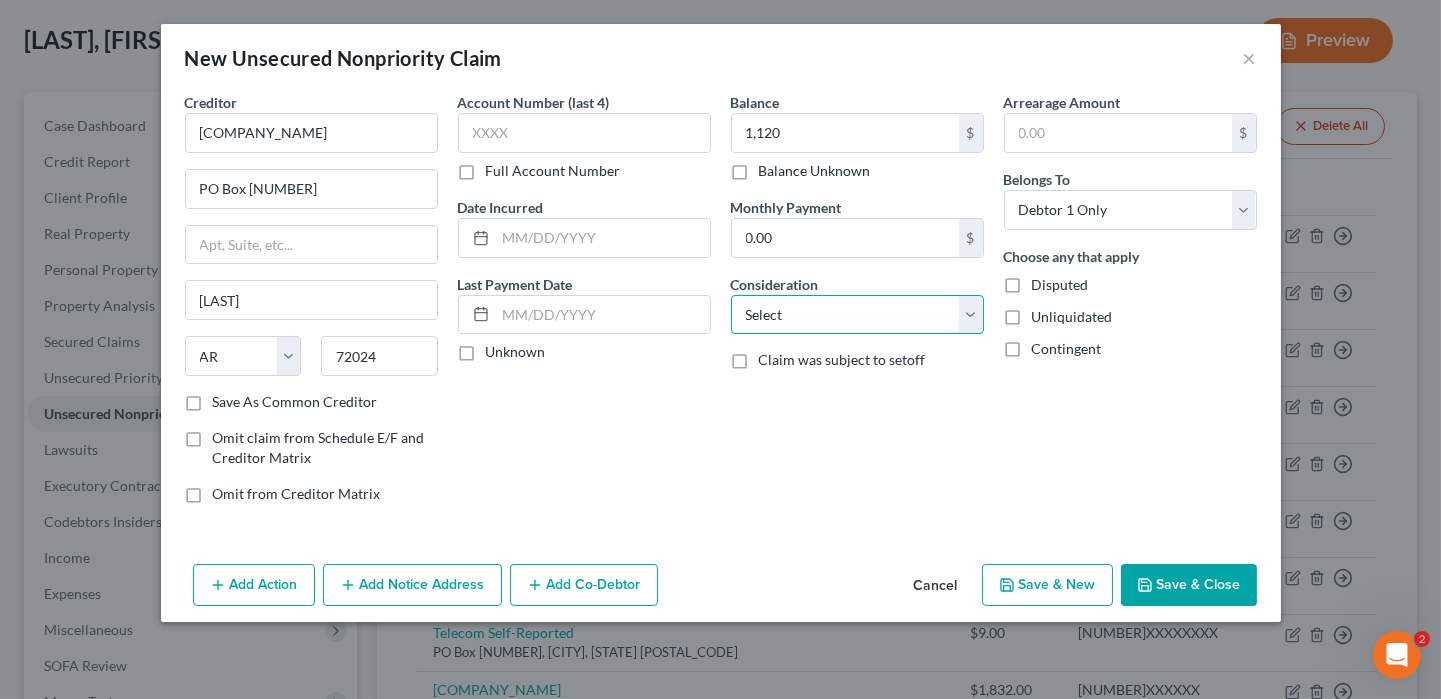 select on "4" 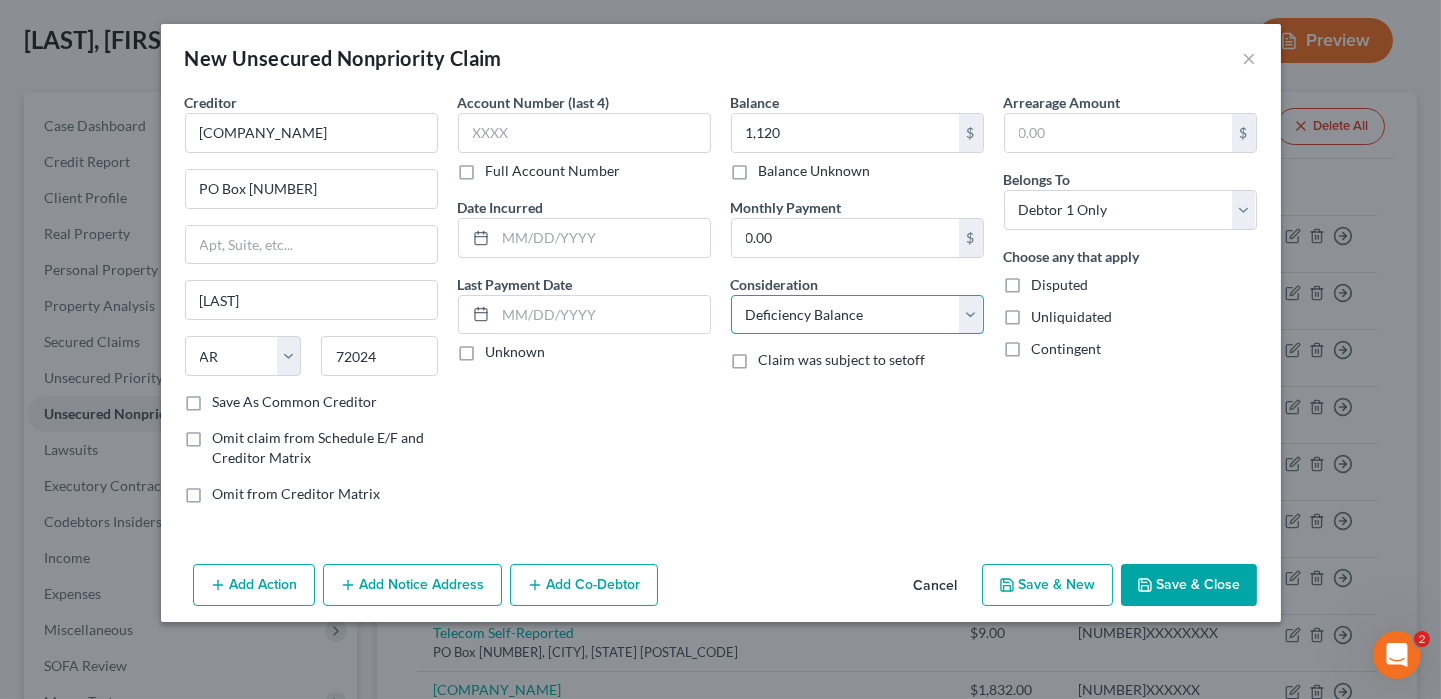 click on "Select Cable / Satellite Services Collection Agency Credit Card Debt Debt Counseling / Attorneys Deficiency Balance Domestic Support Obligations Home / Car Repairs Income Taxes Judgment Liens Medical Services Monies Loaned / Advanced Mortgage Obligation From Divorce Or Separation Obligation To Pensions Other Overdrawn Bank Account Promised To Help Pay Creditors Student Loans Suppliers And Vendors Telephone / Internet Services Utility Services" at bounding box center (857, 315) 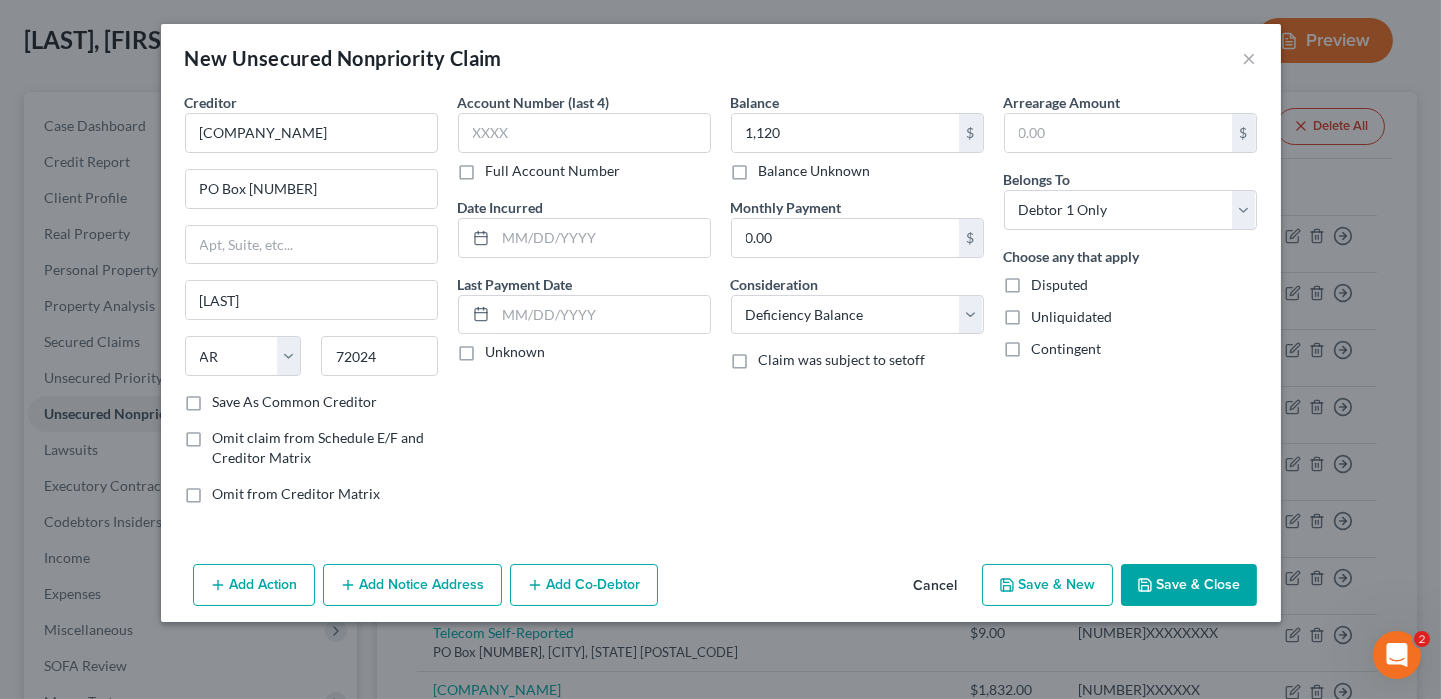 click on "Save & Close" at bounding box center (1189, 585) 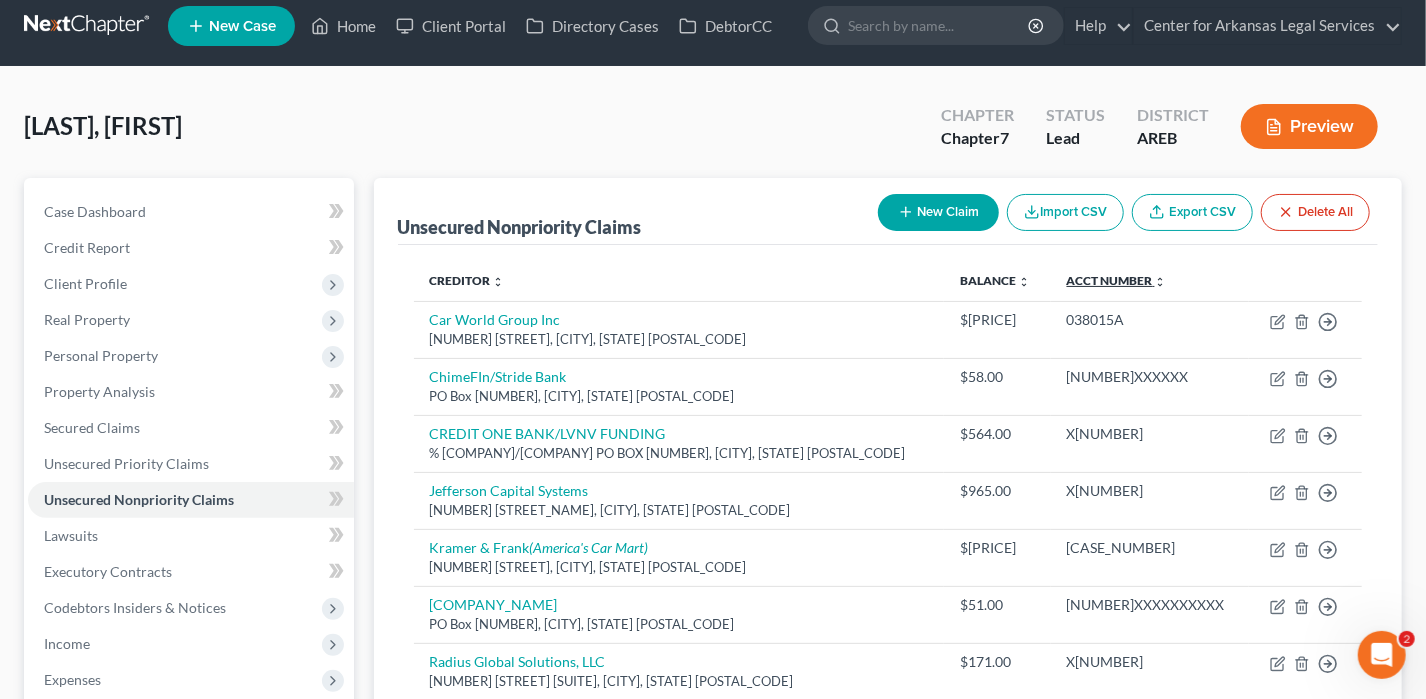 scroll, scrollTop: 0, scrollLeft: 0, axis: both 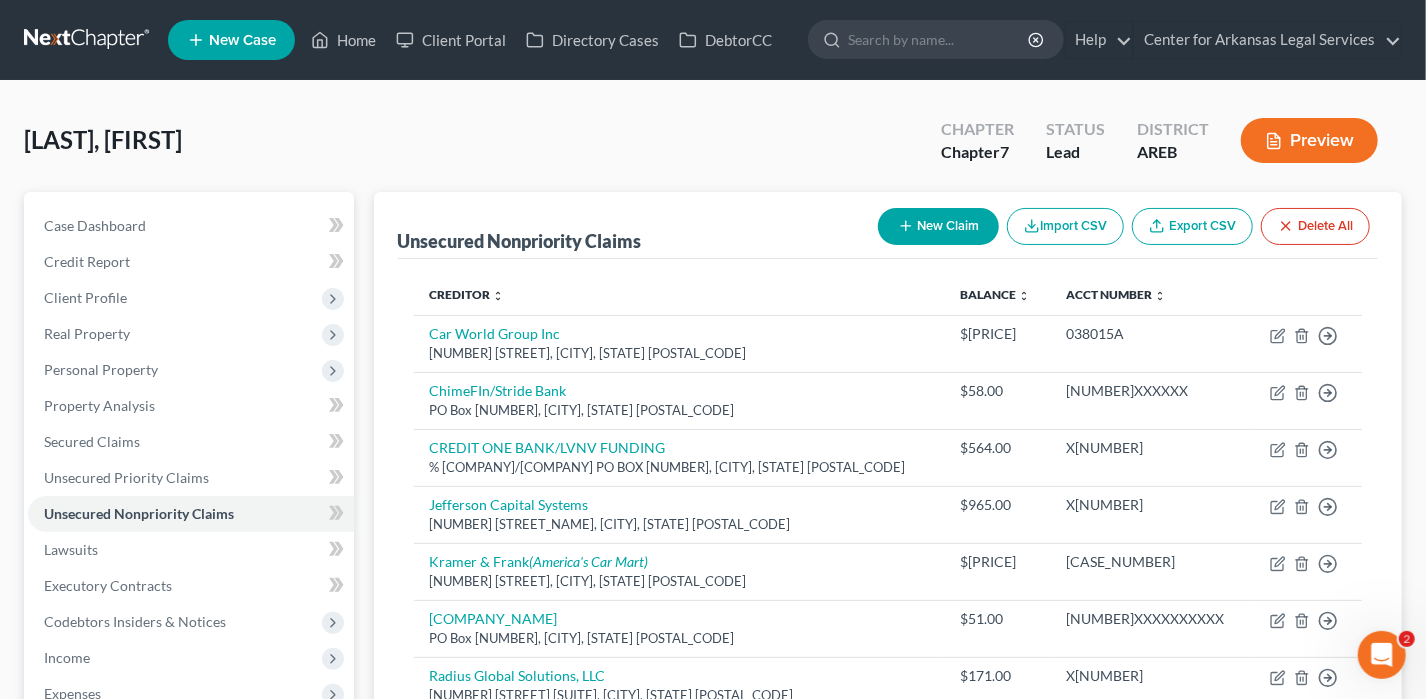 click on "New Claim" at bounding box center (938, 226) 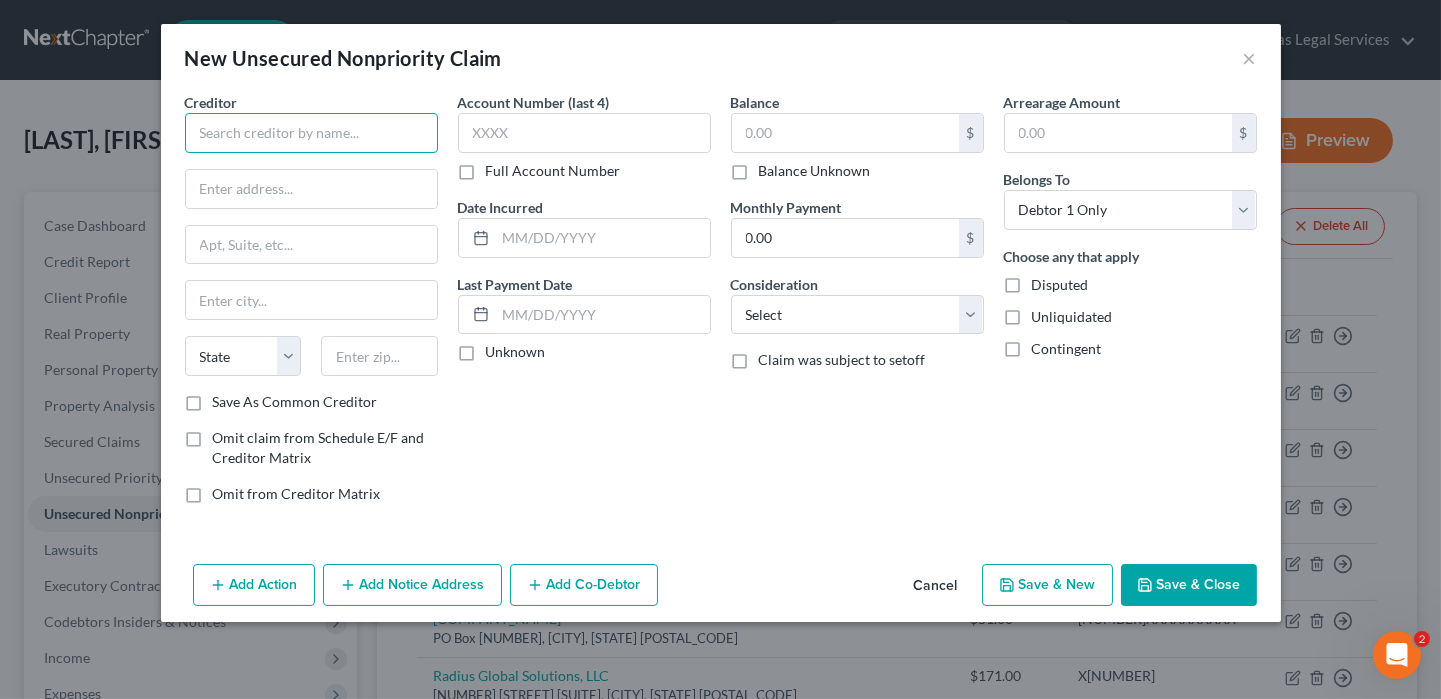 click at bounding box center (311, 133) 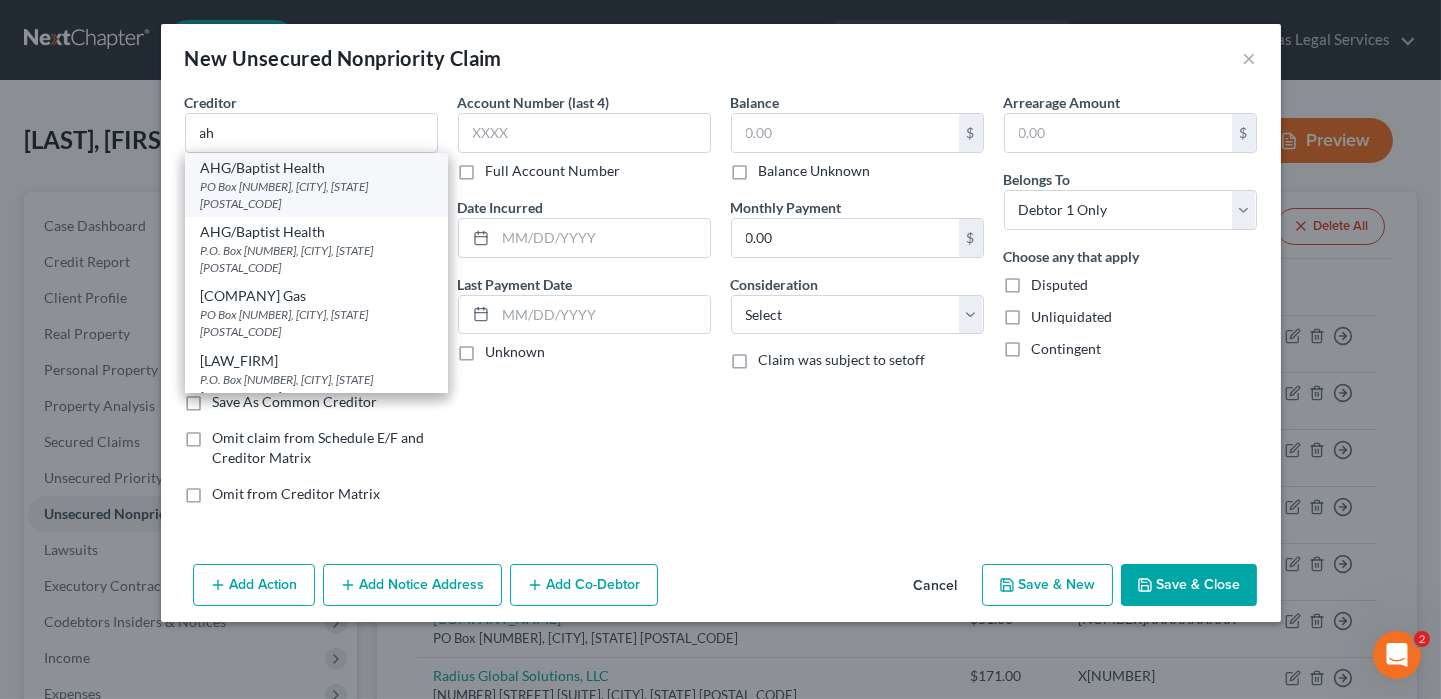 click on "PO Box [NUMBER], [CITY], [STATE] [POSTAL_CODE]" at bounding box center (316, 195) 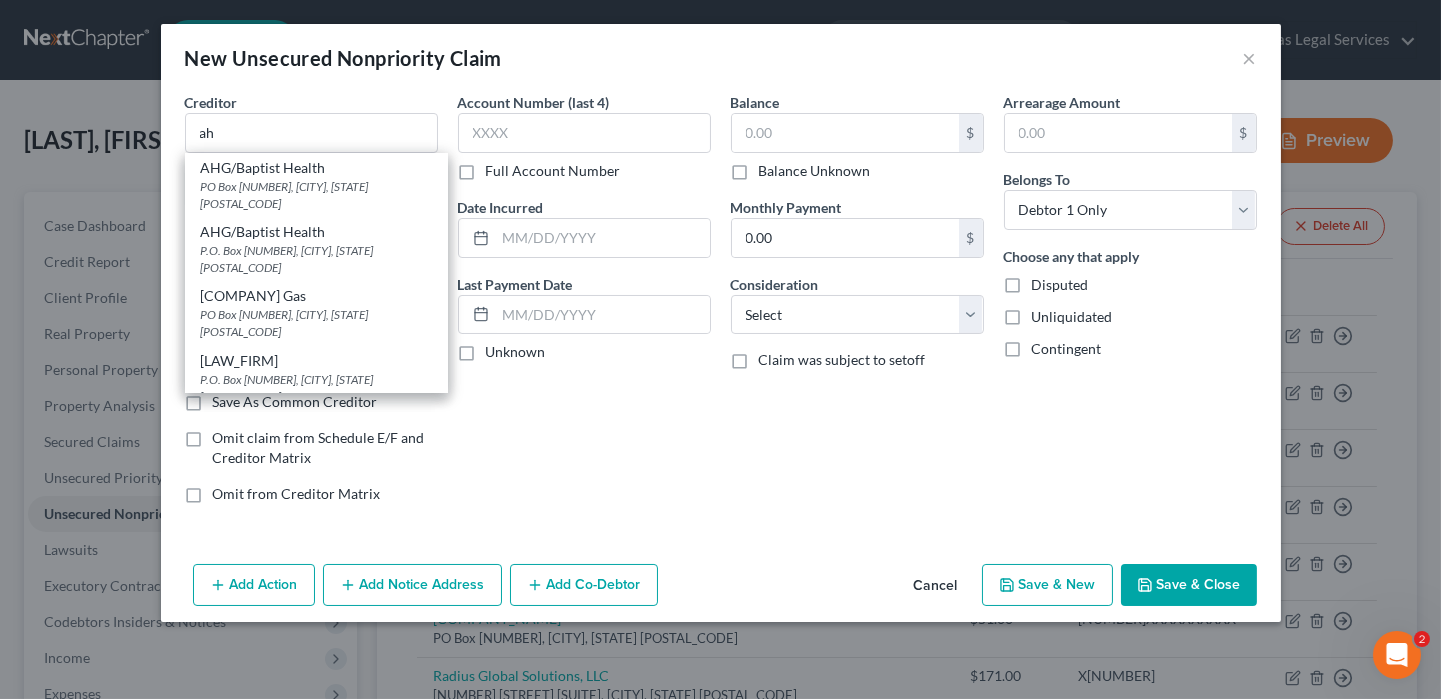 type on "AHG/Baptist Health" 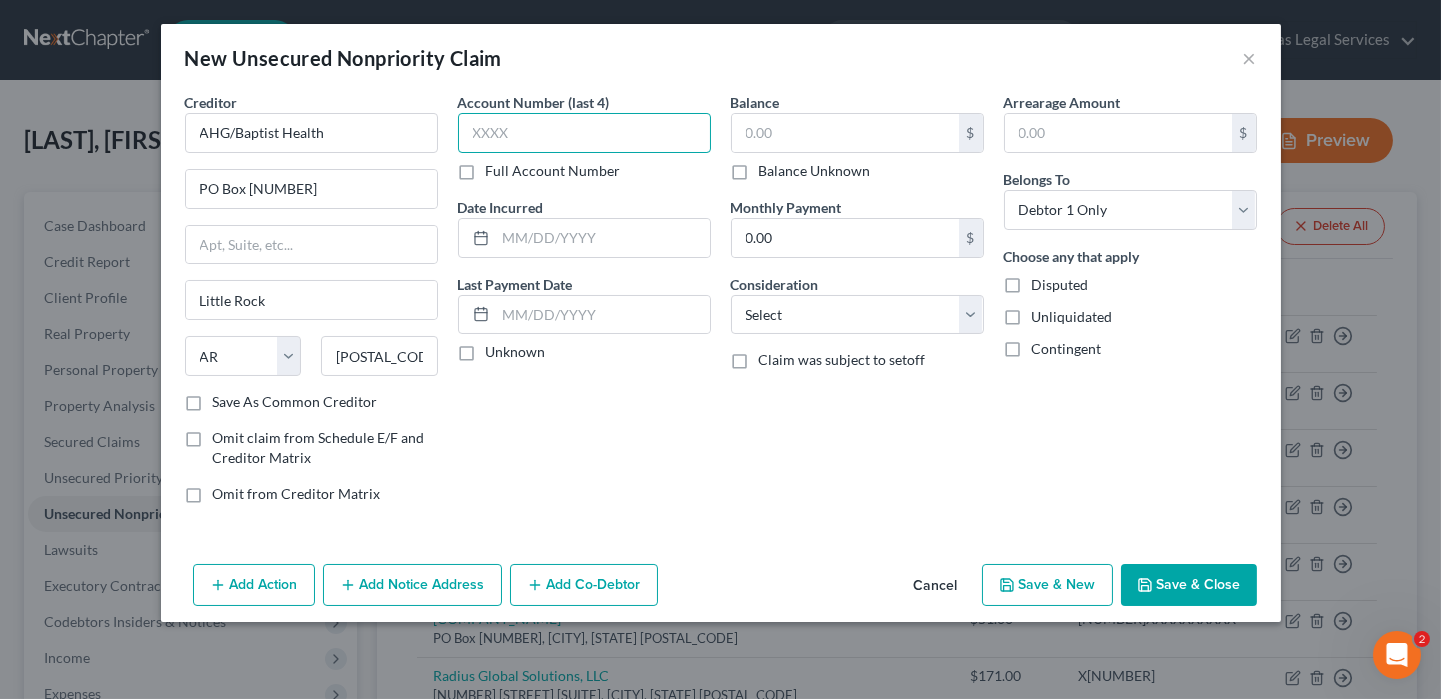 click at bounding box center (584, 133) 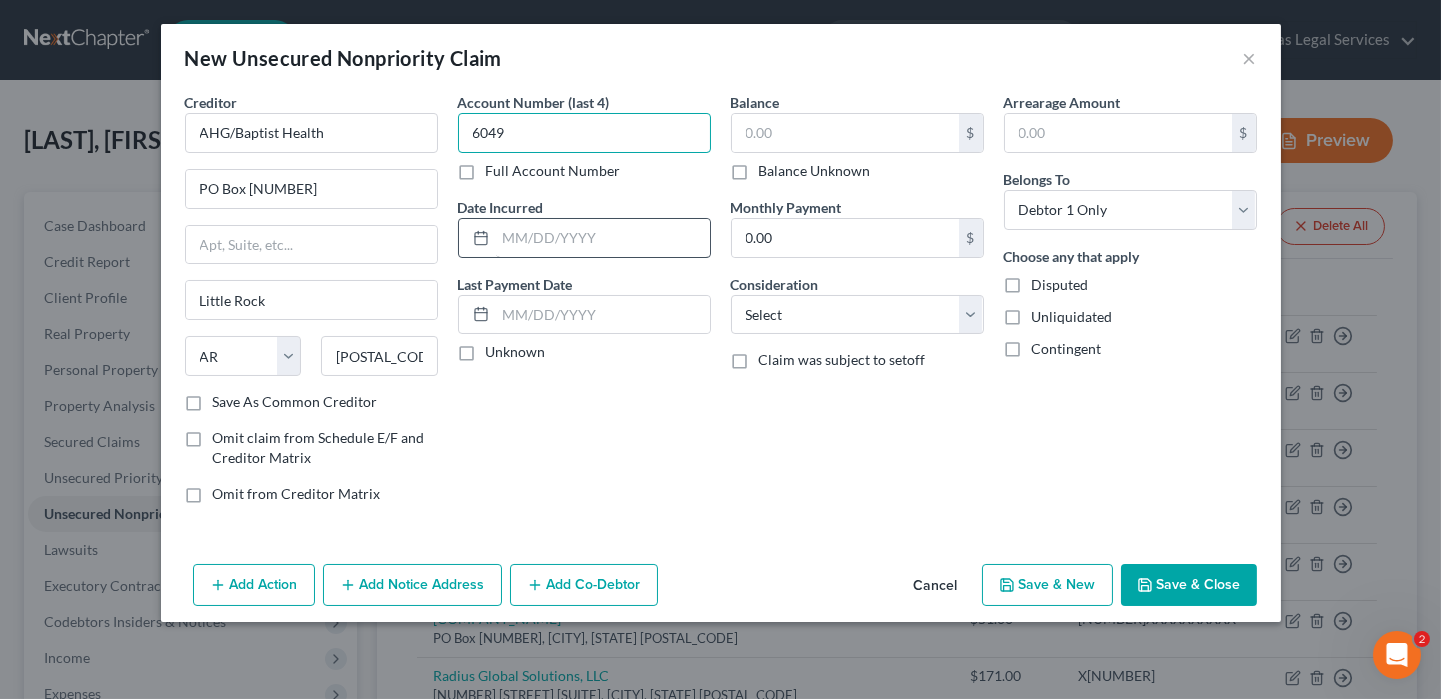 type on "6049" 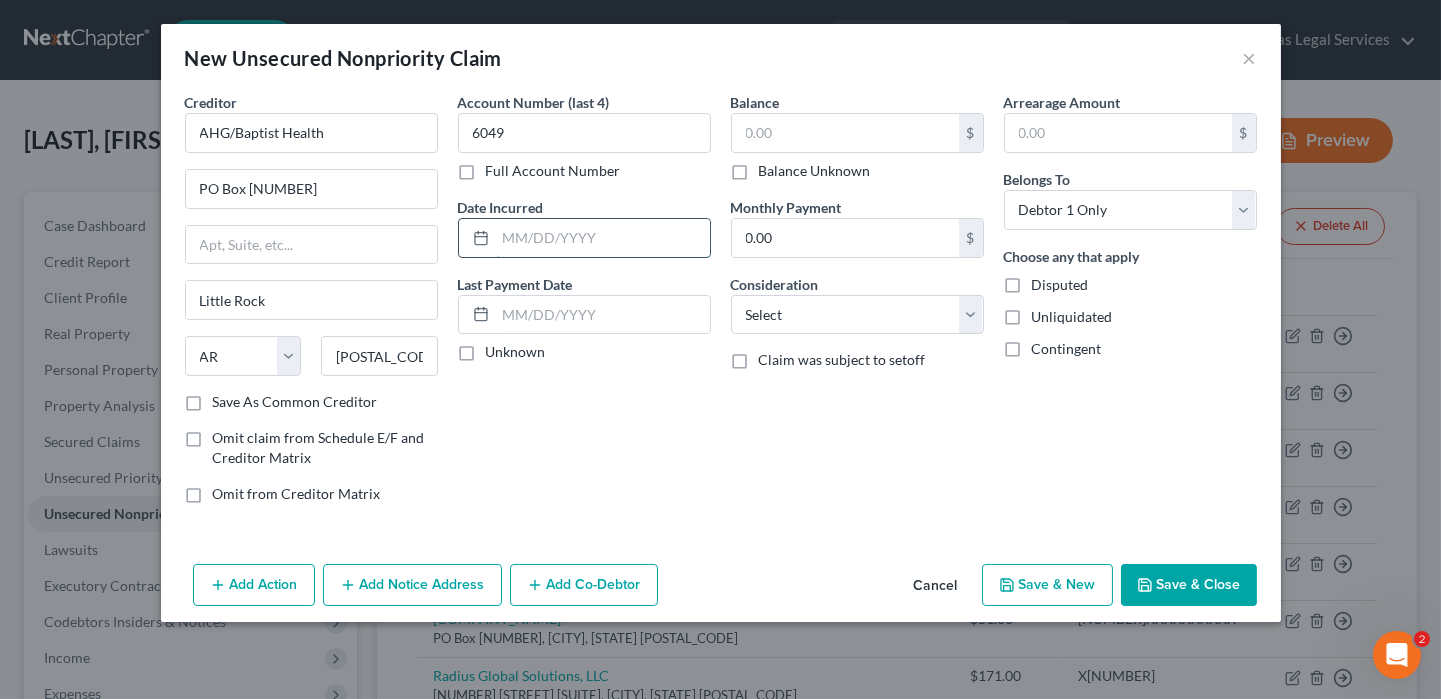drag, startPoint x: 528, startPoint y: 230, endPoint x: 528, endPoint y: 249, distance: 19 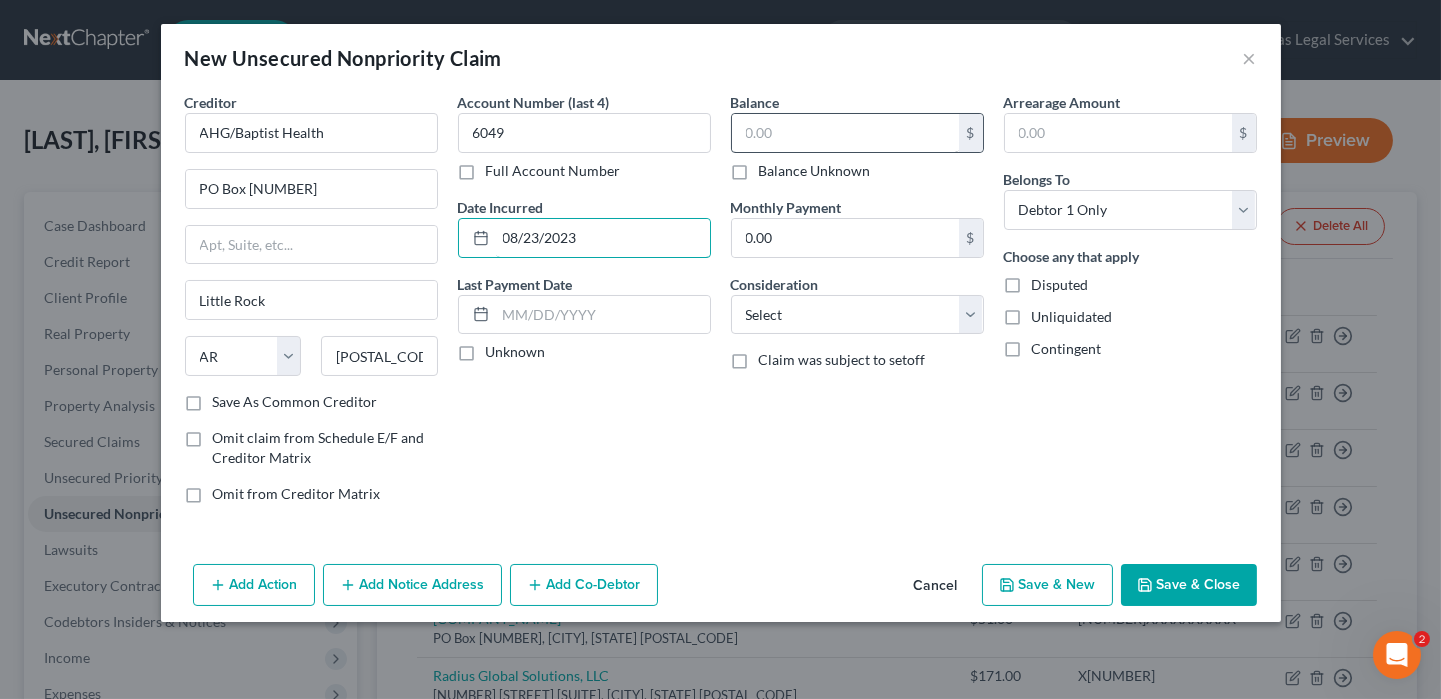 type on "08/23/2023" 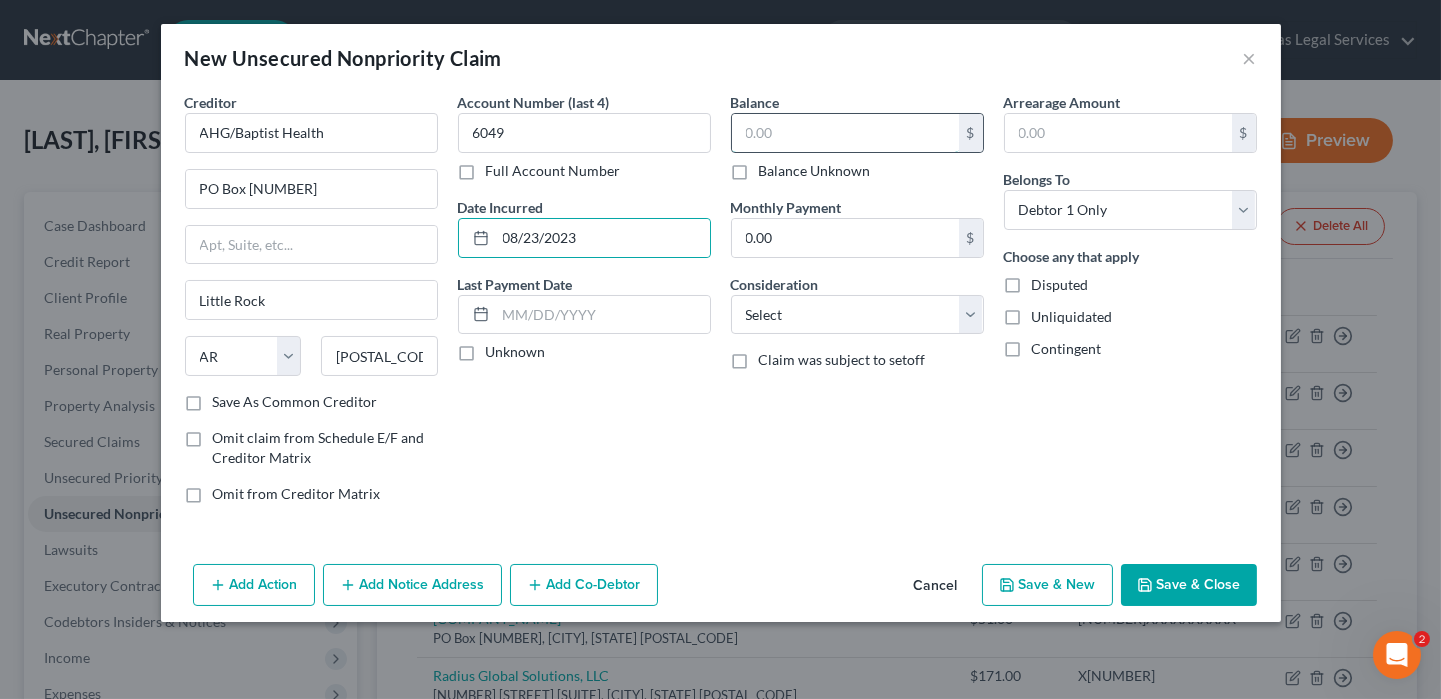 click at bounding box center [845, 133] 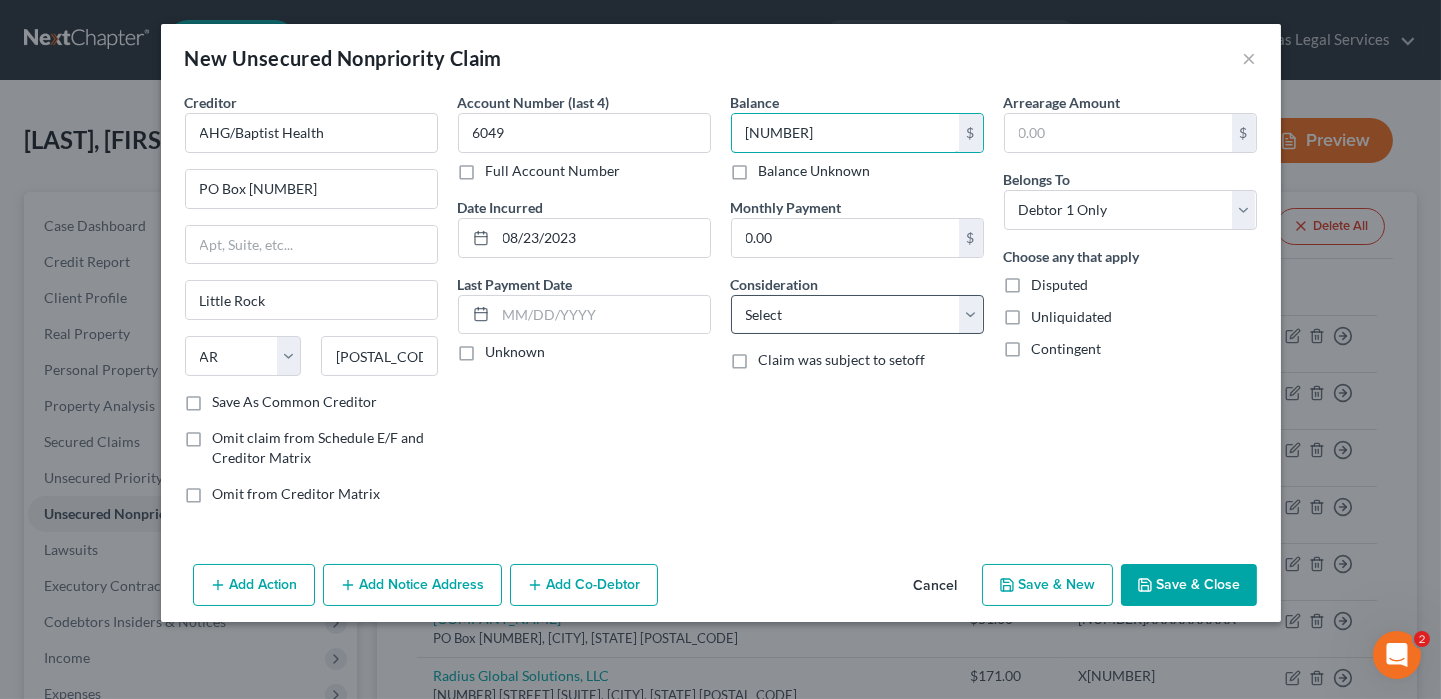 type on "[NUMBER]" 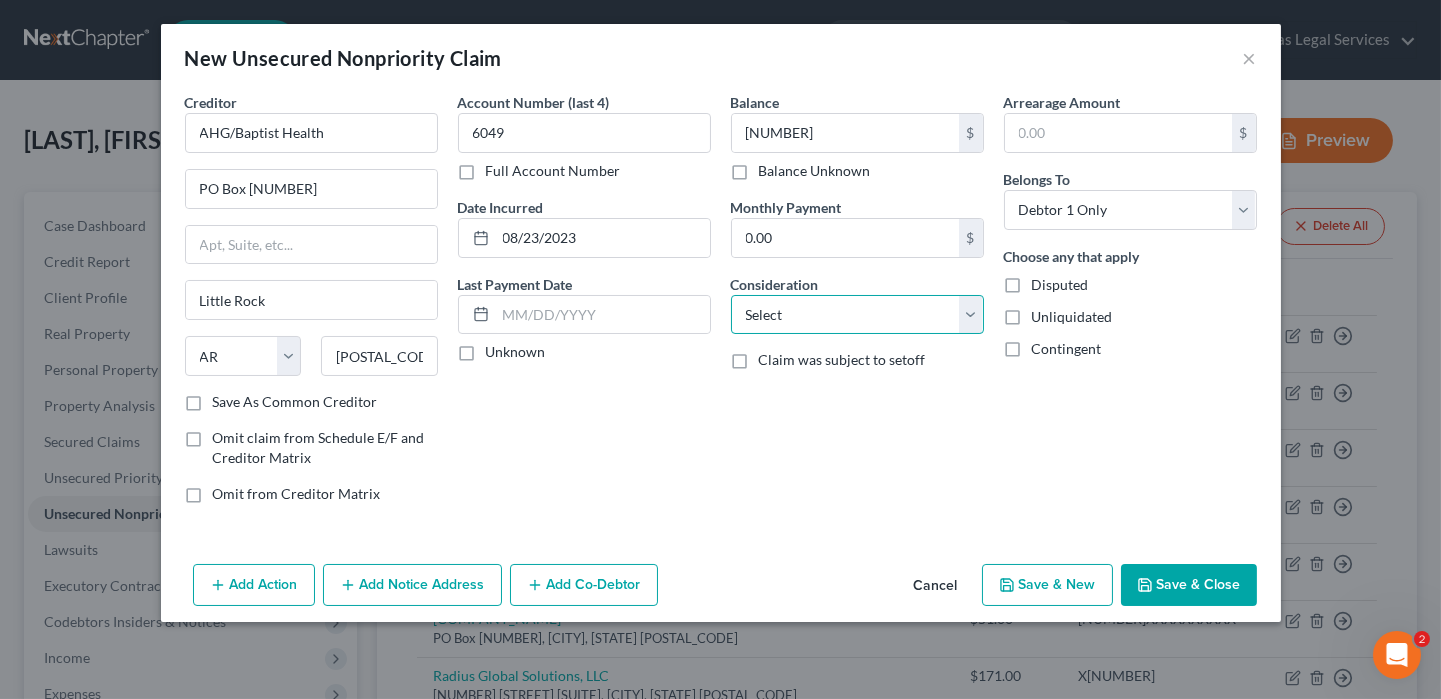 click on "Select Cable / Satellite Services Collection Agency Credit Card Debt Debt Counseling / Attorneys Deficiency Balance Domestic Support Obligations Home / Car Repairs Income Taxes Judgment Liens Medical Services Monies Loaned / Advanced Mortgage Obligation From Divorce Or Separation Obligation To Pensions Other Overdrawn Bank Account Promised To Help Pay Creditors Student Loans Suppliers And Vendors Telephone / Internet Services Utility Services" at bounding box center [857, 315] 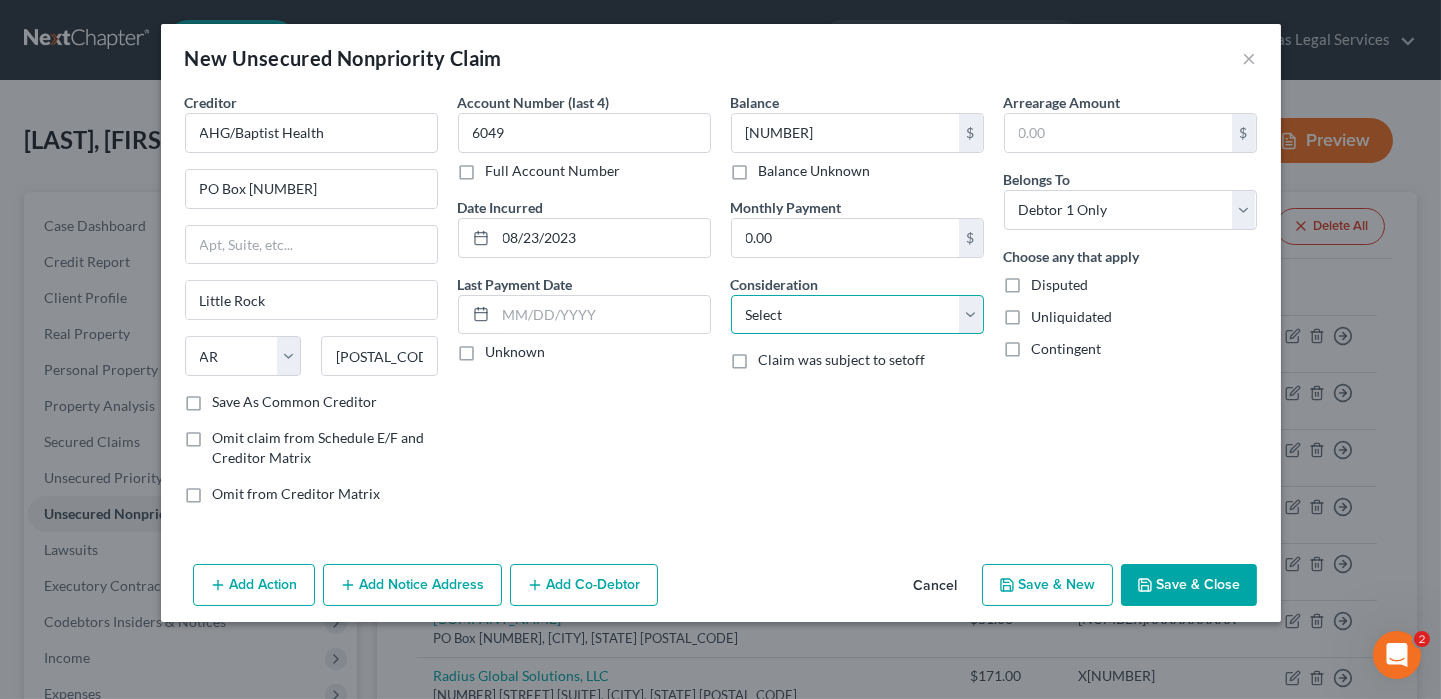 select on "9" 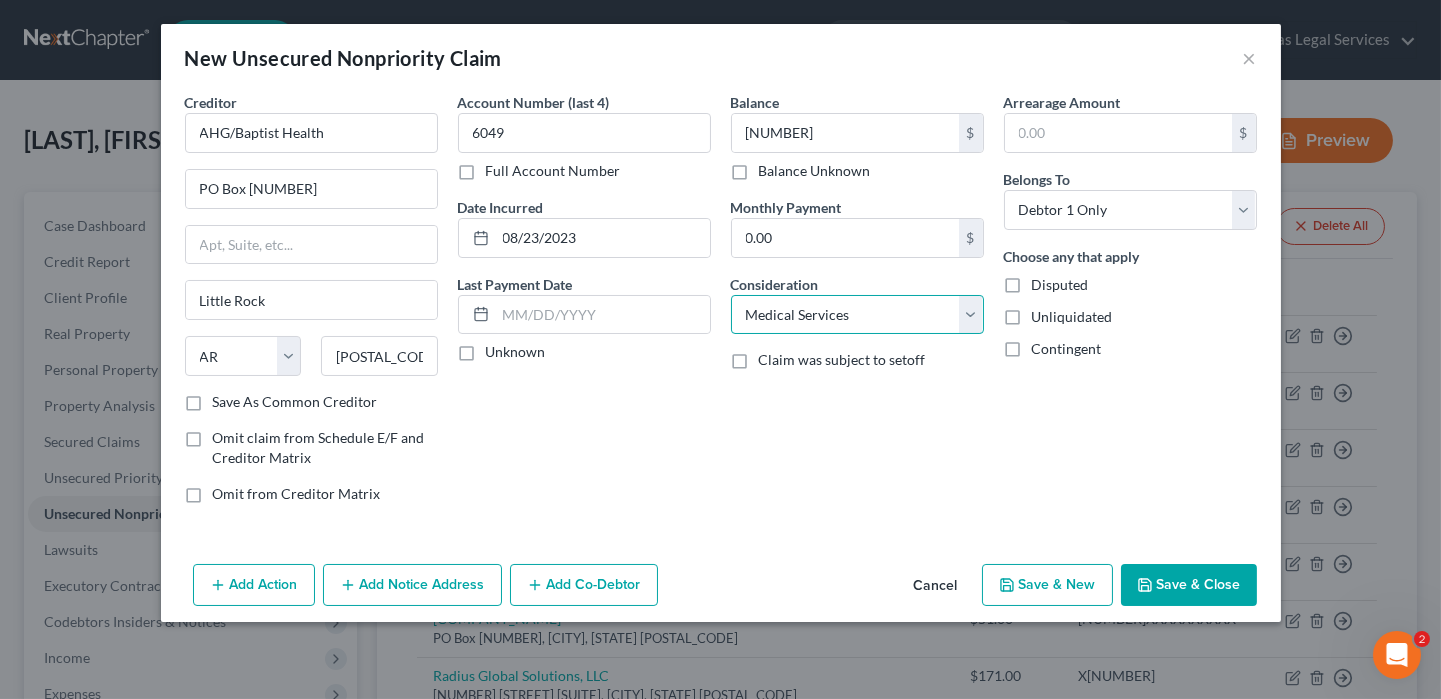 click on "Select Cable / Satellite Services Collection Agency Credit Card Debt Debt Counseling / Attorneys Deficiency Balance Domestic Support Obligations Home / Car Repairs Income Taxes Judgment Liens Medical Services Monies Loaned / Advanced Mortgage Obligation From Divorce Or Separation Obligation To Pensions Other Overdrawn Bank Account Promised To Help Pay Creditors Student Loans Suppliers And Vendors Telephone / Internet Services Utility Services" at bounding box center [857, 315] 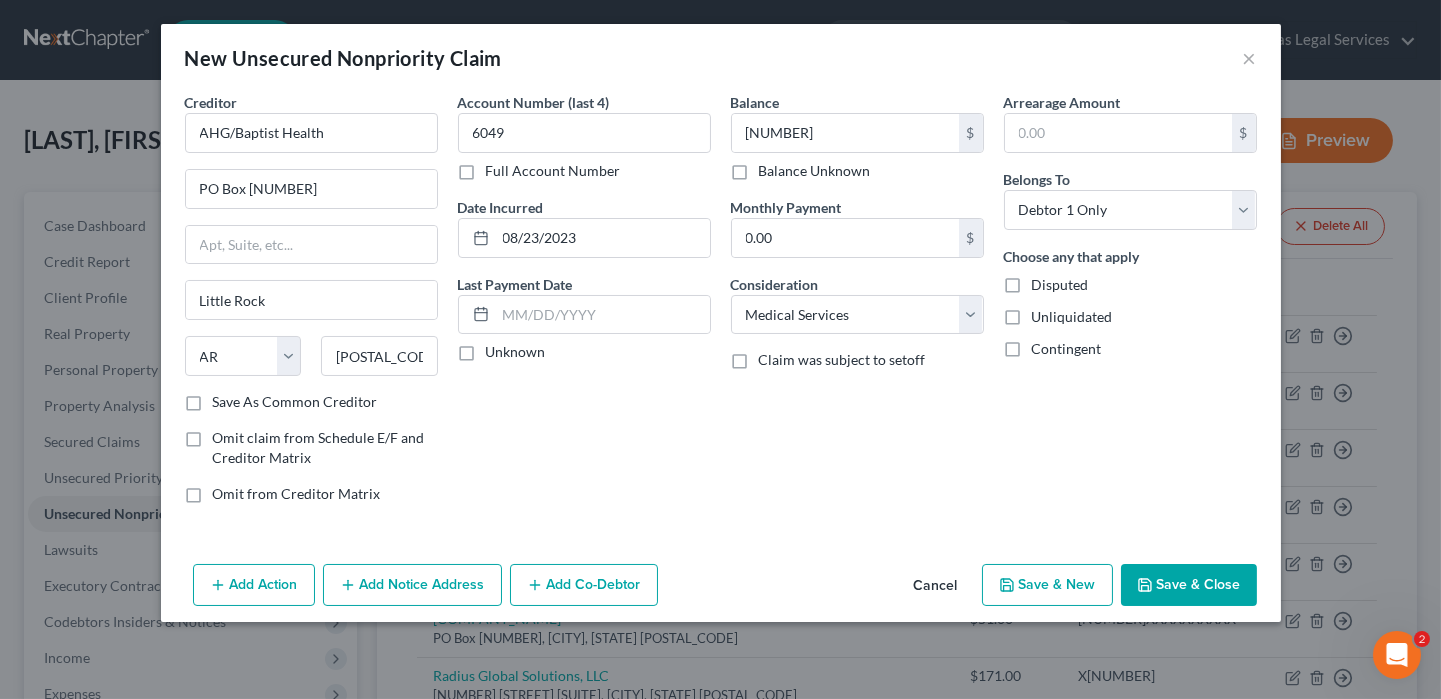 click on "Save & Close" at bounding box center [1189, 585] 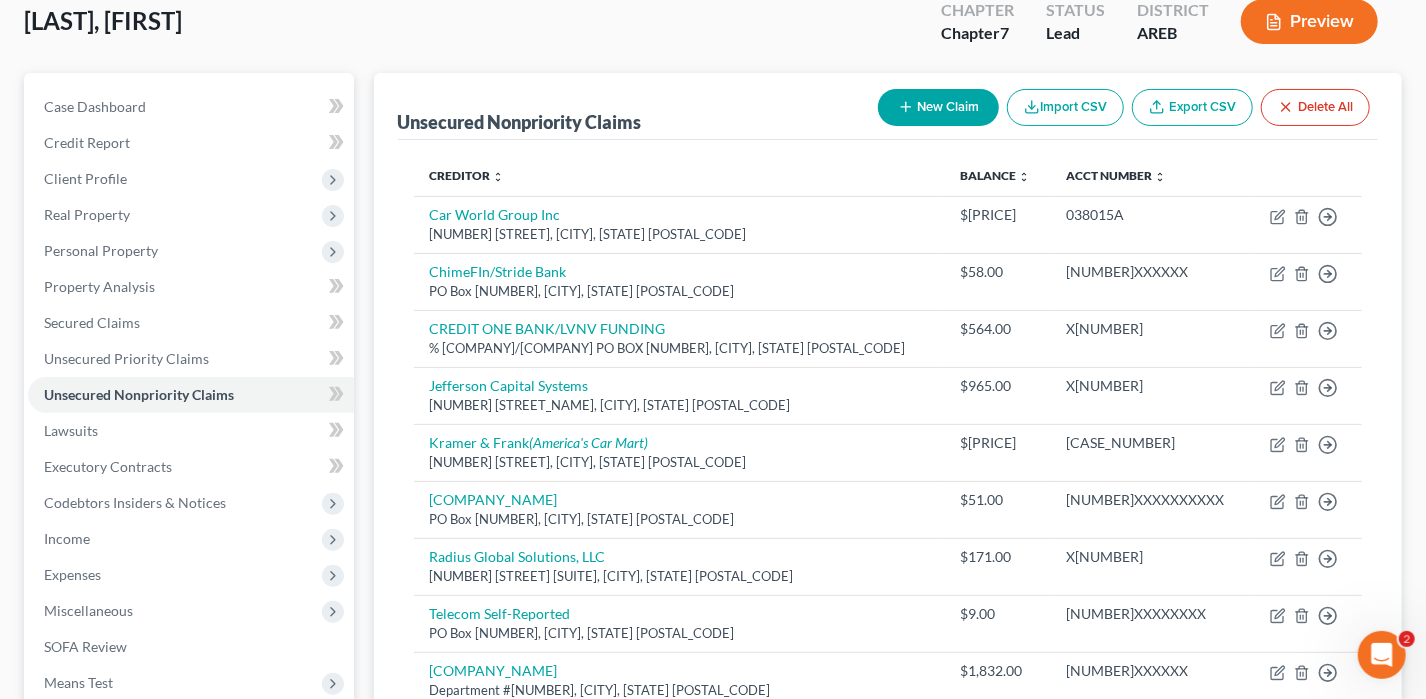 scroll, scrollTop: 100, scrollLeft: 0, axis: vertical 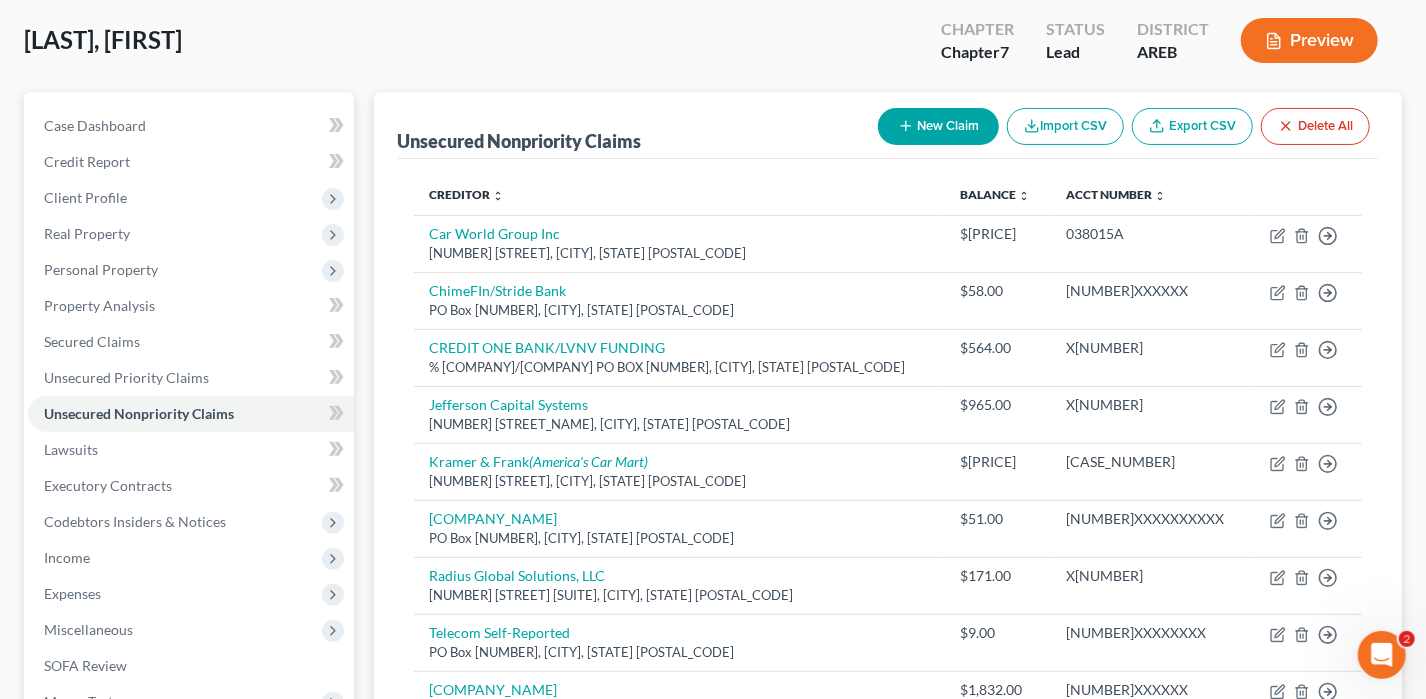 click on "New Claim" at bounding box center [938, 126] 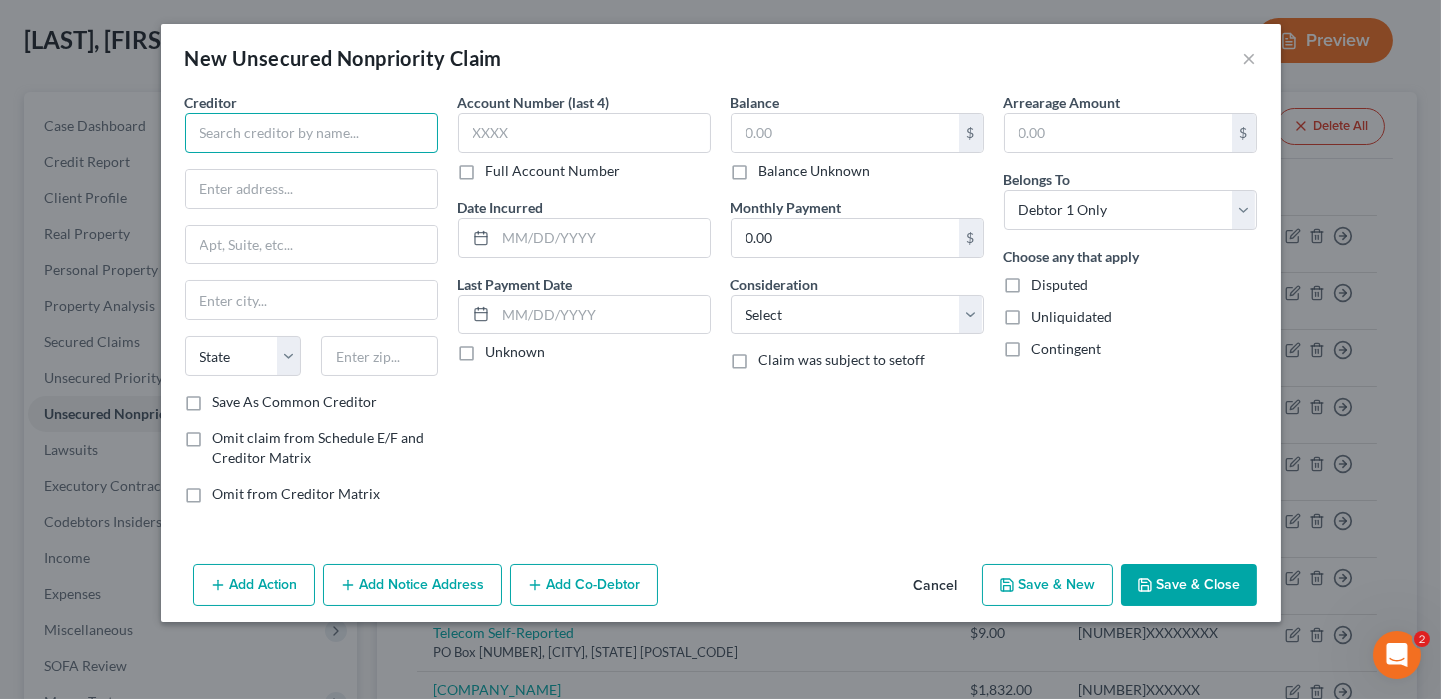 click at bounding box center [311, 133] 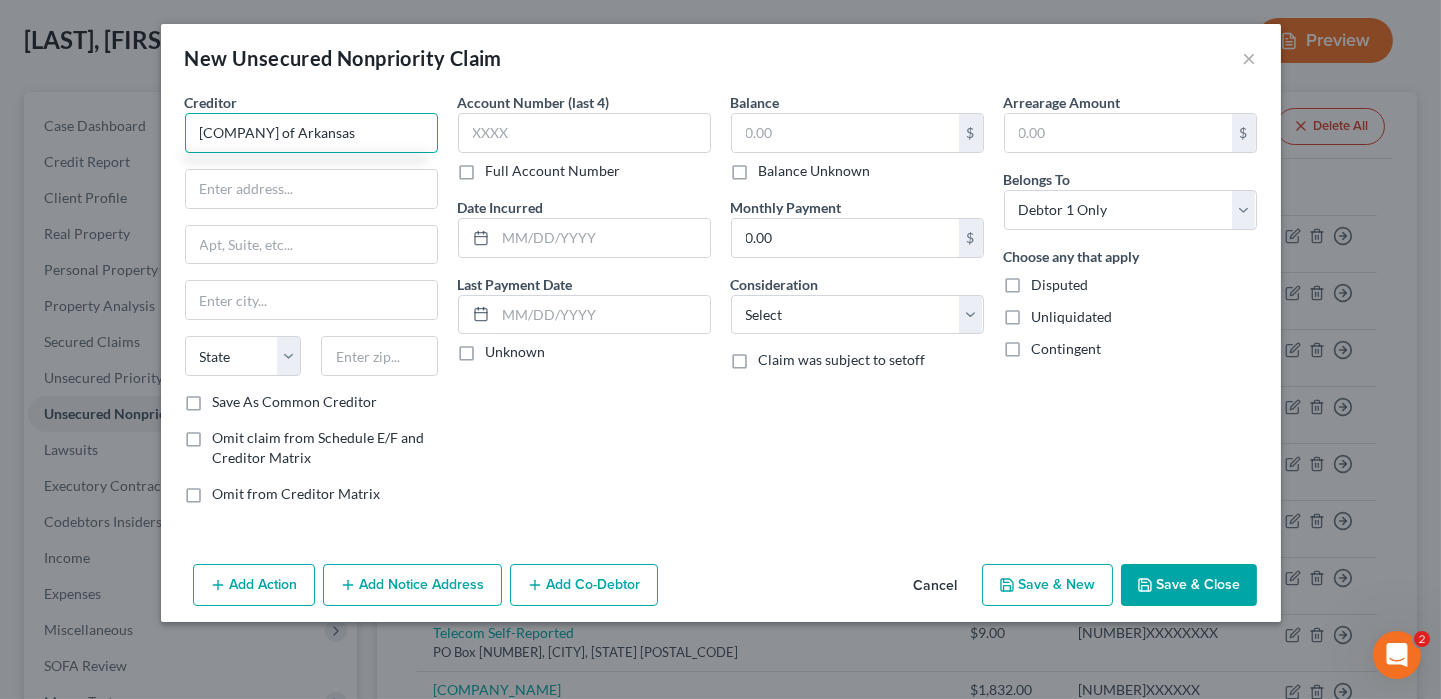 type on "[COMPANY] of Arkansas" 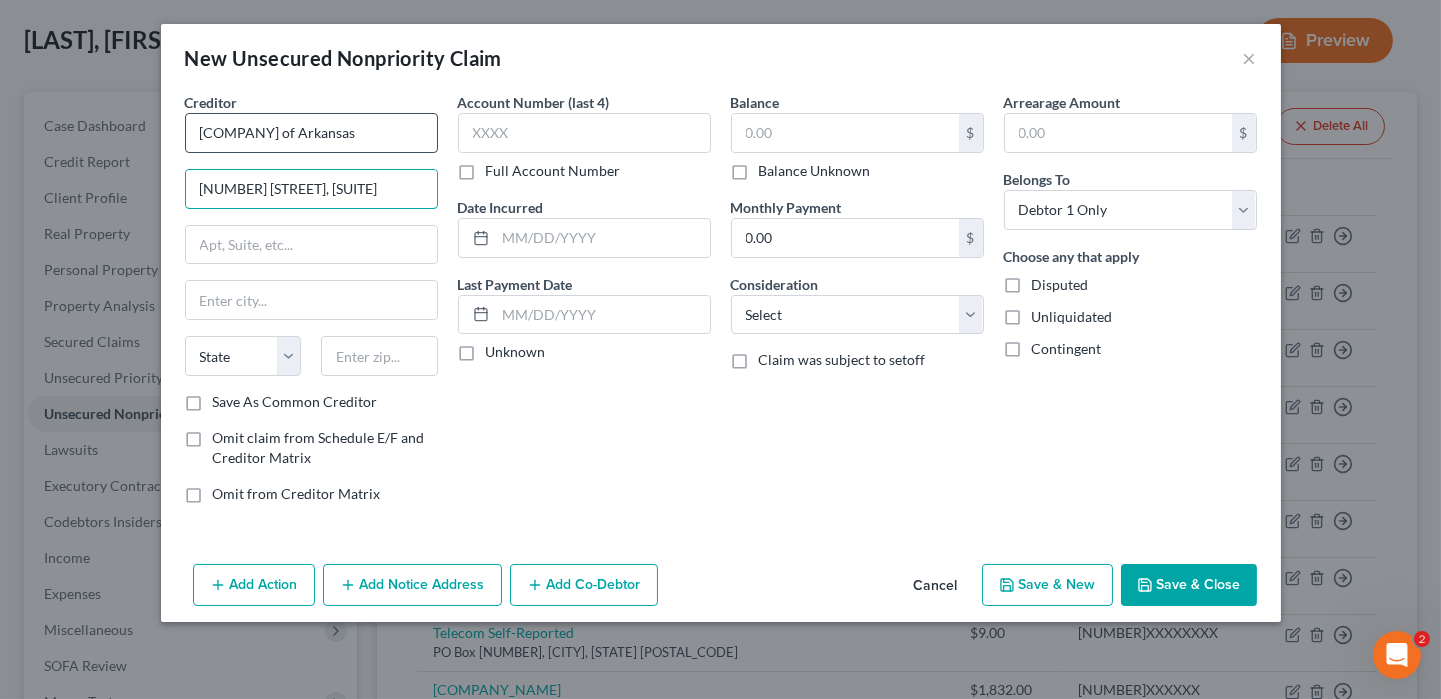 type on "[NUMBER] [STREET], [SUITE]" 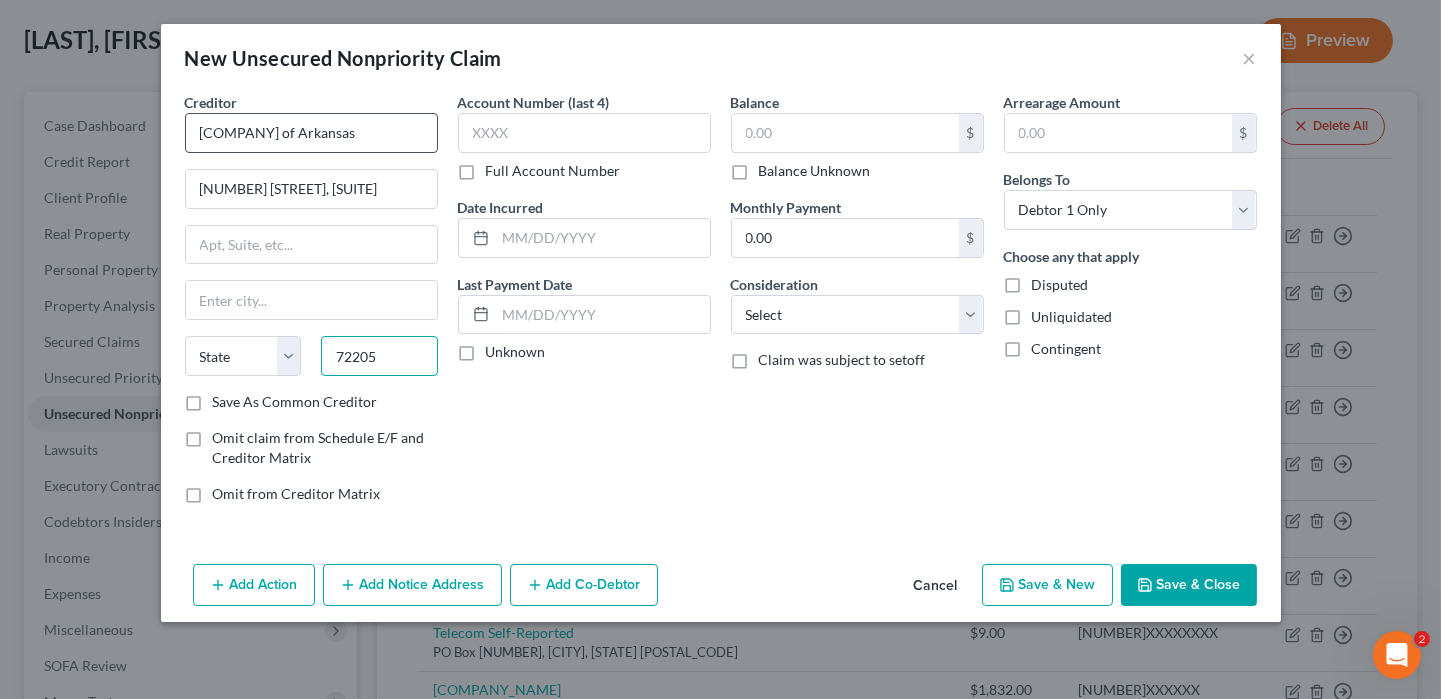 type on "72205" 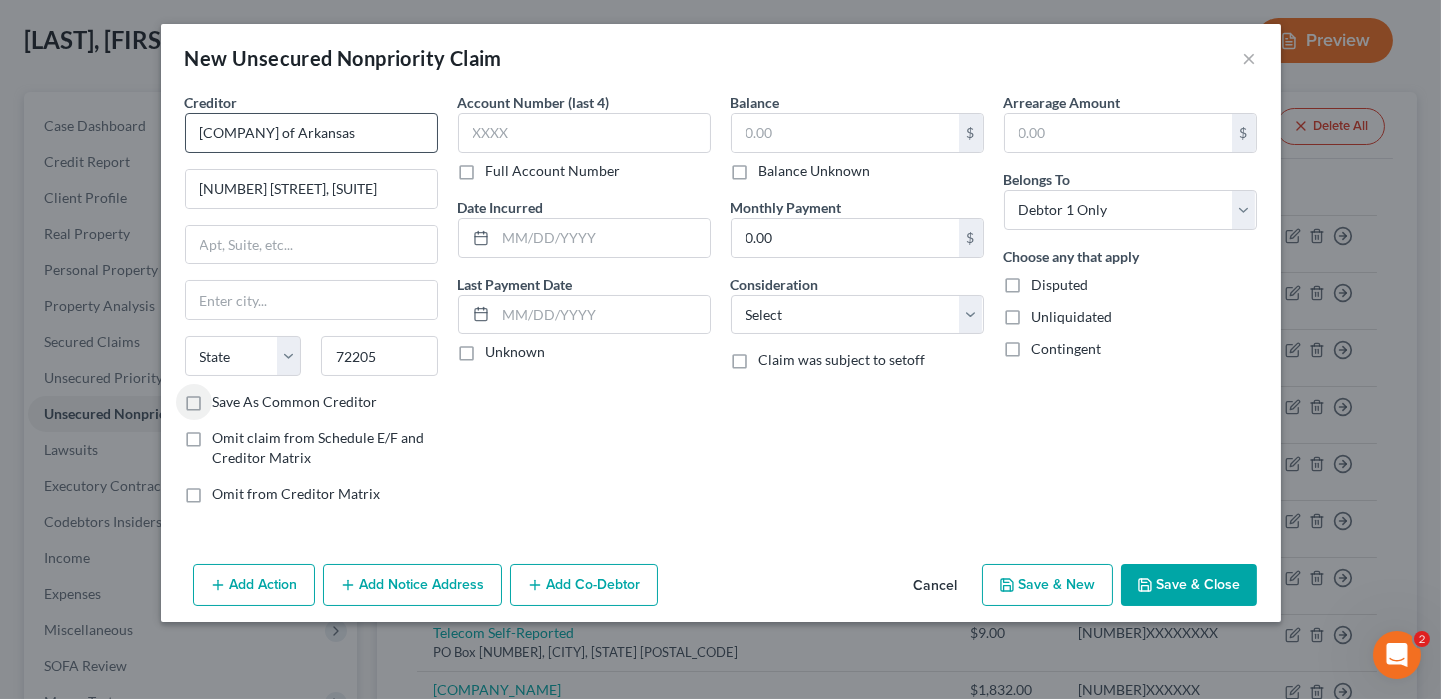 type on "Little Rock" 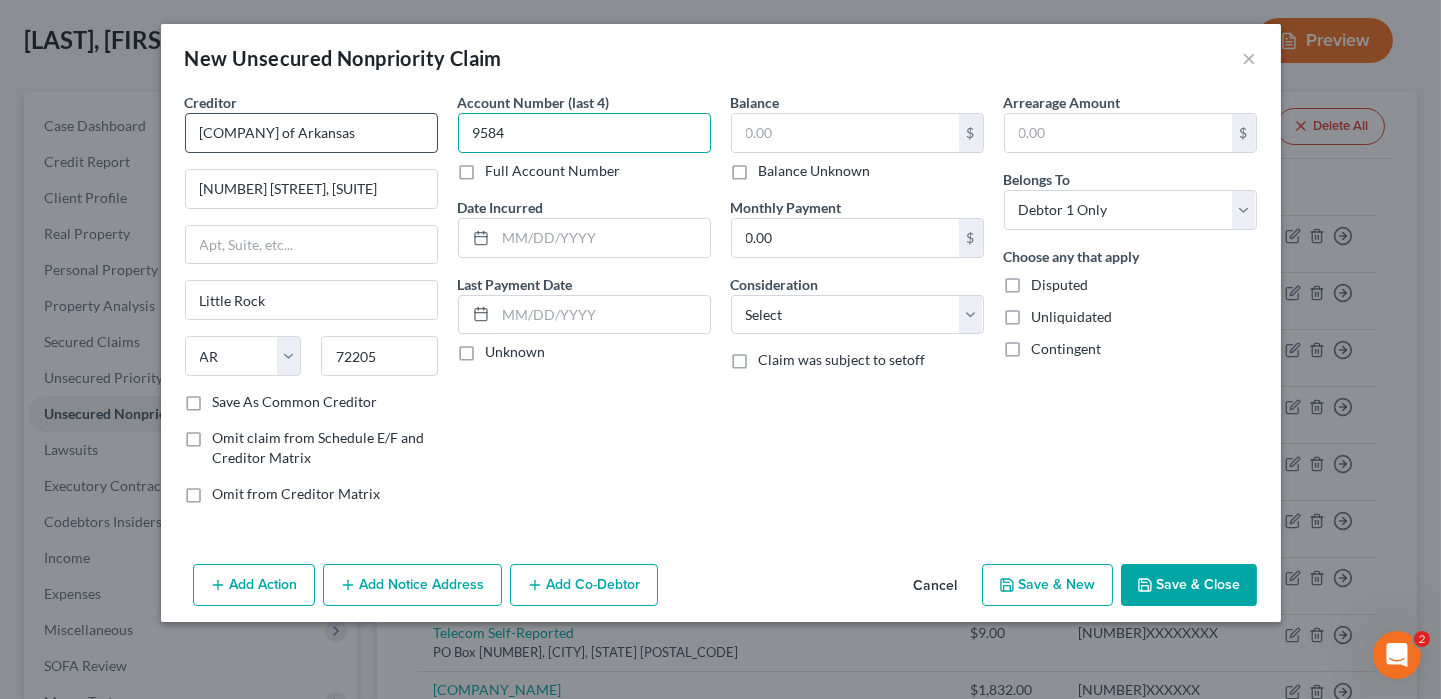 type on "9584" 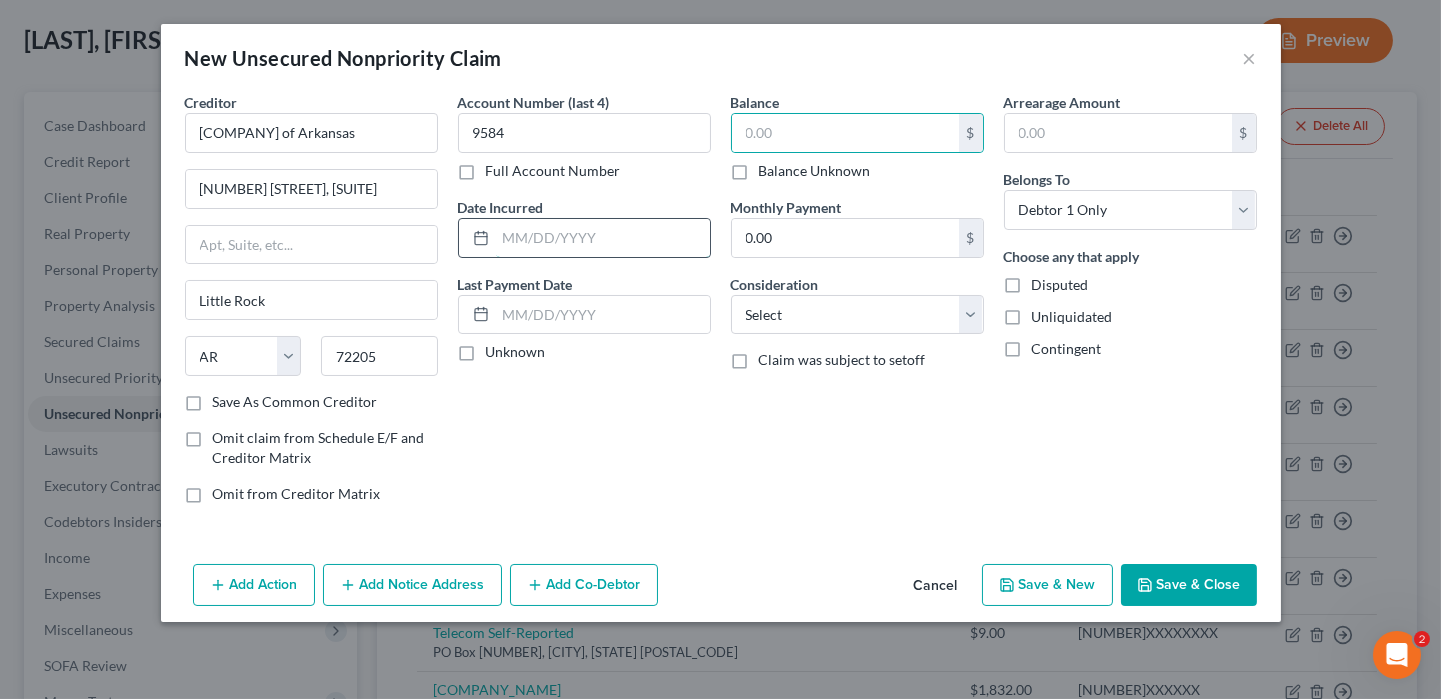 click at bounding box center [603, 238] 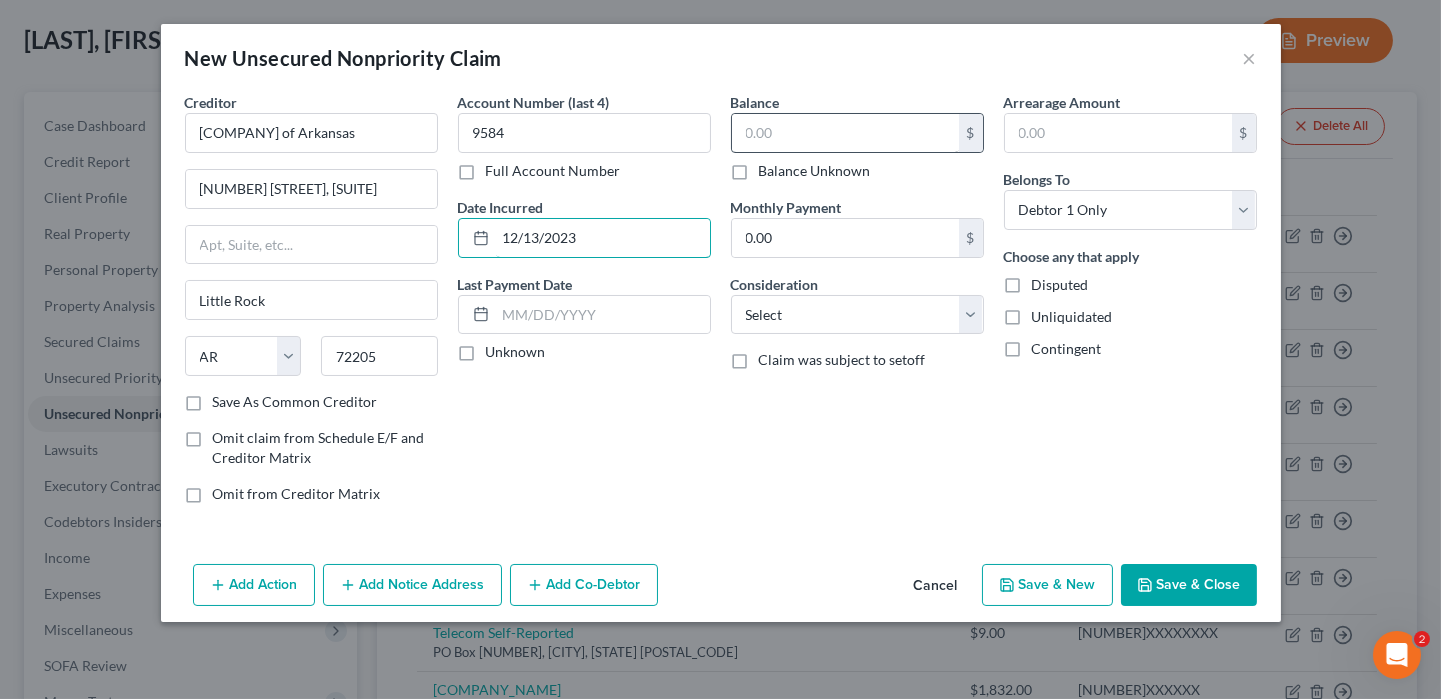type on "12/13/2023" 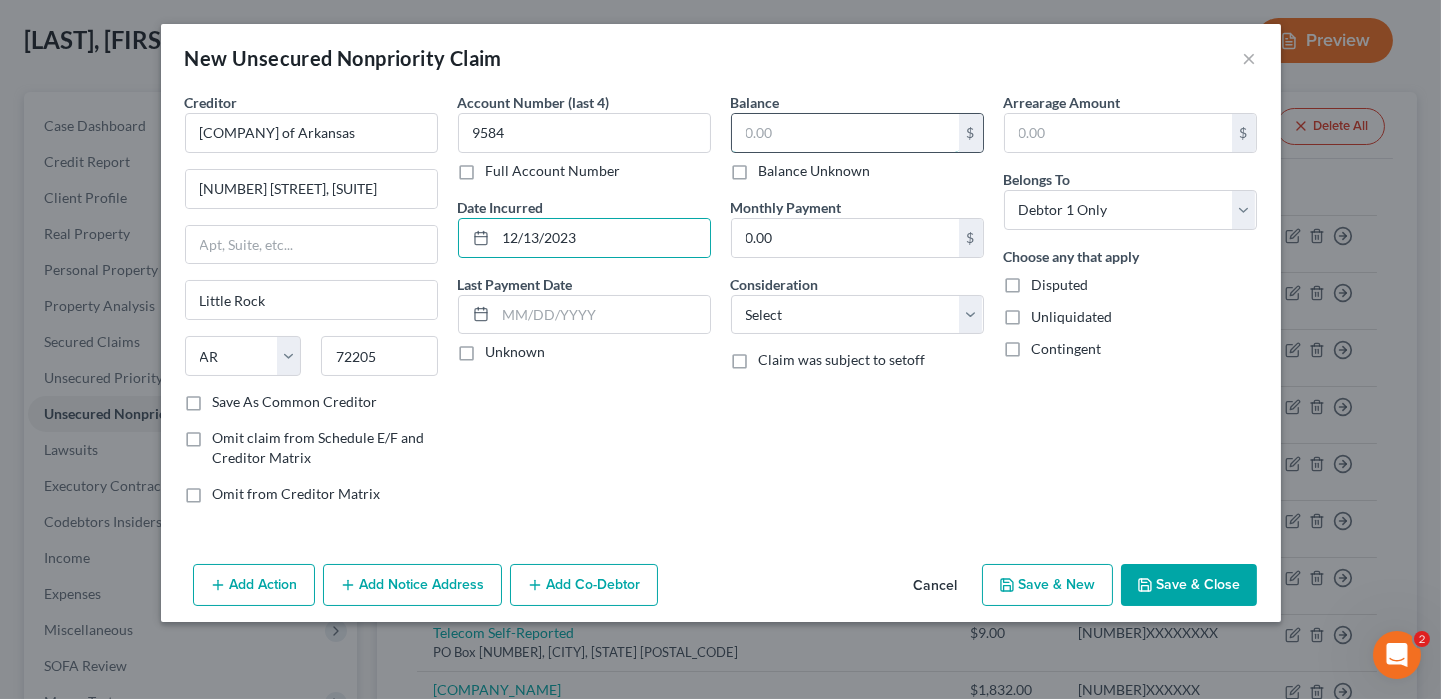 click at bounding box center (845, 133) 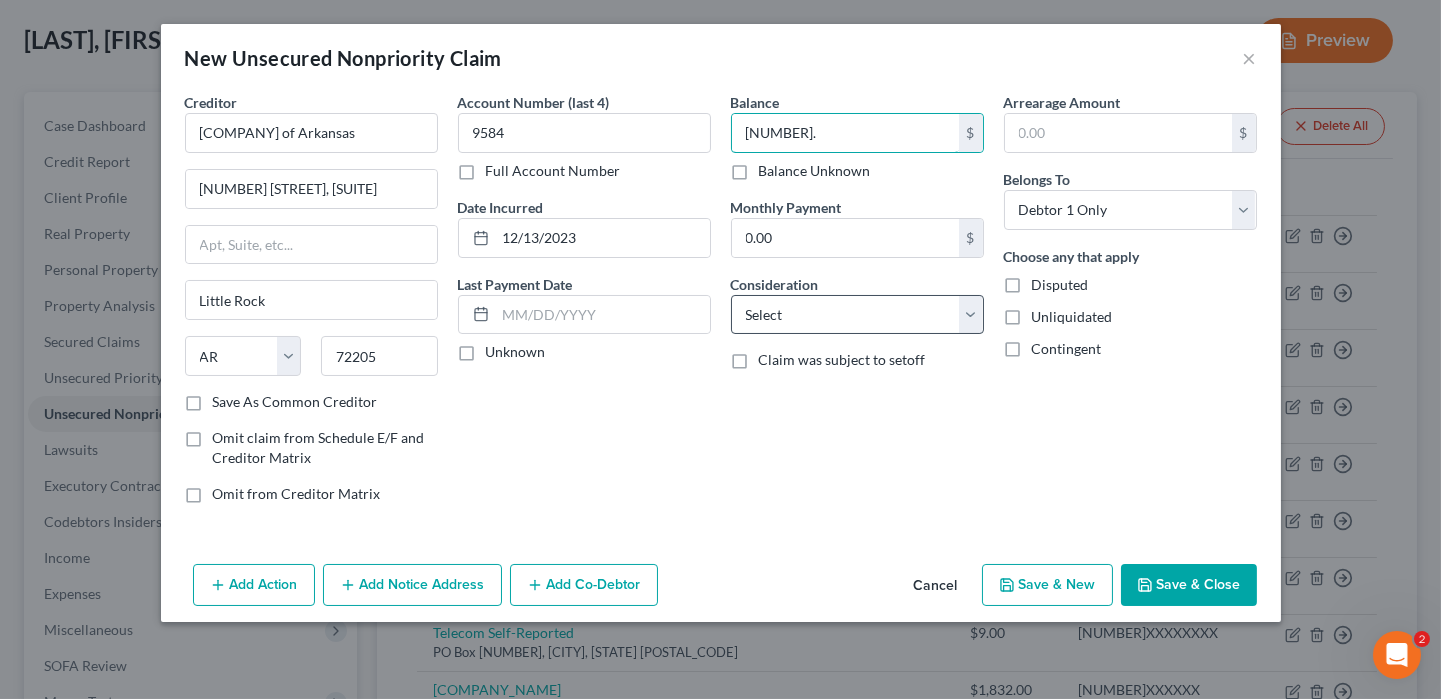 type on "[NUMBER]." 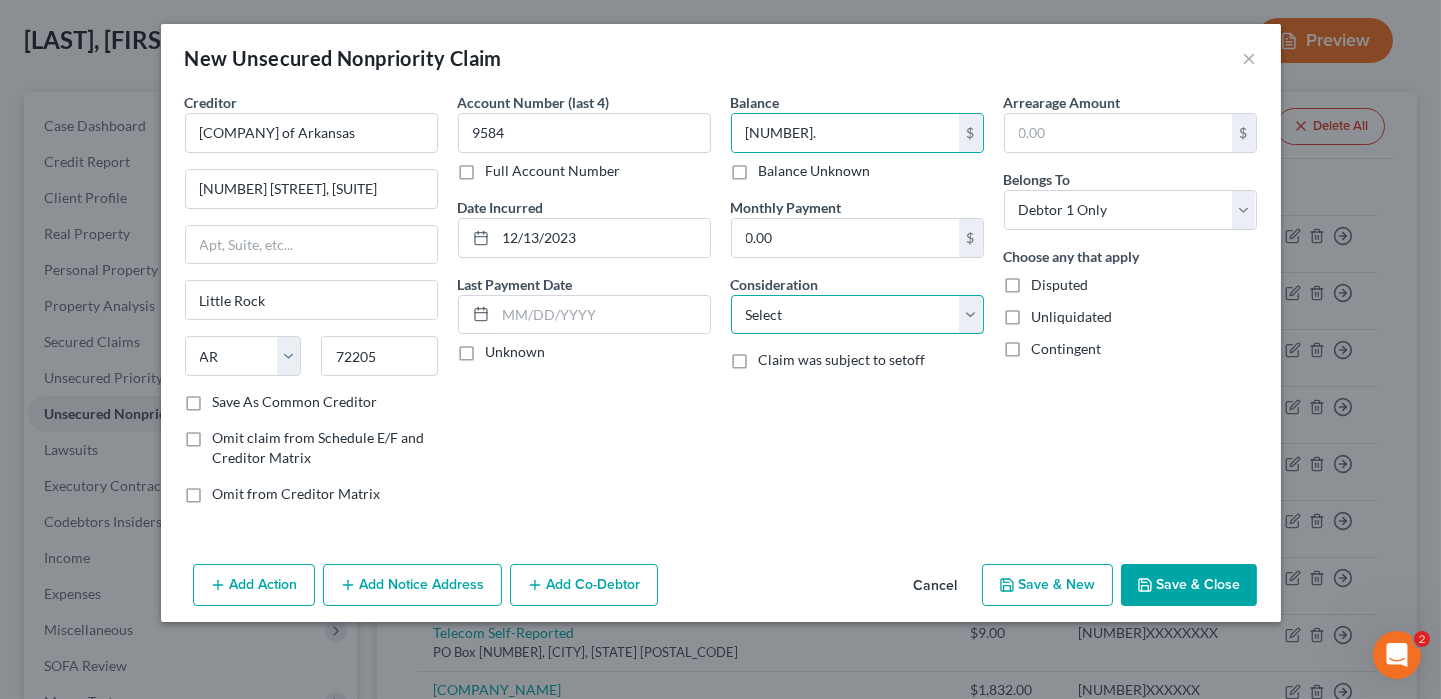 click on "Select Cable / Satellite Services Collection Agency Credit Card Debt Debt Counseling / Attorneys Deficiency Balance Domestic Support Obligations Home / Car Repairs Income Taxes Judgment Liens Medical Services Monies Loaned / Advanced Mortgage Obligation From Divorce Or Separation Obligation To Pensions Other Overdrawn Bank Account Promised To Help Pay Creditors Student Loans Suppliers And Vendors Telephone / Internet Services Utility Services" at bounding box center (857, 315) 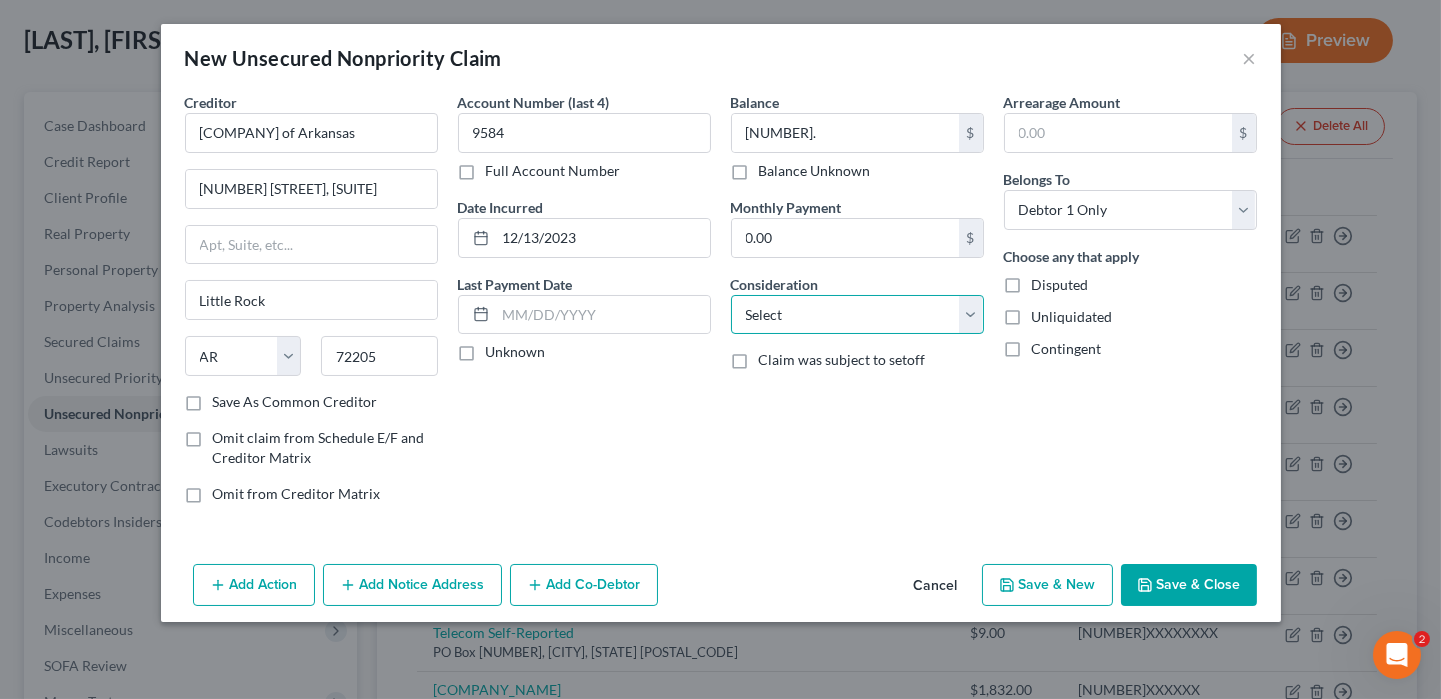 select on "9" 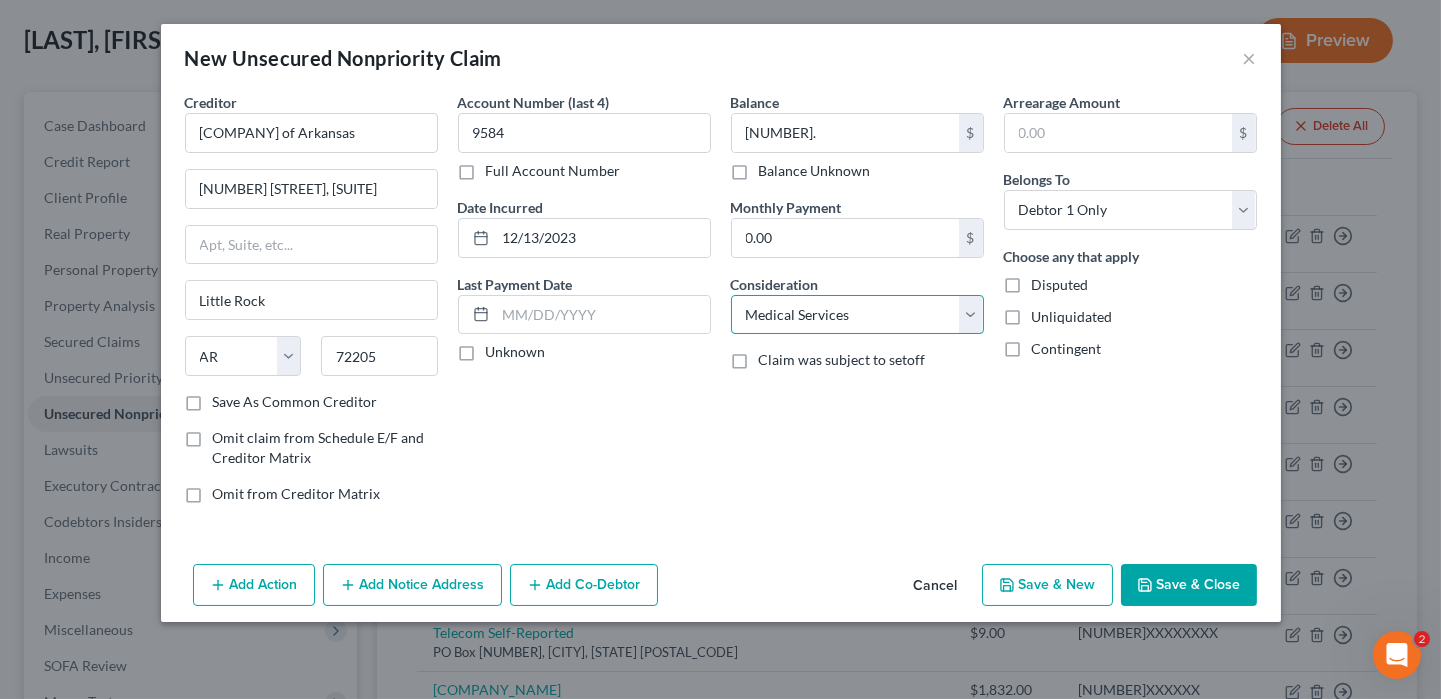 click on "Select Cable / Satellite Services Collection Agency Credit Card Debt Debt Counseling / Attorneys Deficiency Balance Domestic Support Obligations Home / Car Repairs Income Taxes Judgment Liens Medical Services Monies Loaned / Advanced Mortgage Obligation From Divorce Or Separation Obligation To Pensions Other Overdrawn Bank Account Promised To Help Pay Creditors Student Loans Suppliers And Vendors Telephone / Internet Services Utility Services" at bounding box center [857, 315] 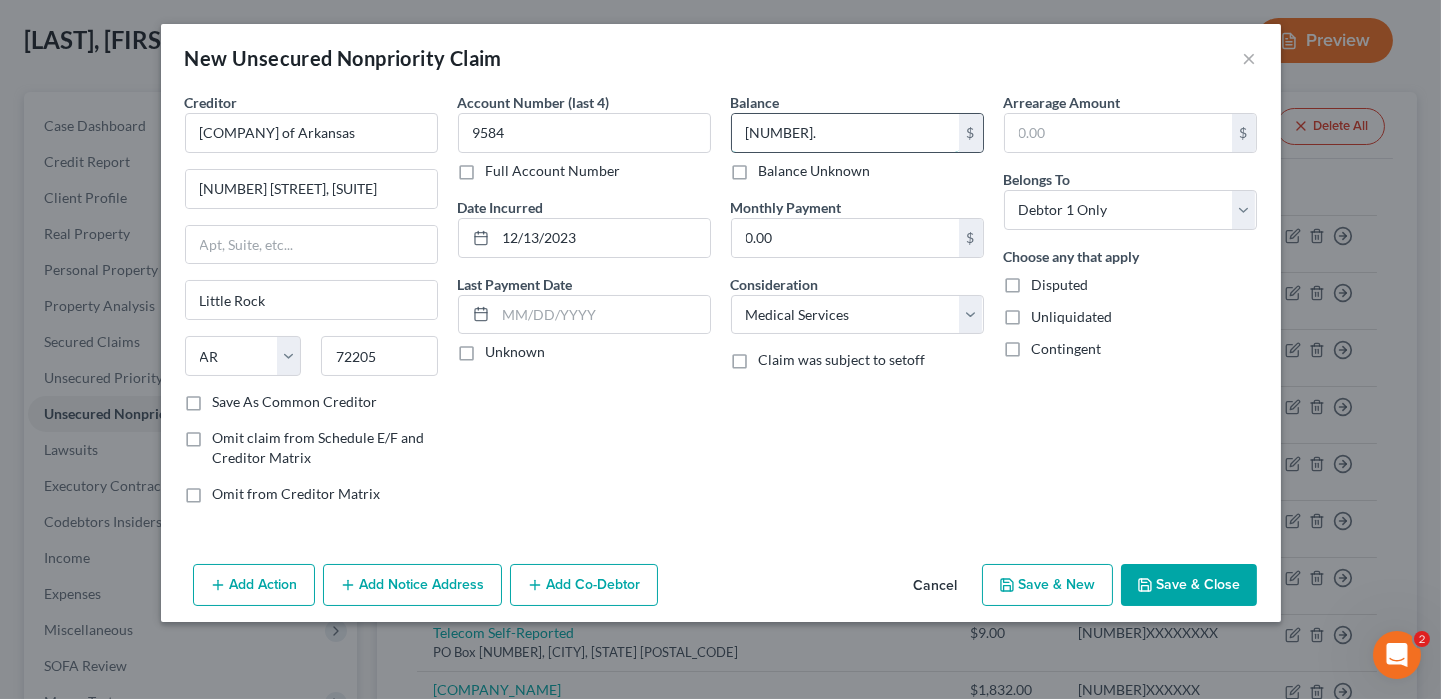 click on "[NUMBER]." at bounding box center (845, 133) 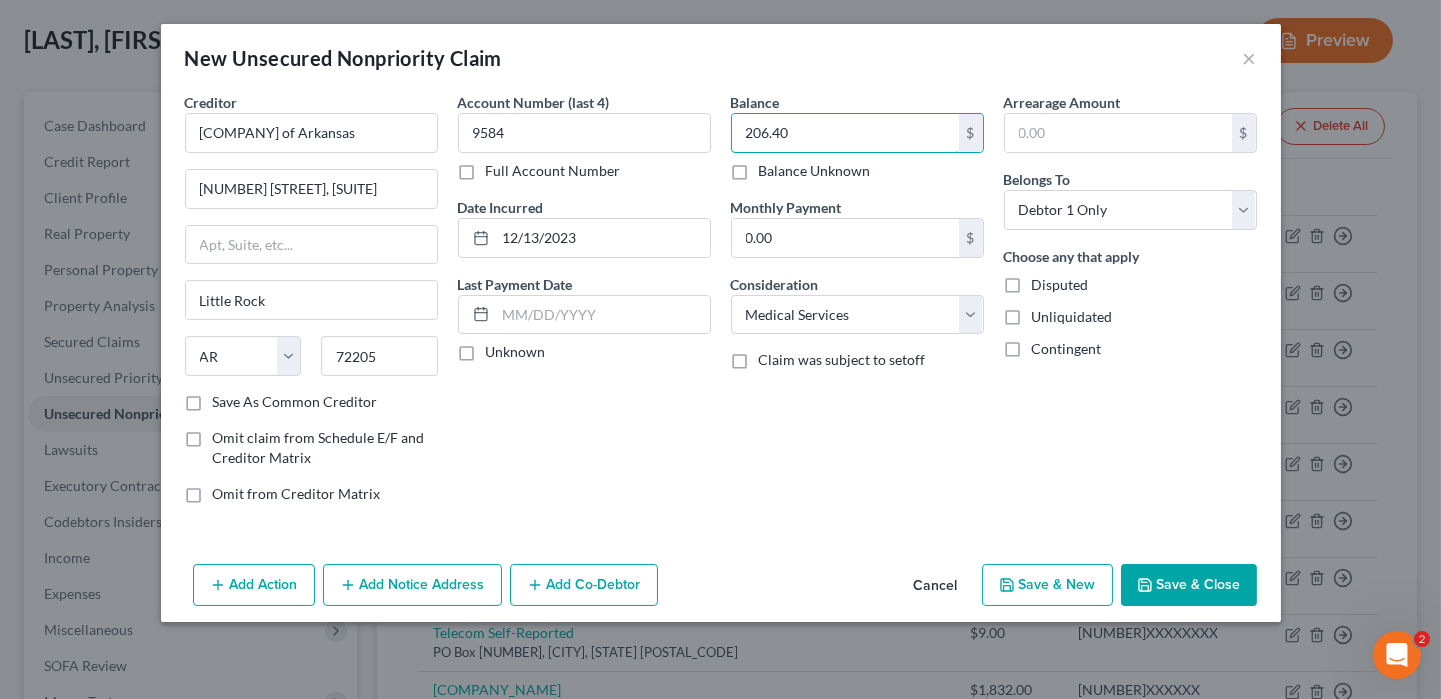 type on "206.40" 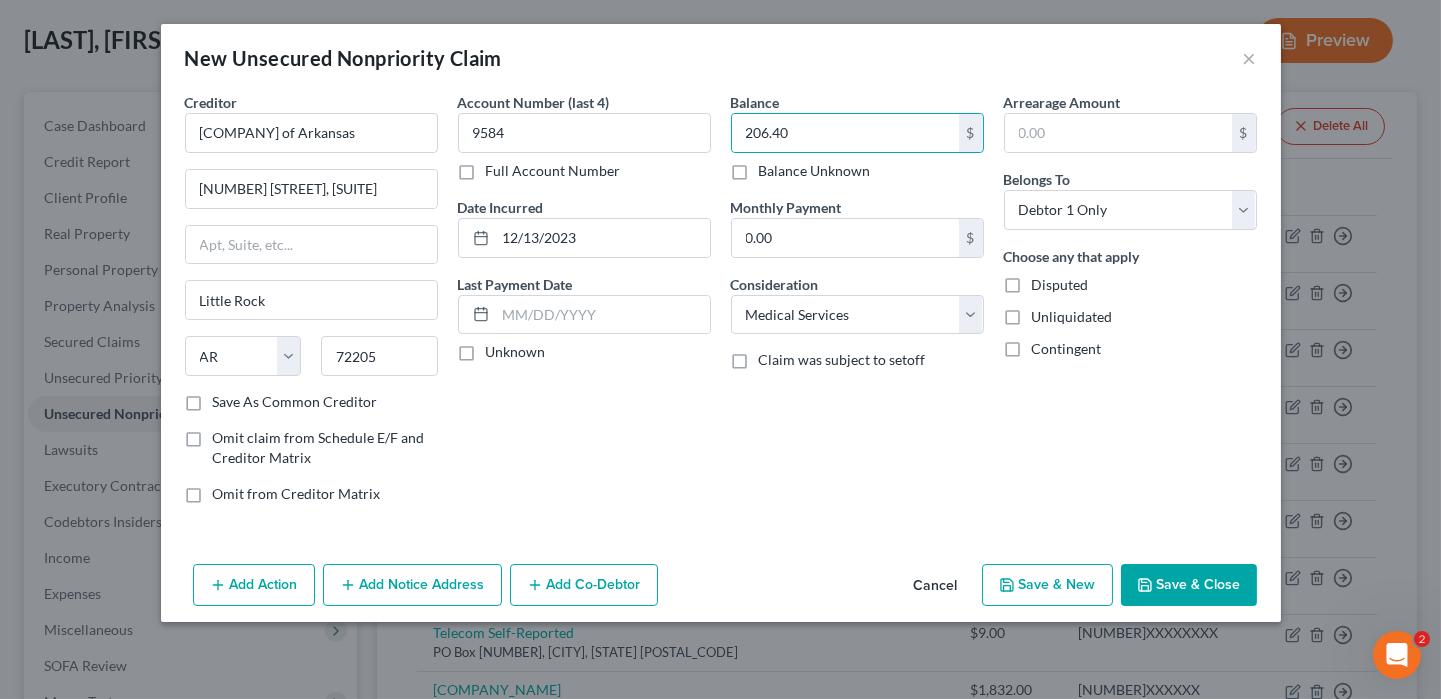 click on "Save & Close" at bounding box center (1189, 585) 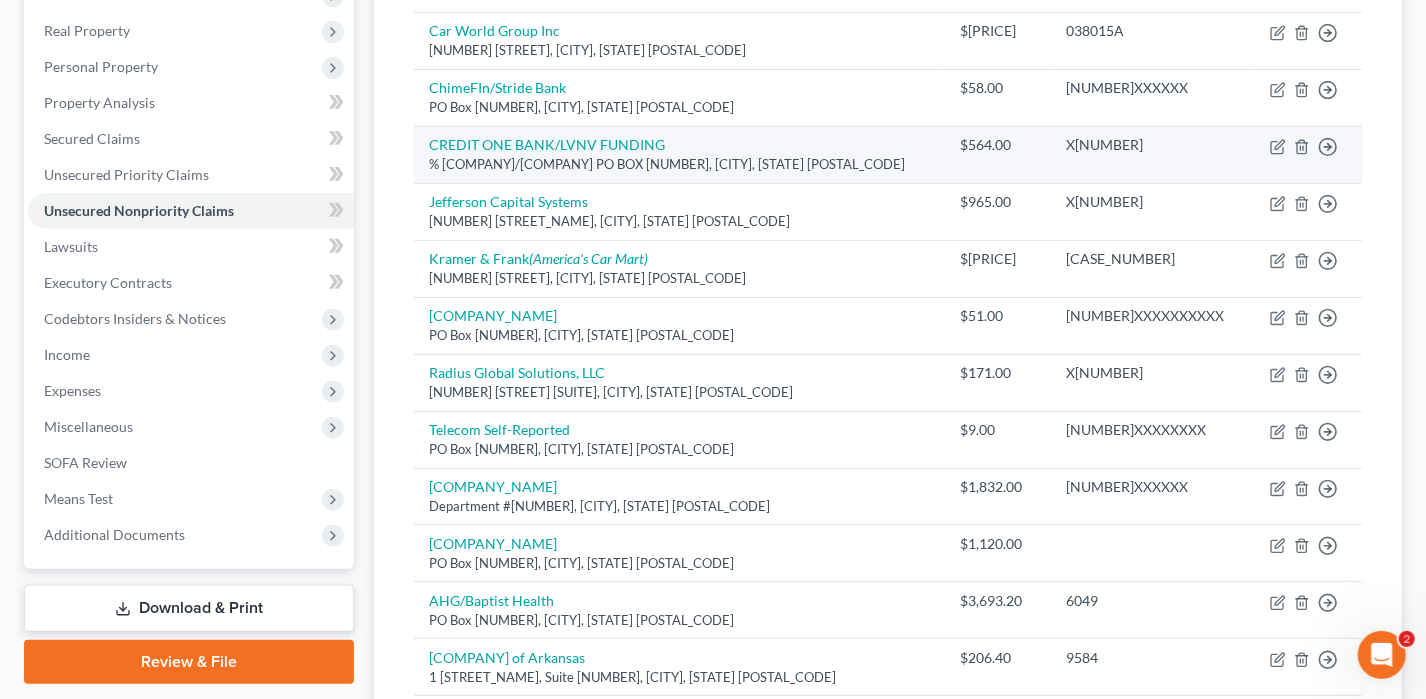 scroll, scrollTop: 300, scrollLeft: 0, axis: vertical 